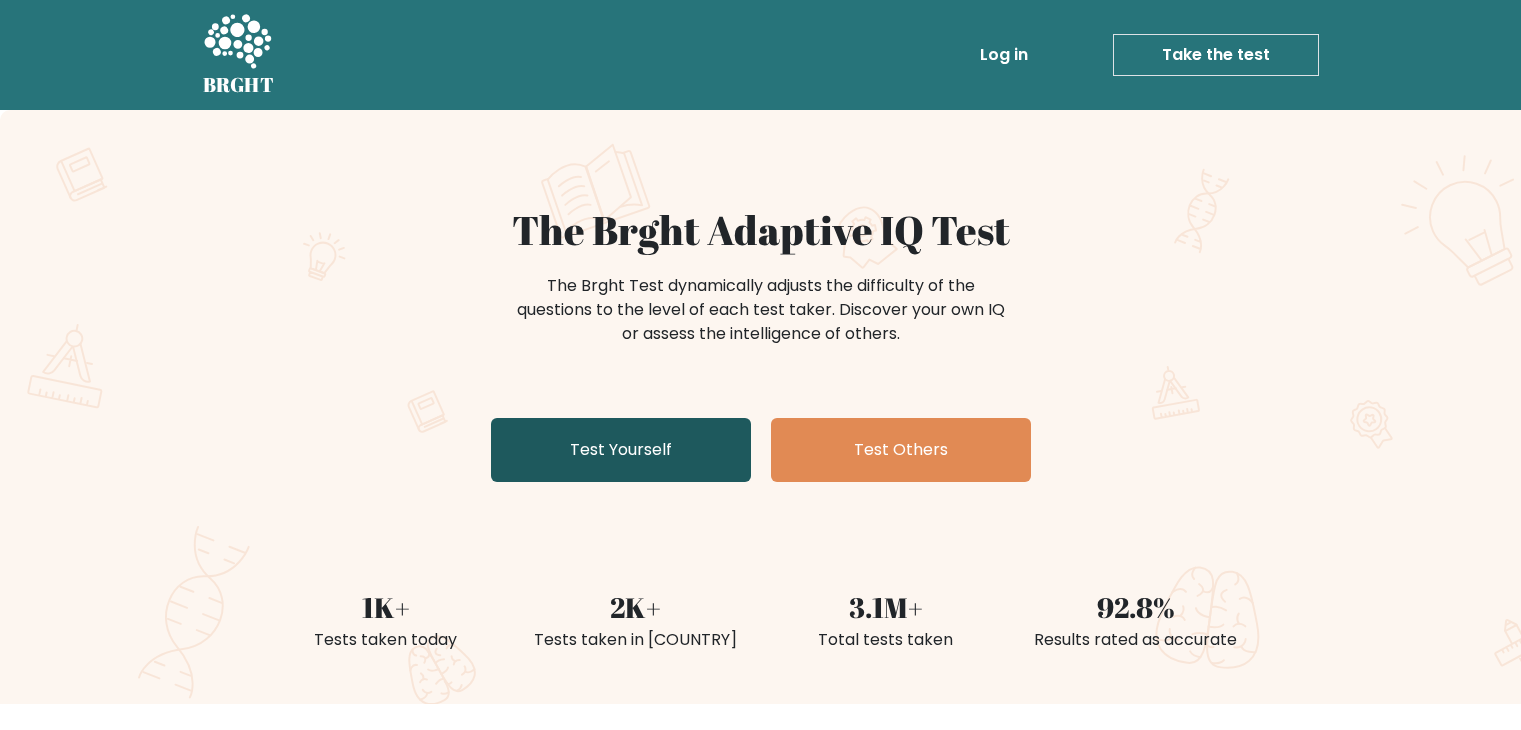 scroll, scrollTop: 0, scrollLeft: 0, axis: both 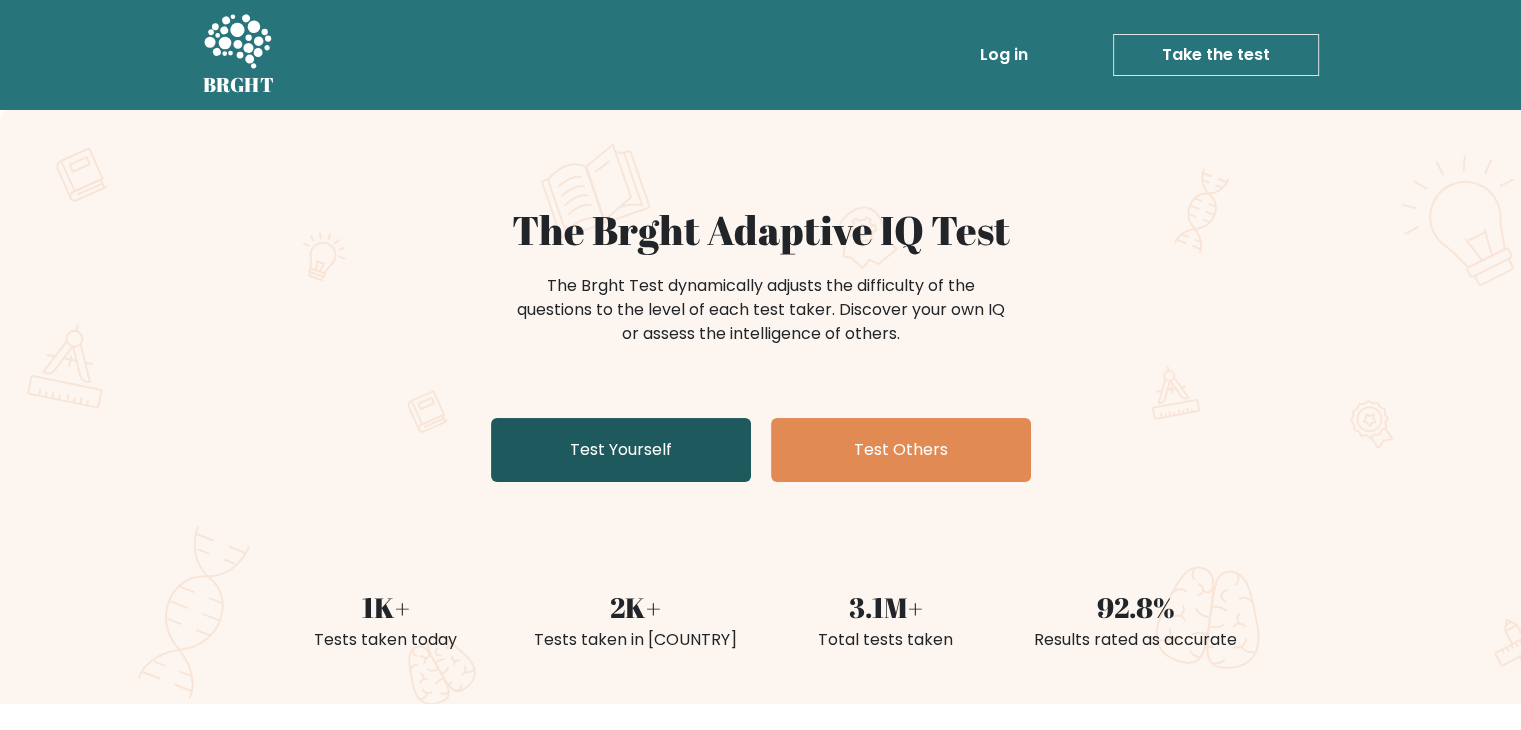 click on "Test Yourself" at bounding box center [621, 450] 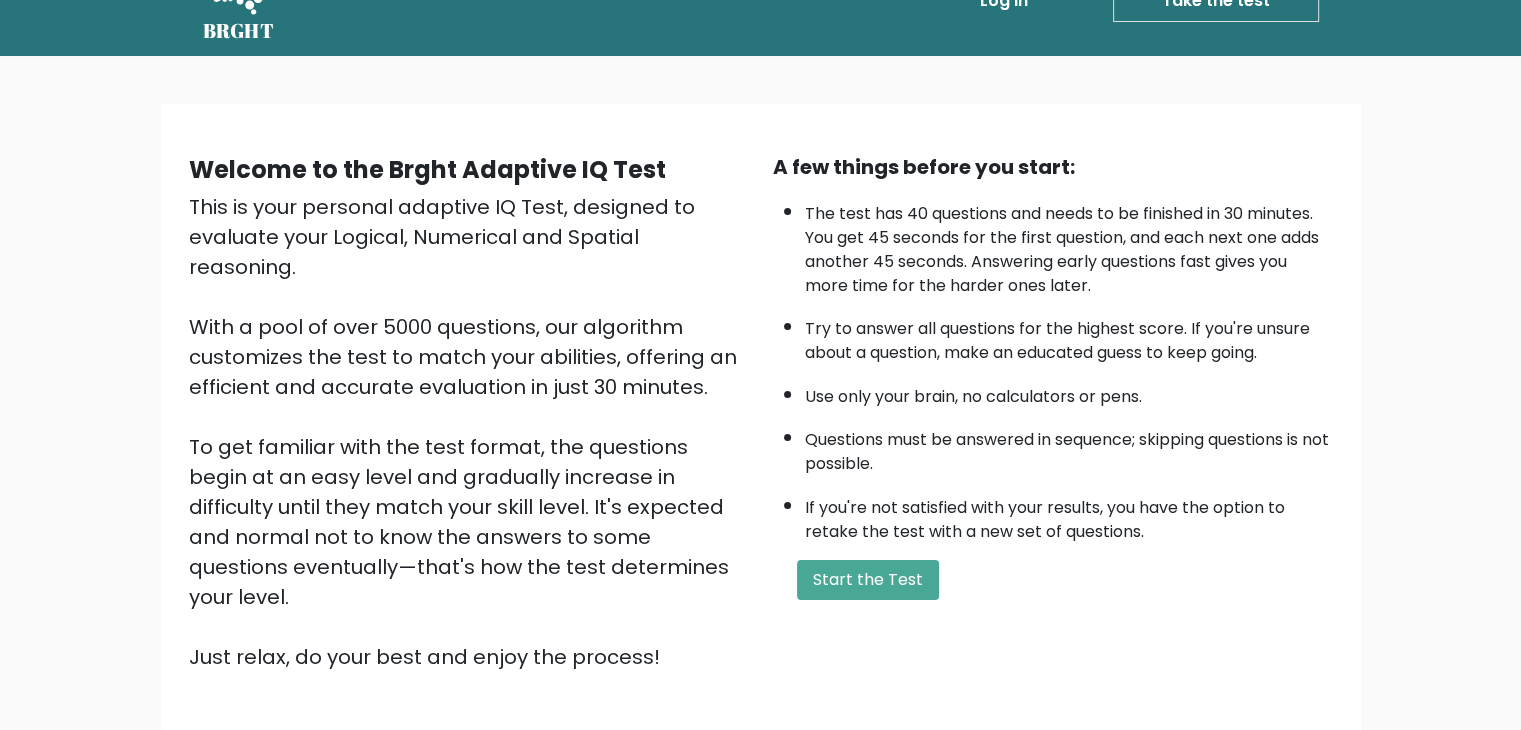 scroll, scrollTop: 0, scrollLeft: 0, axis: both 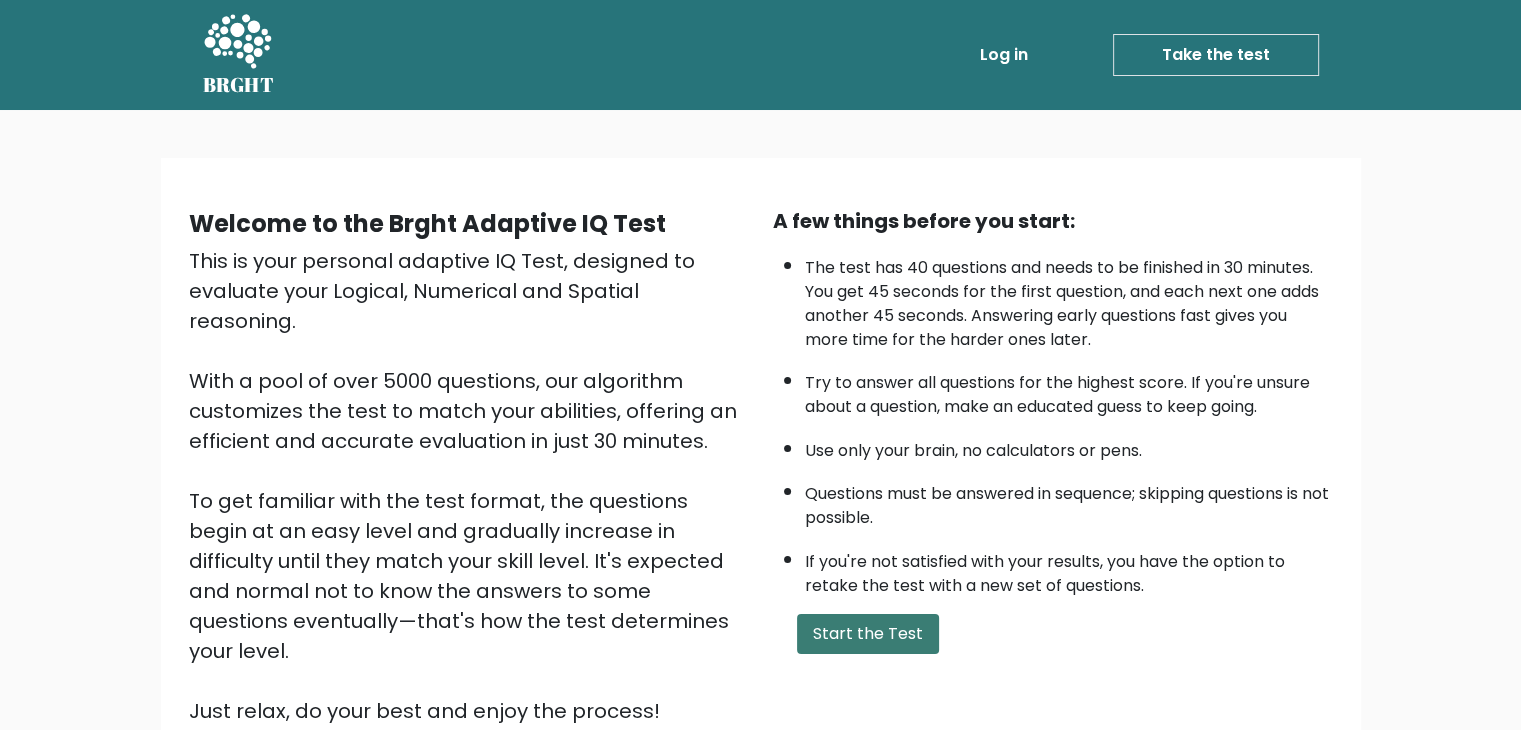 click on "Start the Test" at bounding box center [868, 634] 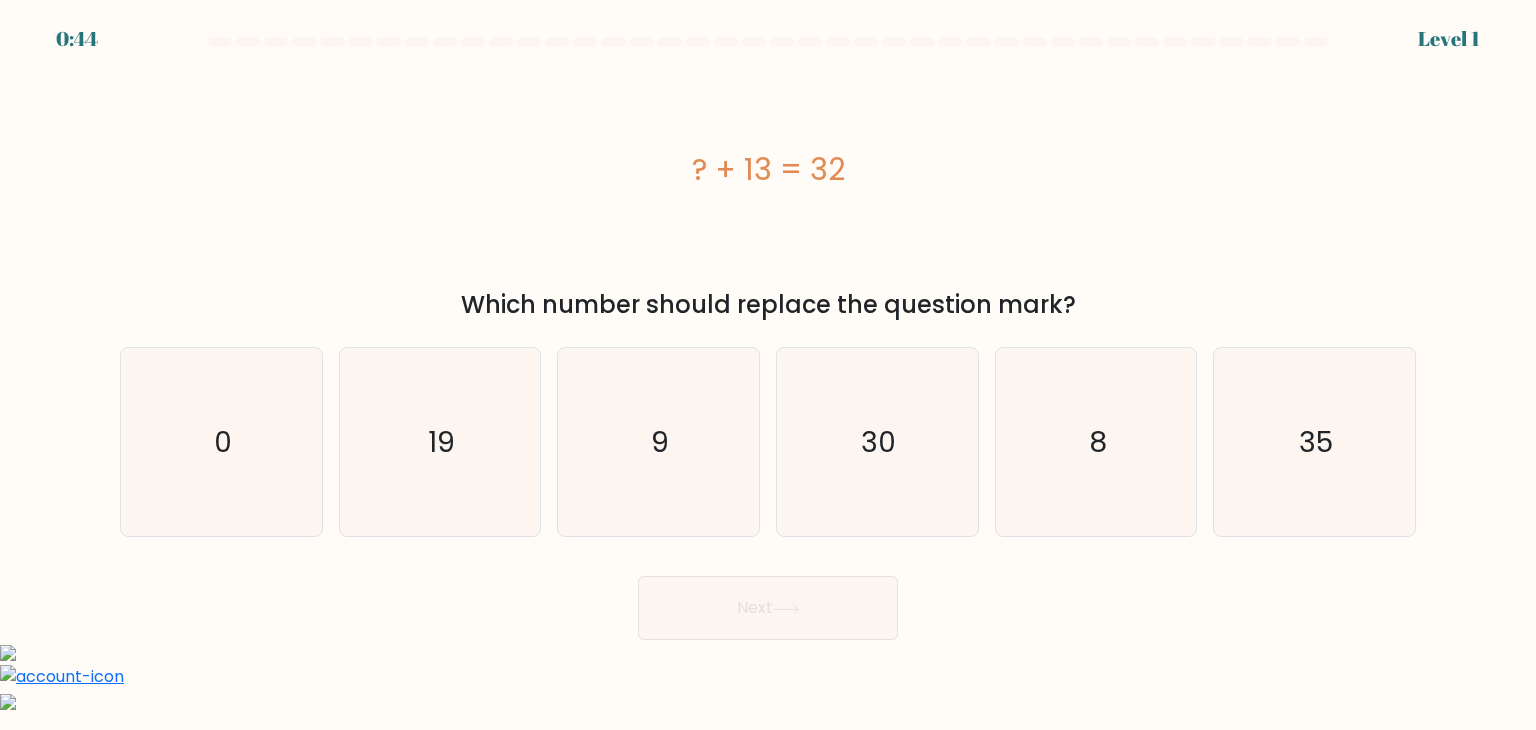 scroll, scrollTop: 0, scrollLeft: 0, axis: both 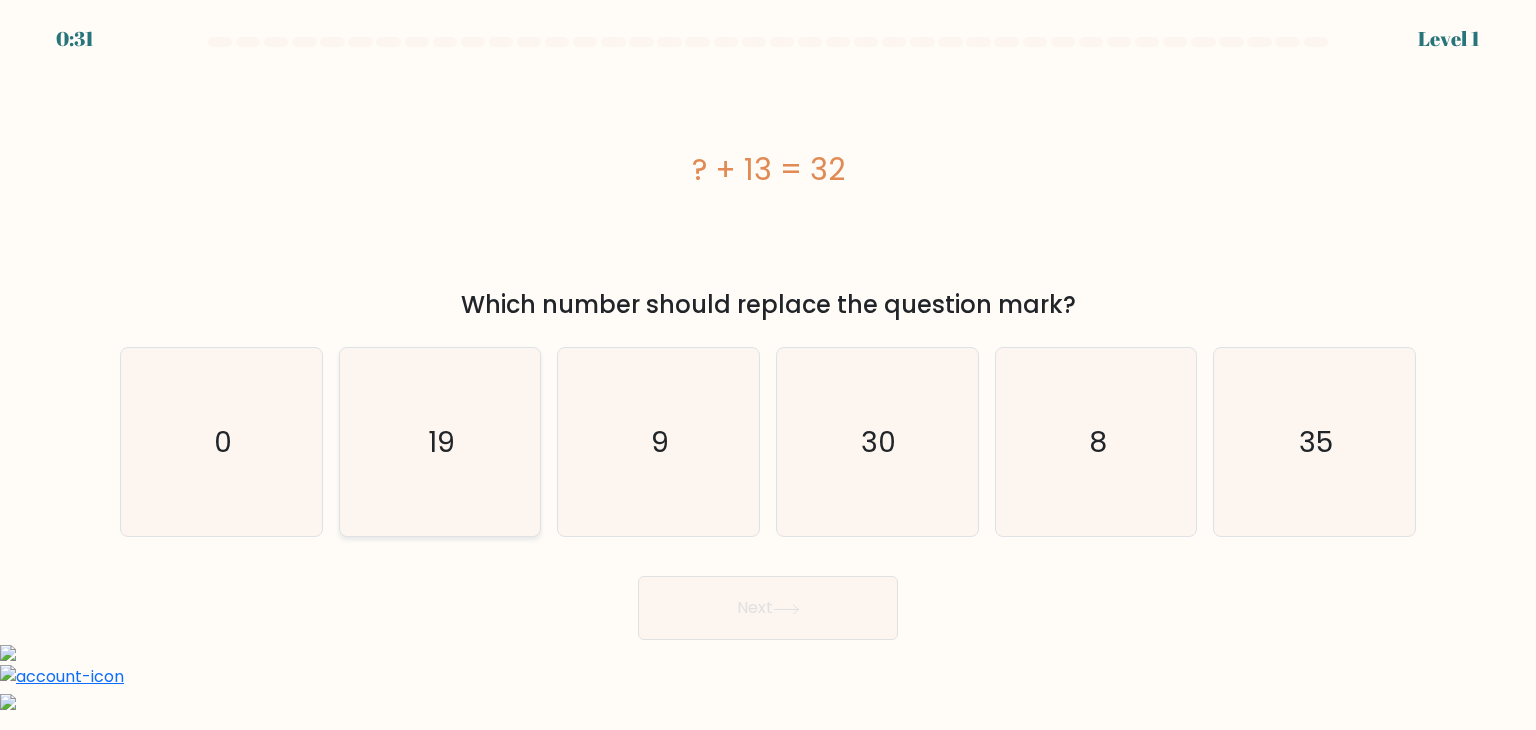 click on "19" at bounding box center [440, 442] 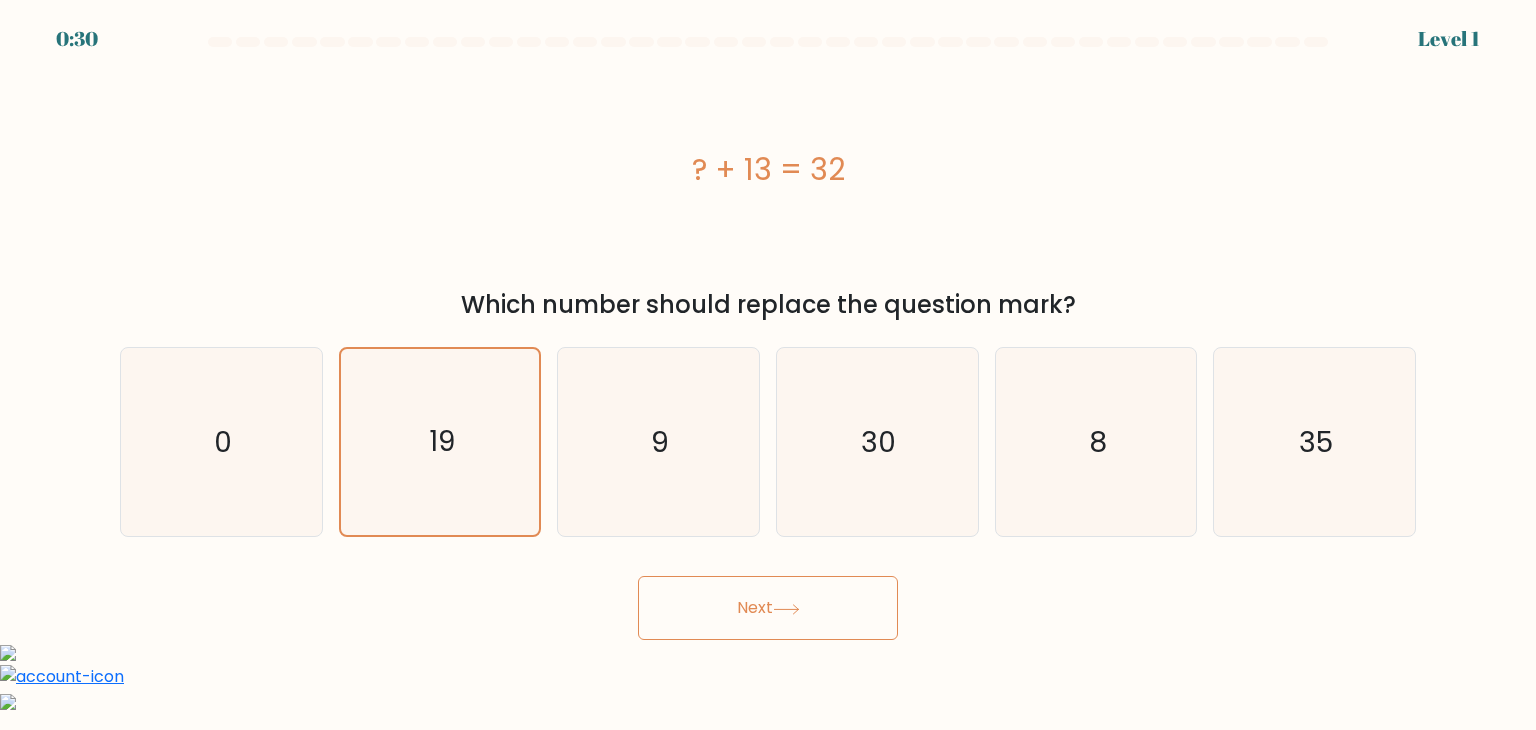 click on "Next" at bounding box center [768, 608] 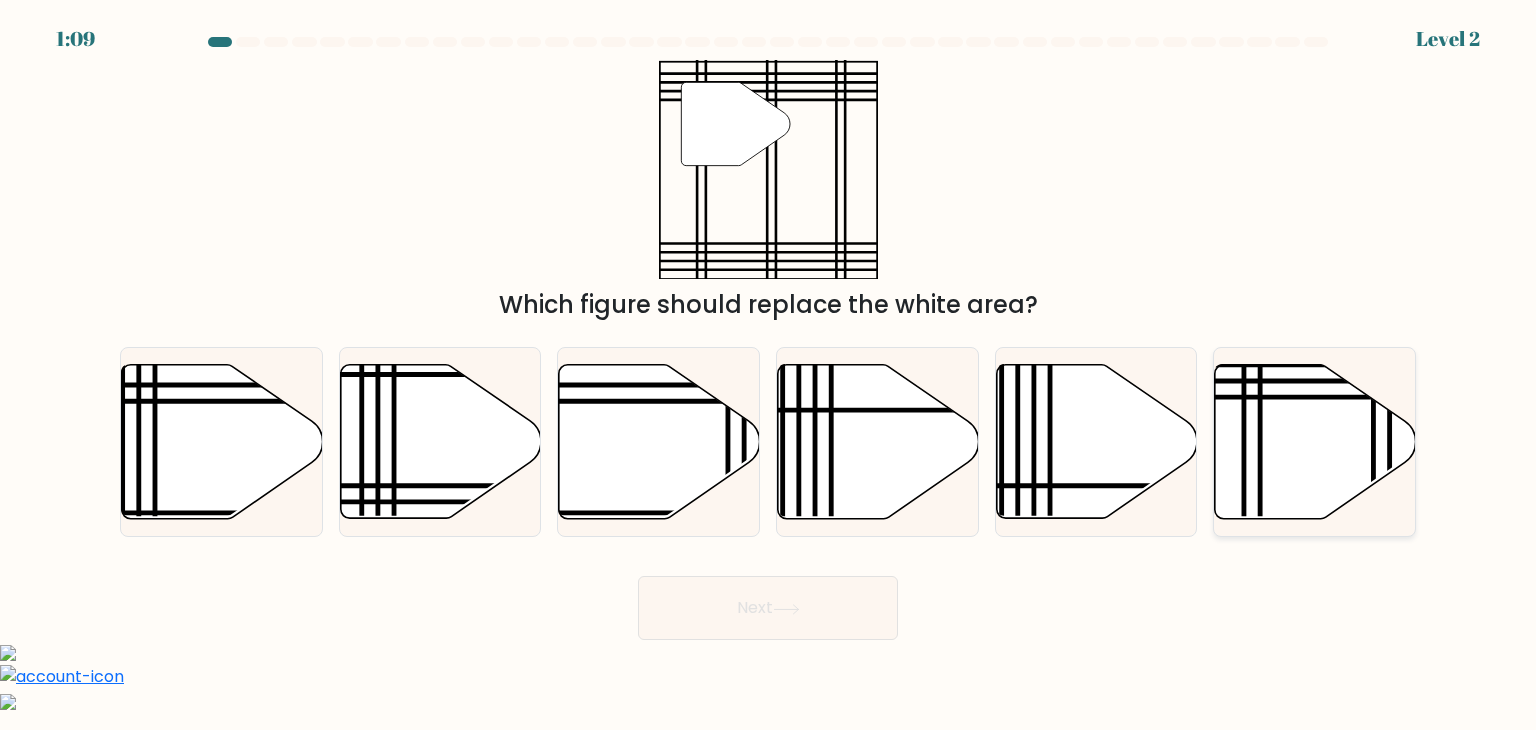 click at bounding box center [1315, 442] 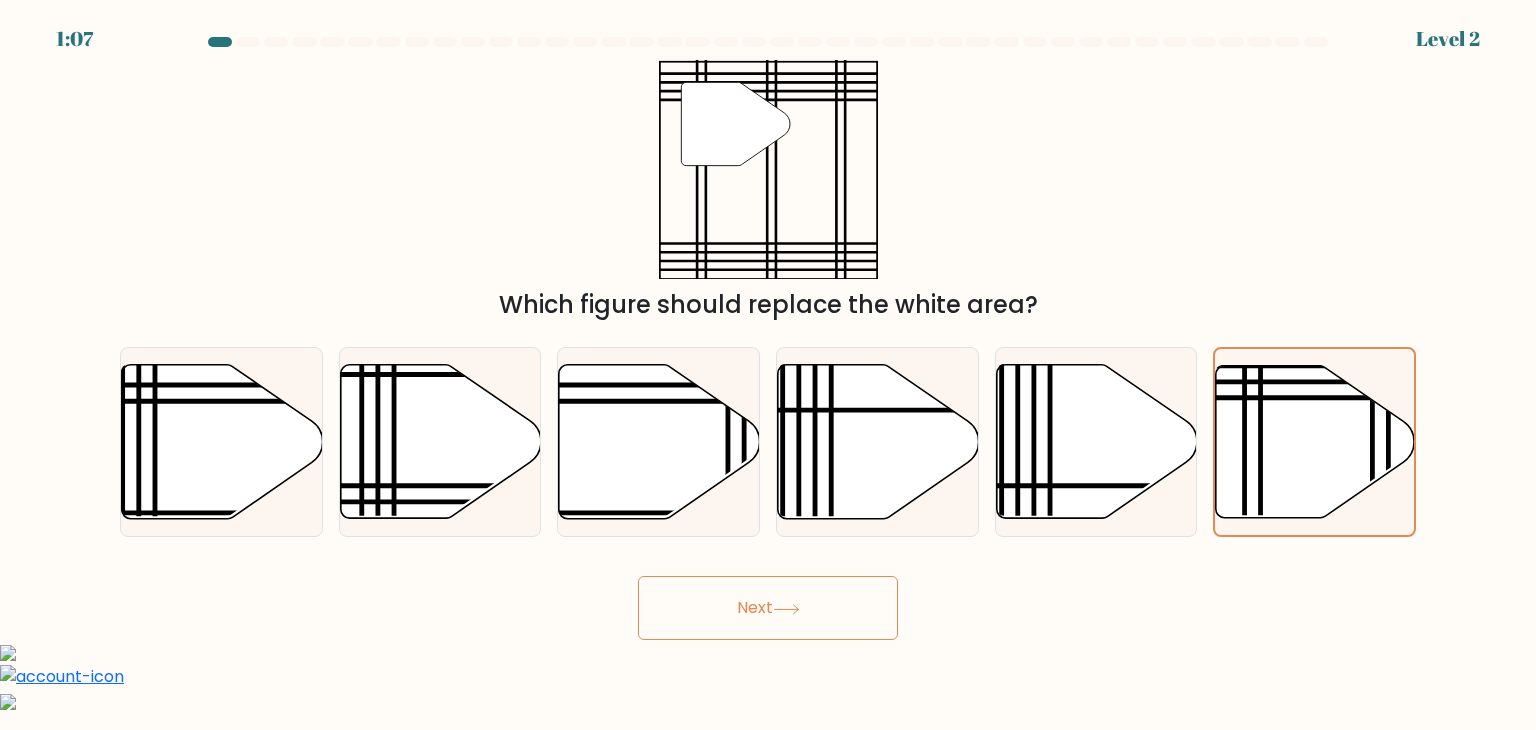 click on "Next" at bounding box center (768, 608) 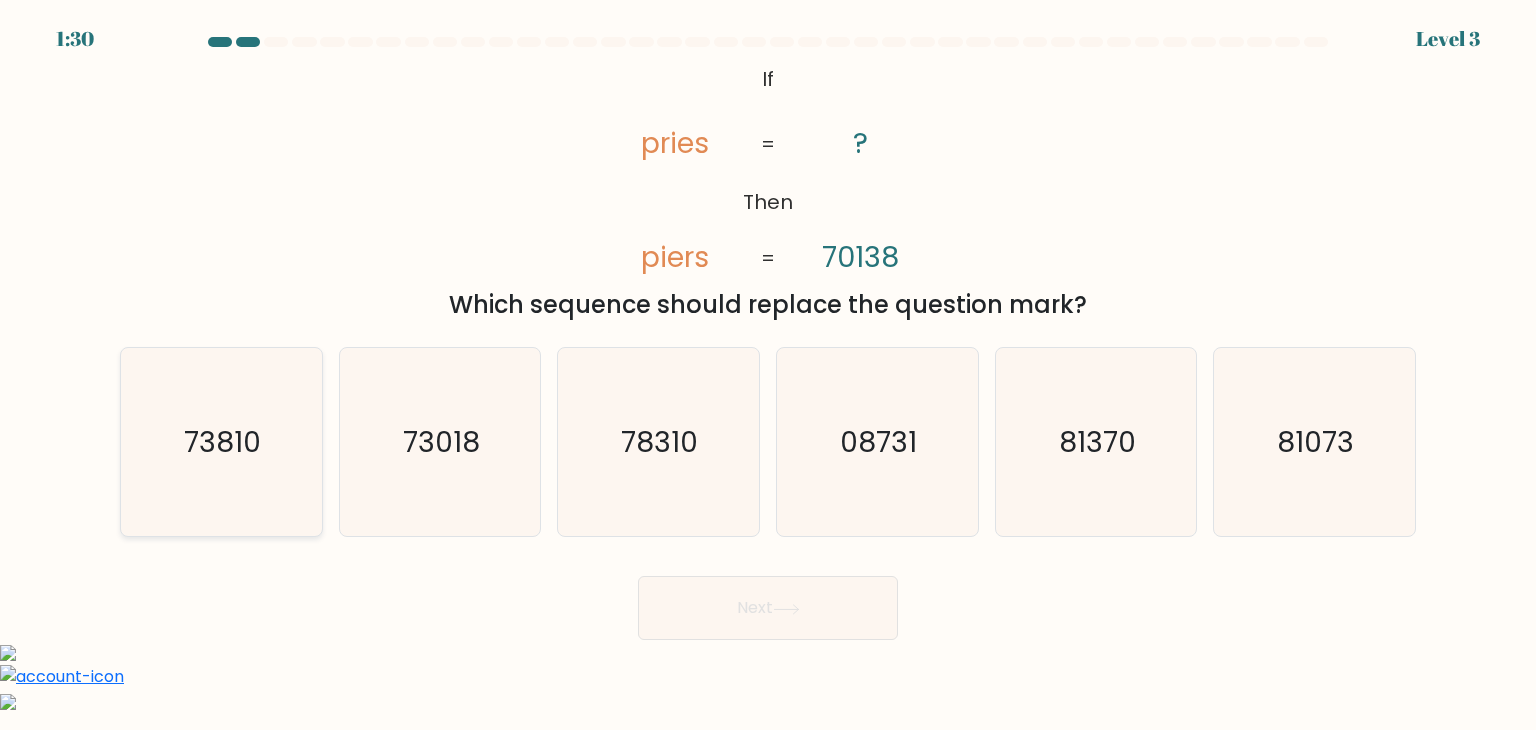 click on "73810" at bounding box center [223, 442] 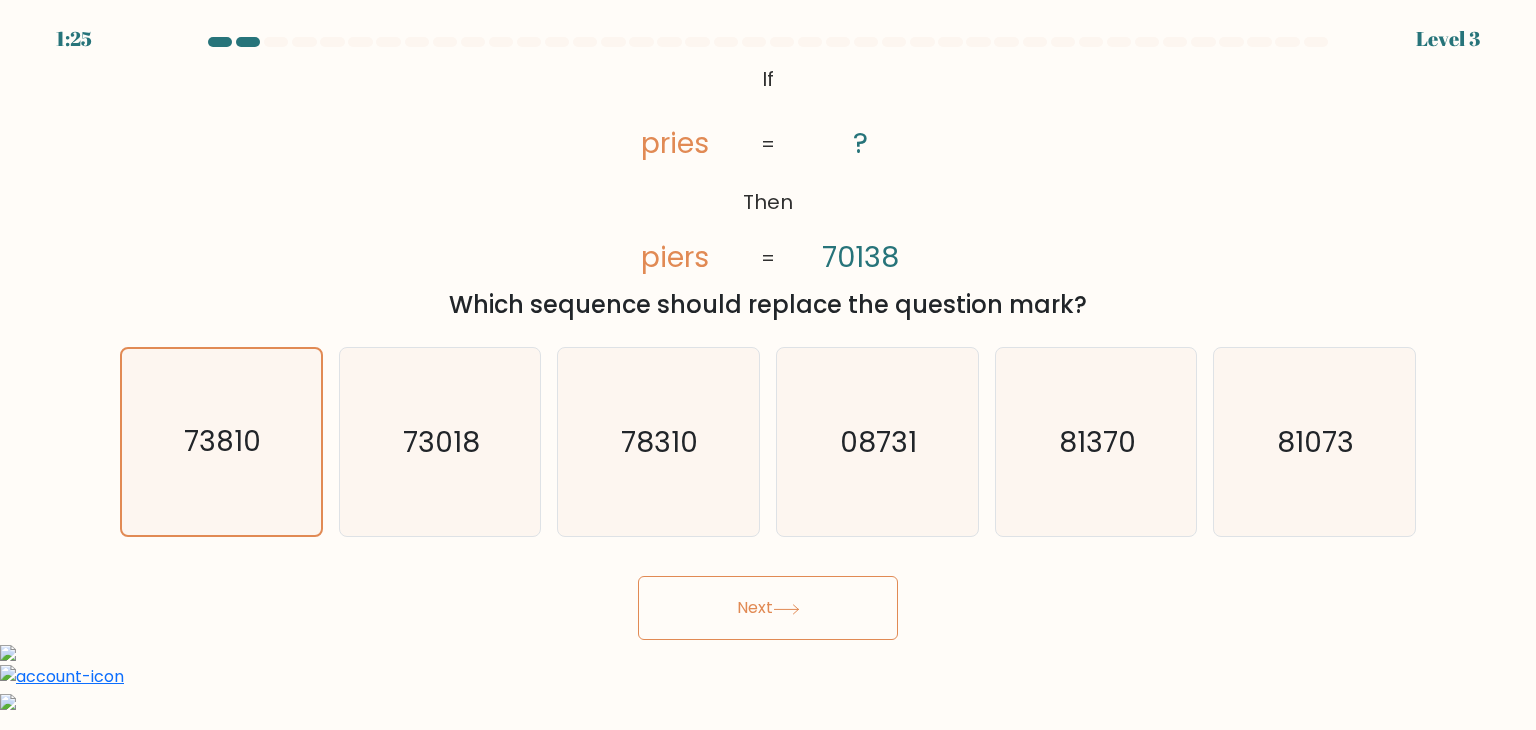 click on "Next" at bounding box center (768, 600) 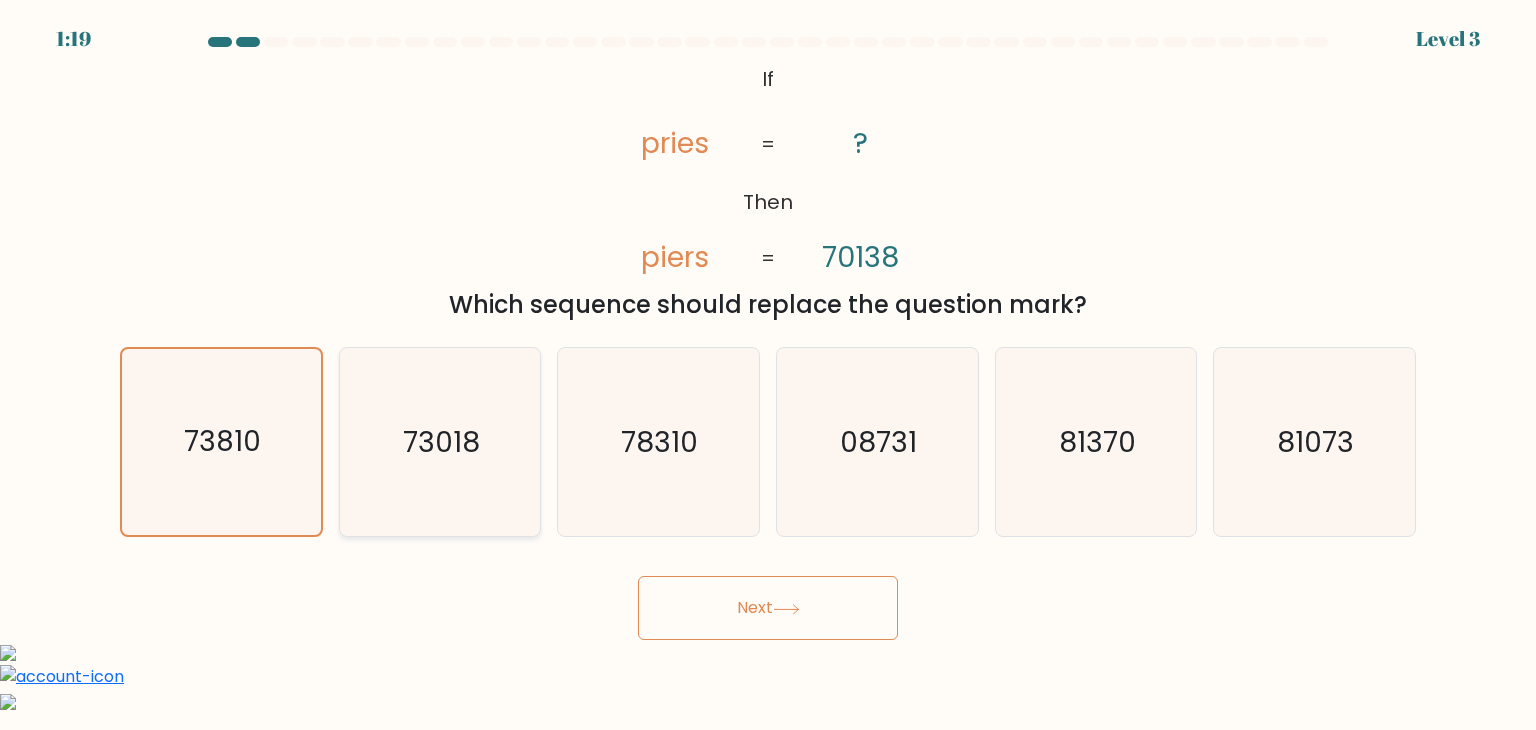 click on "73018" at bounding box center (440, 442) 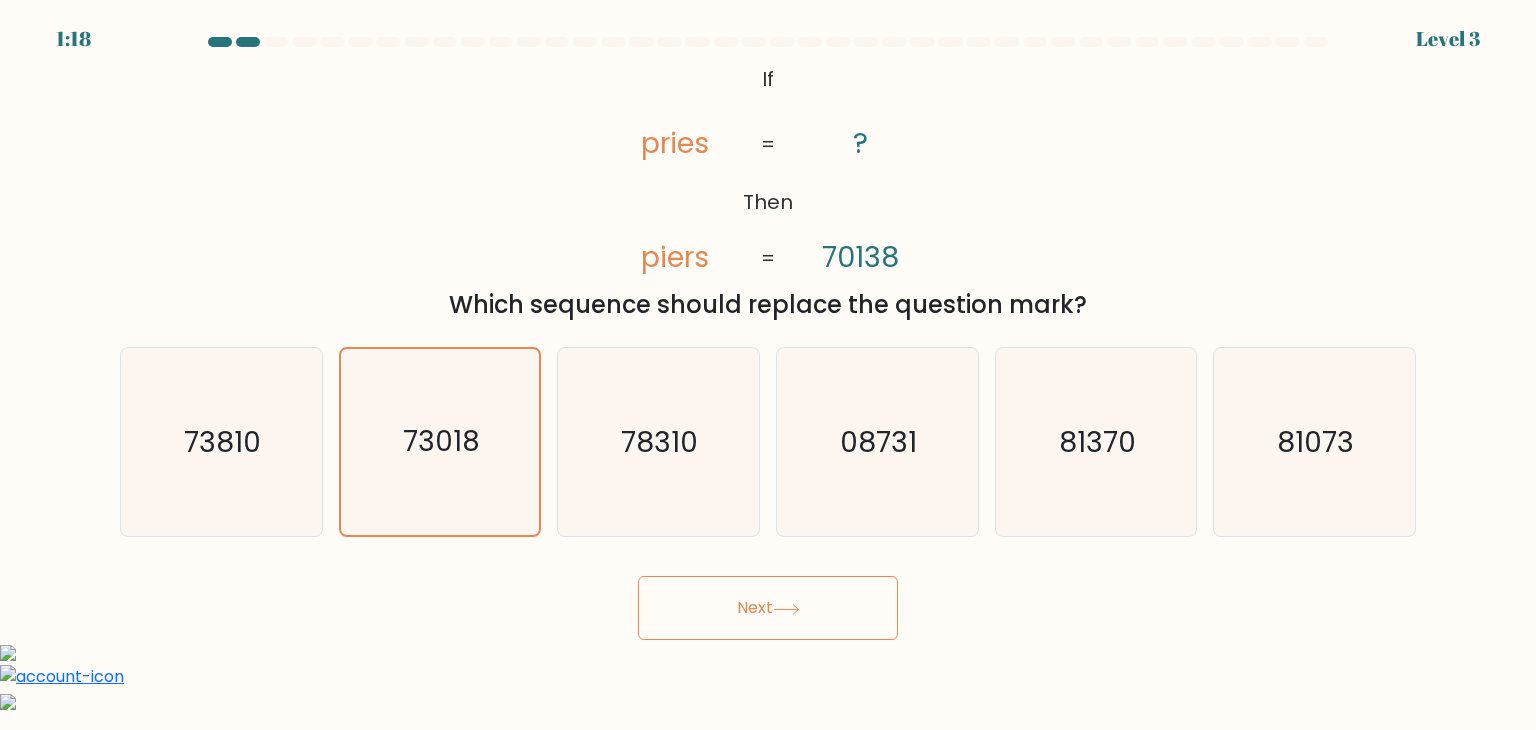 click on "Next" at bounding box center [768, 608] 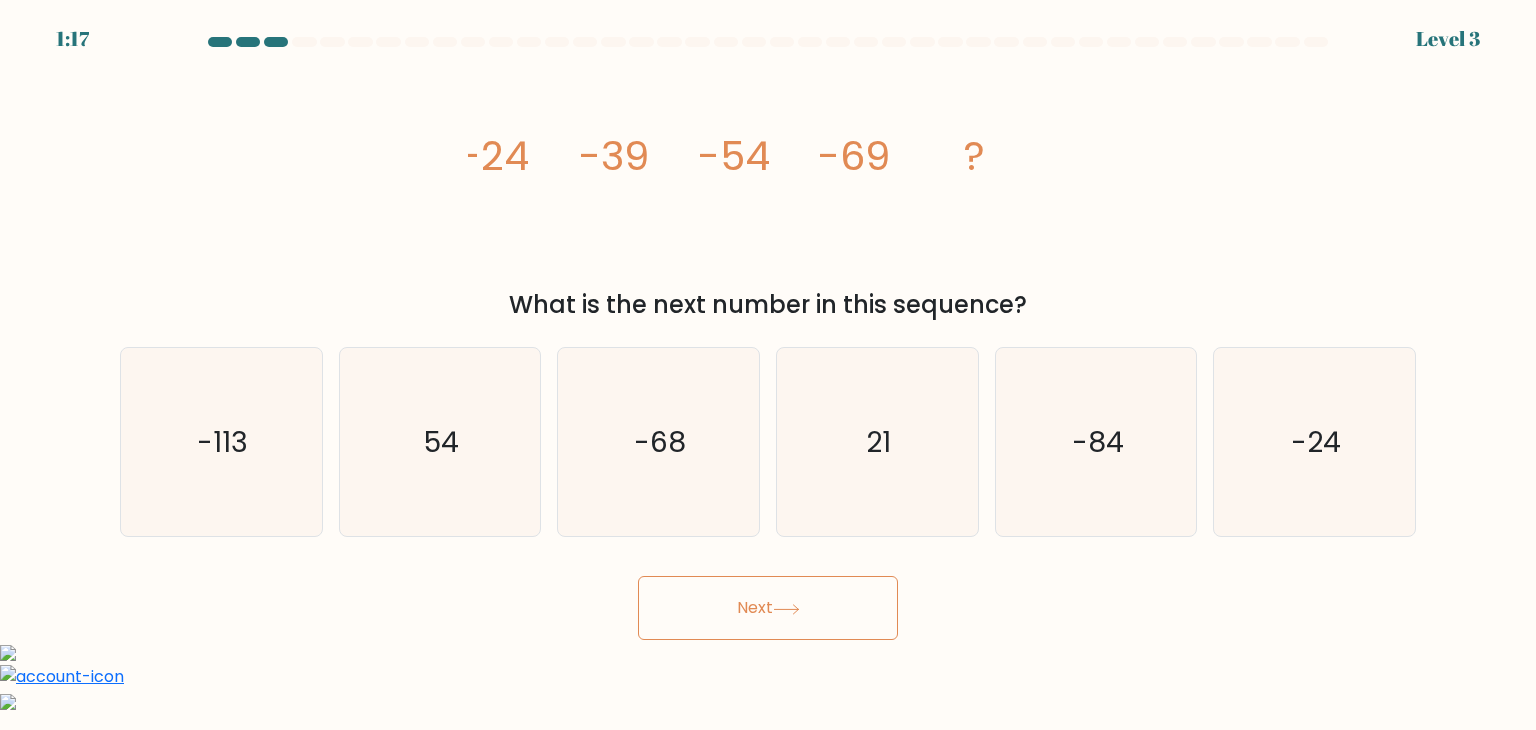 drag, startPoint x: 749, startPoint y: 608, endPoint x: 722, endPoint y: 607, distance: 27.018513 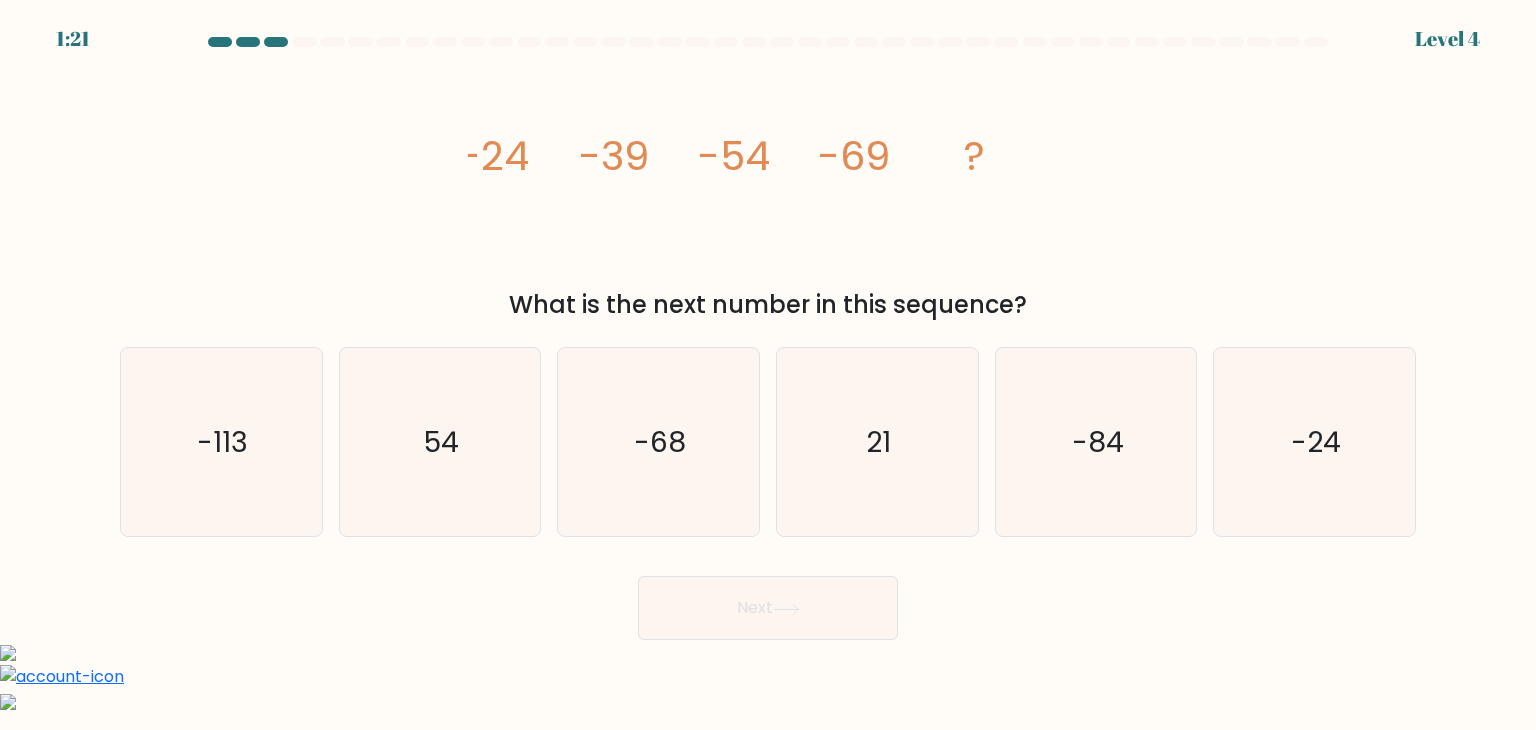 click on "1:29
Lorem 1" at bounding box center (768, 572) 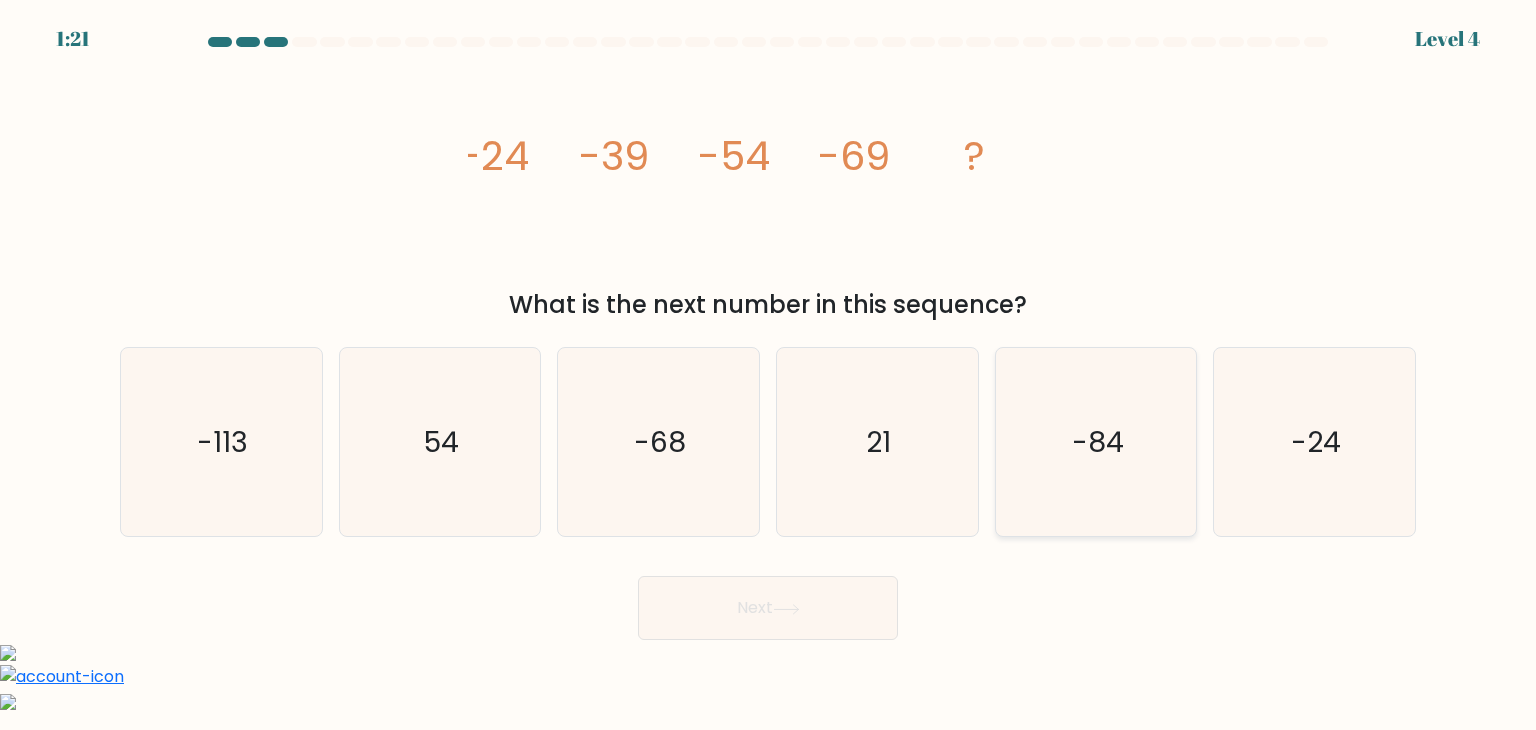 click on "-84" at bounding box center [1098, 442] 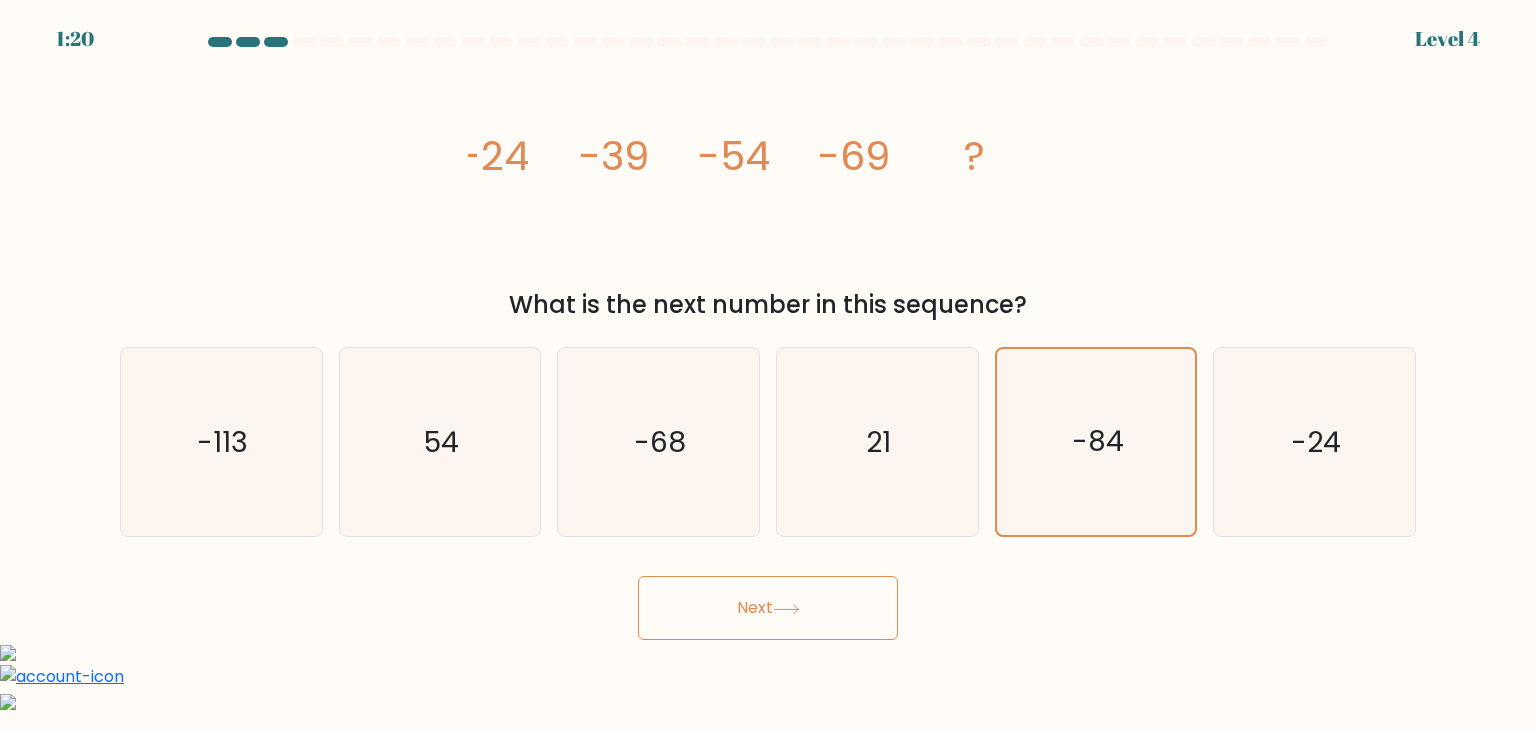 click on "Next" at bounding box center [768, 608] 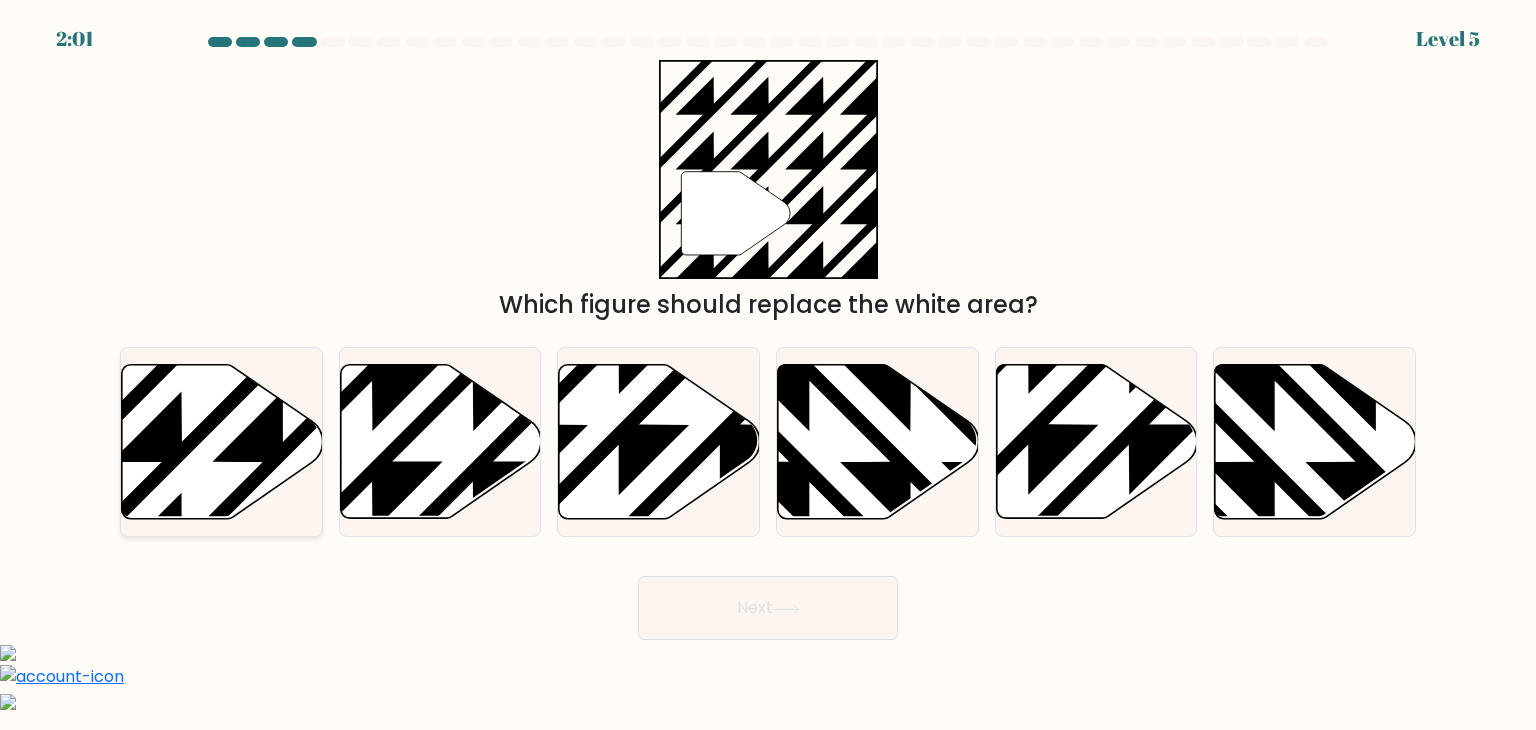 click at bounding box center [283, 360] 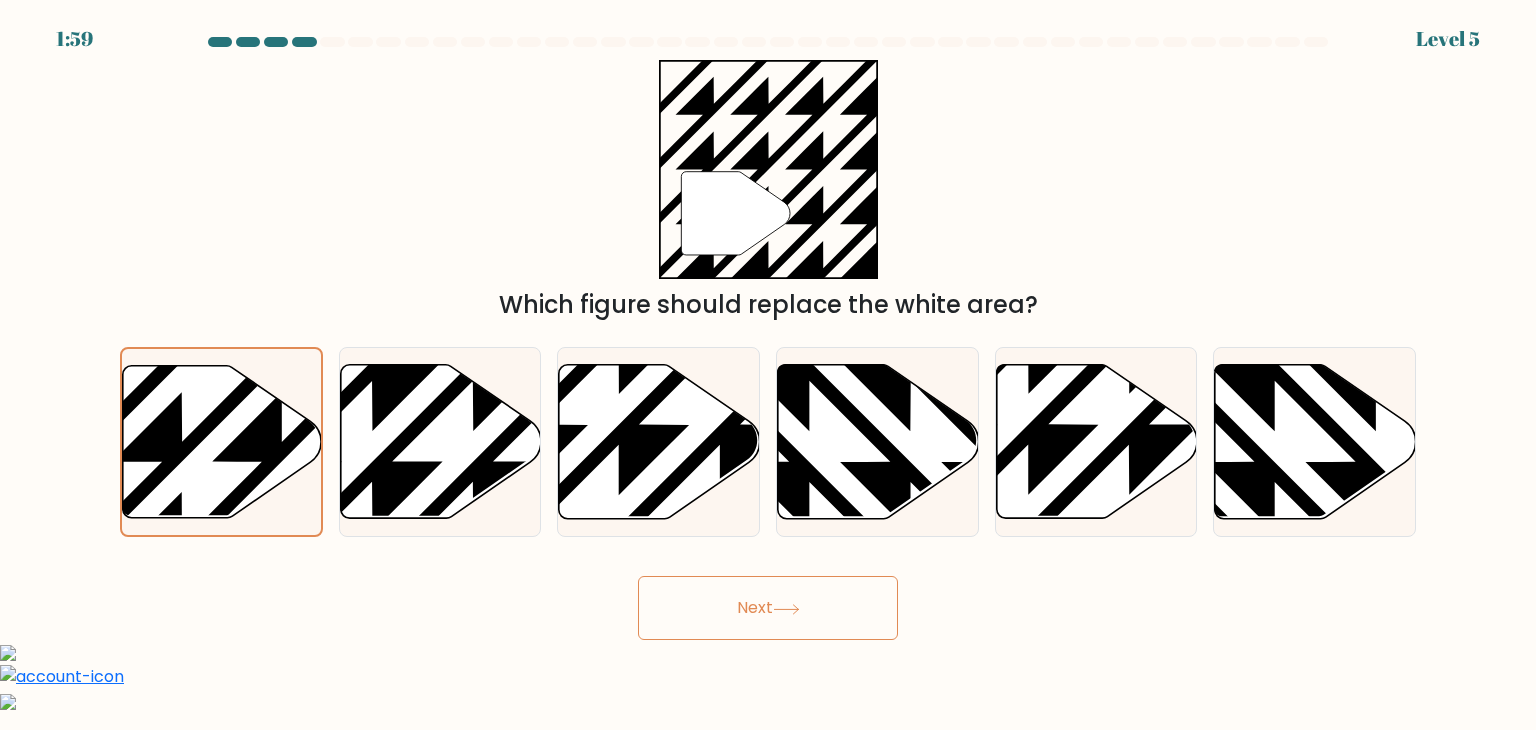 click on "Next" at bounding box center [768, 608] 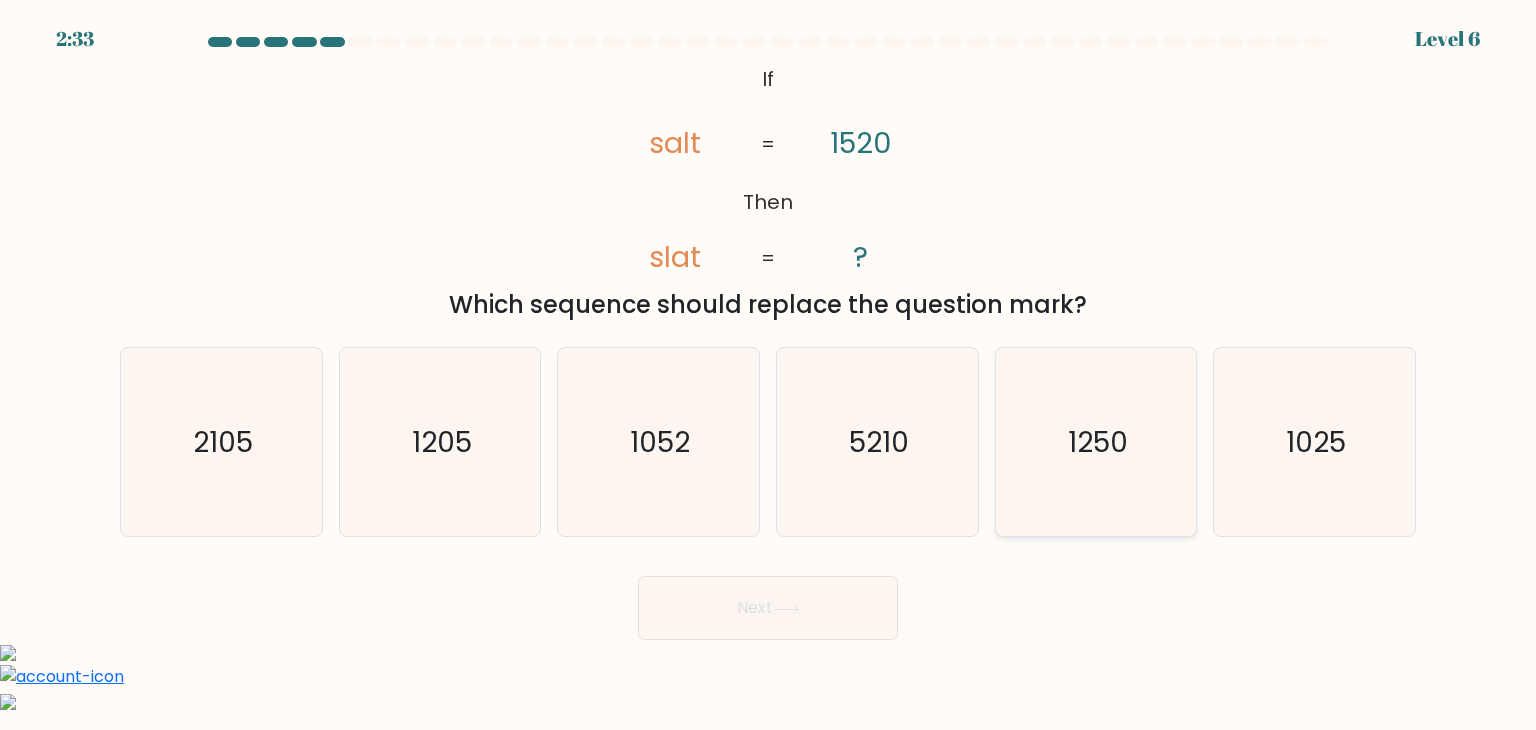 click on "1250" at bounding box center (1096, 442) 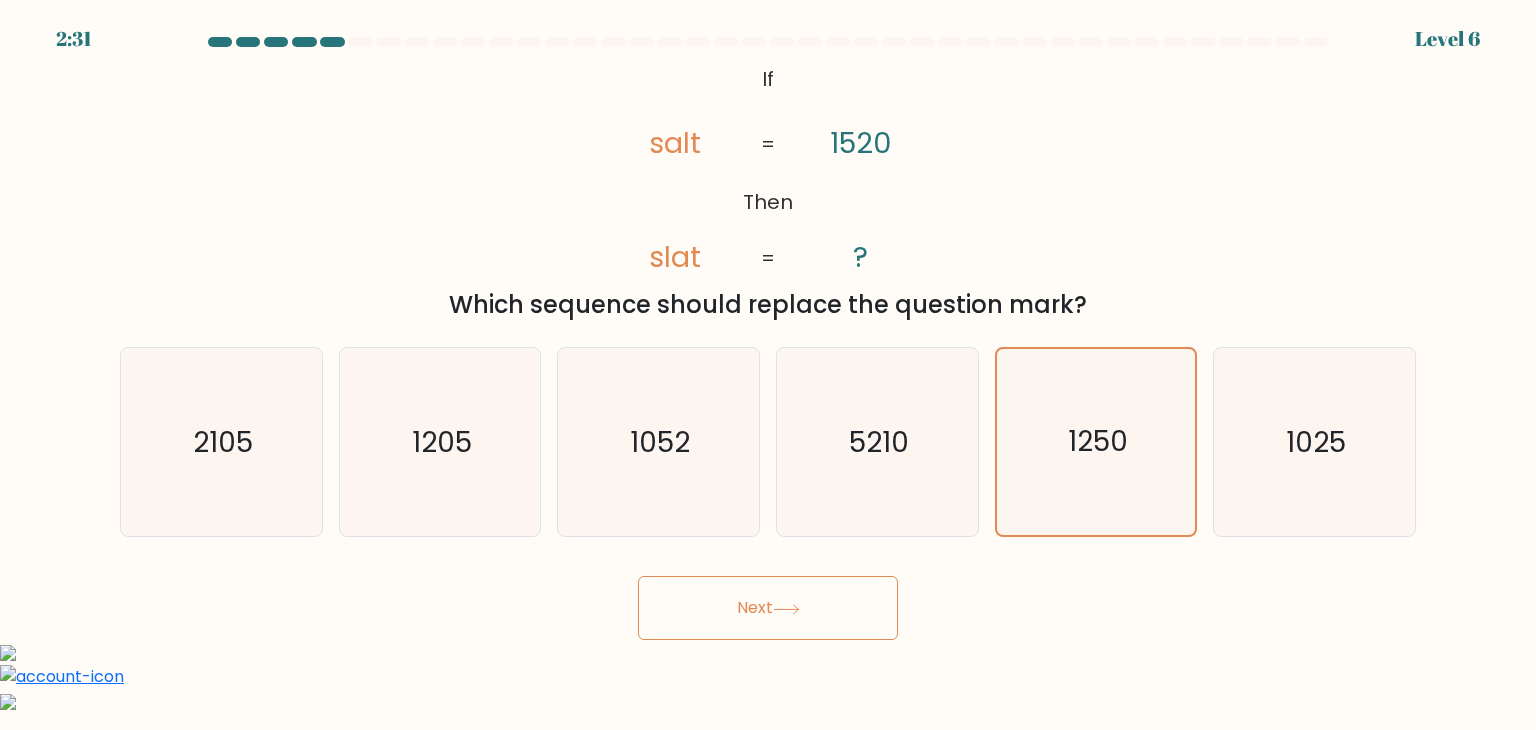 click on "Next" at bounding box center [768, 608] 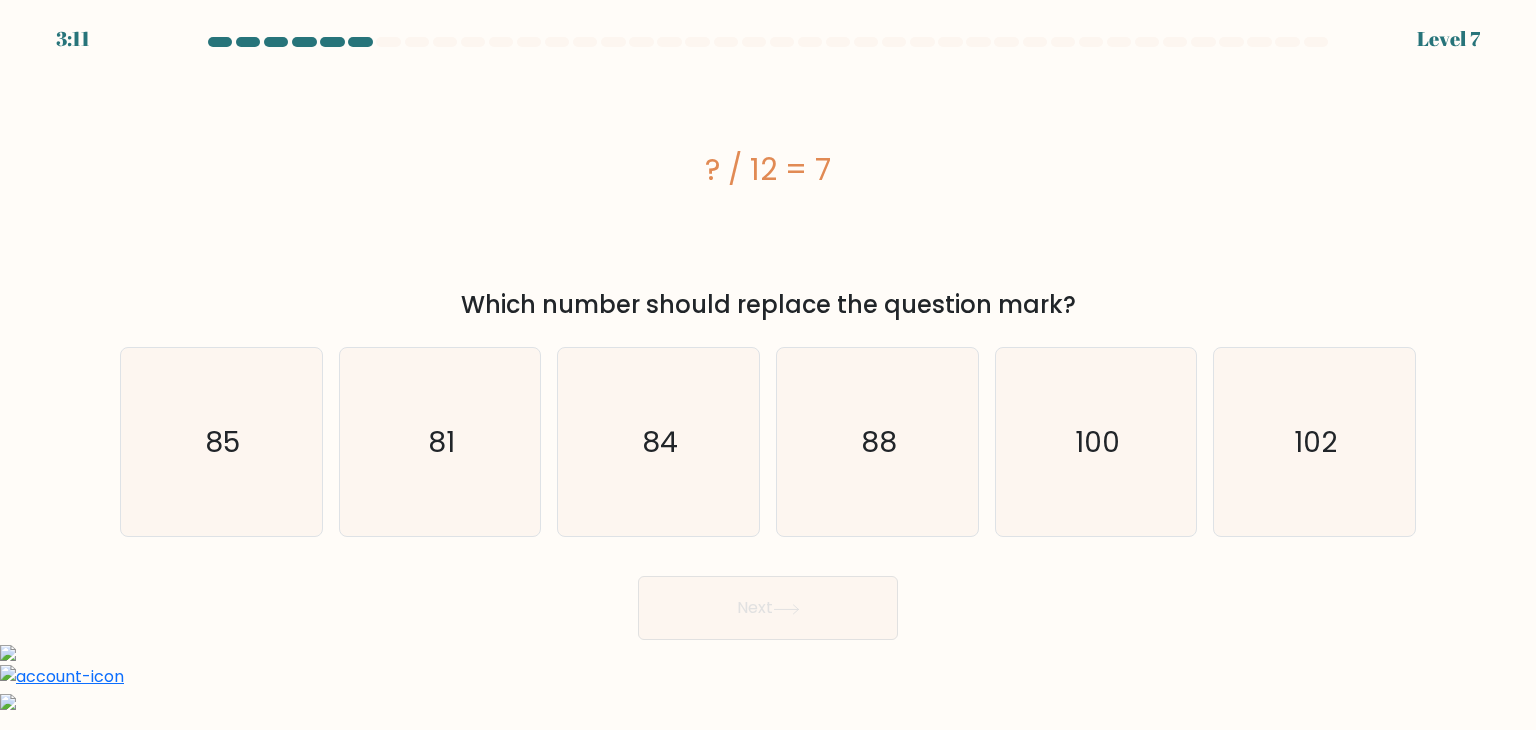 type 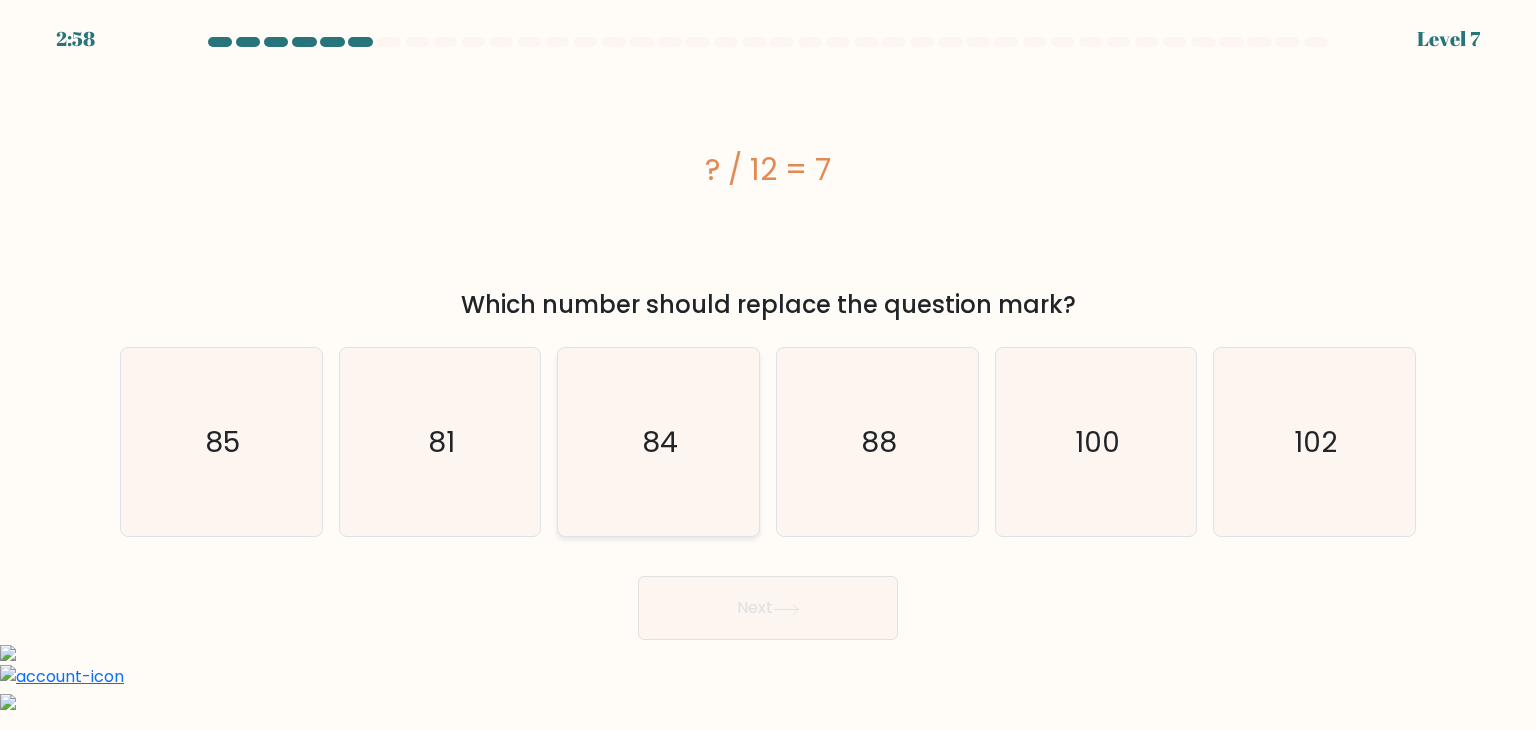 drag, startPoint x: 712, startPoint y: 471, endPoint x: 721, endPoint y: 493, distance: 23.769728 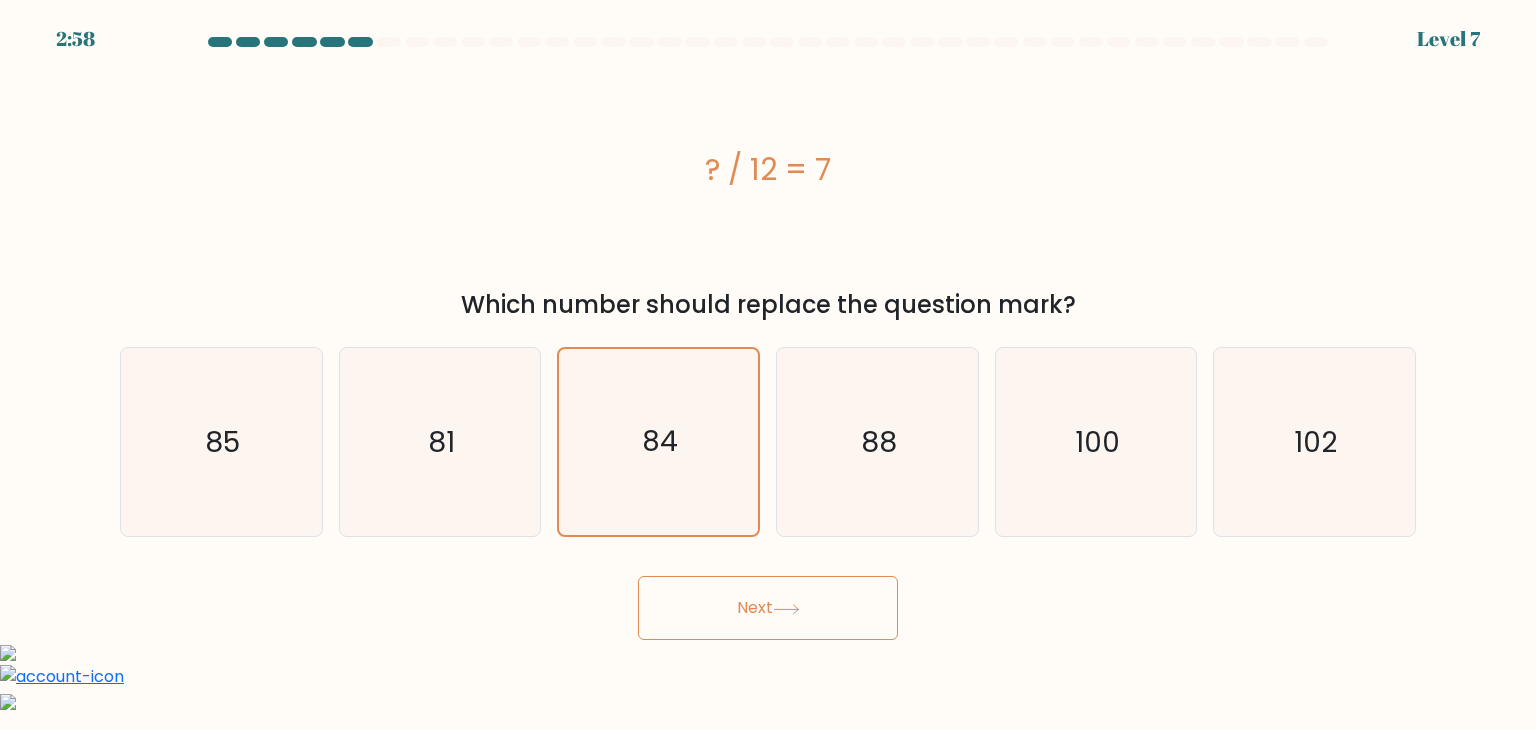 click on "Next" at bounding box center [768, 608] 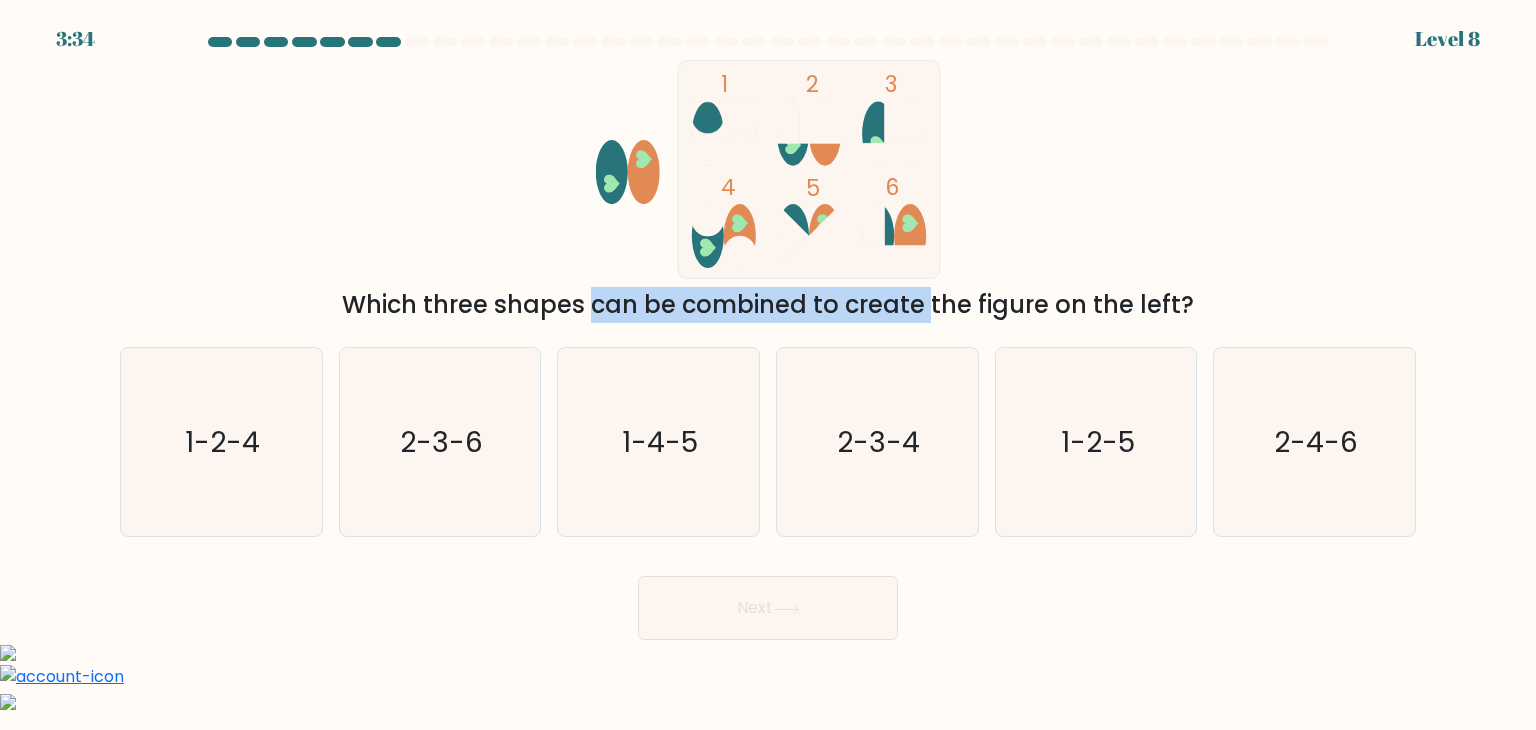 drag, startPoint x: 420, startPoint y: 312, endPoint x: 766, endPoint y: 297, distance: 346.32498 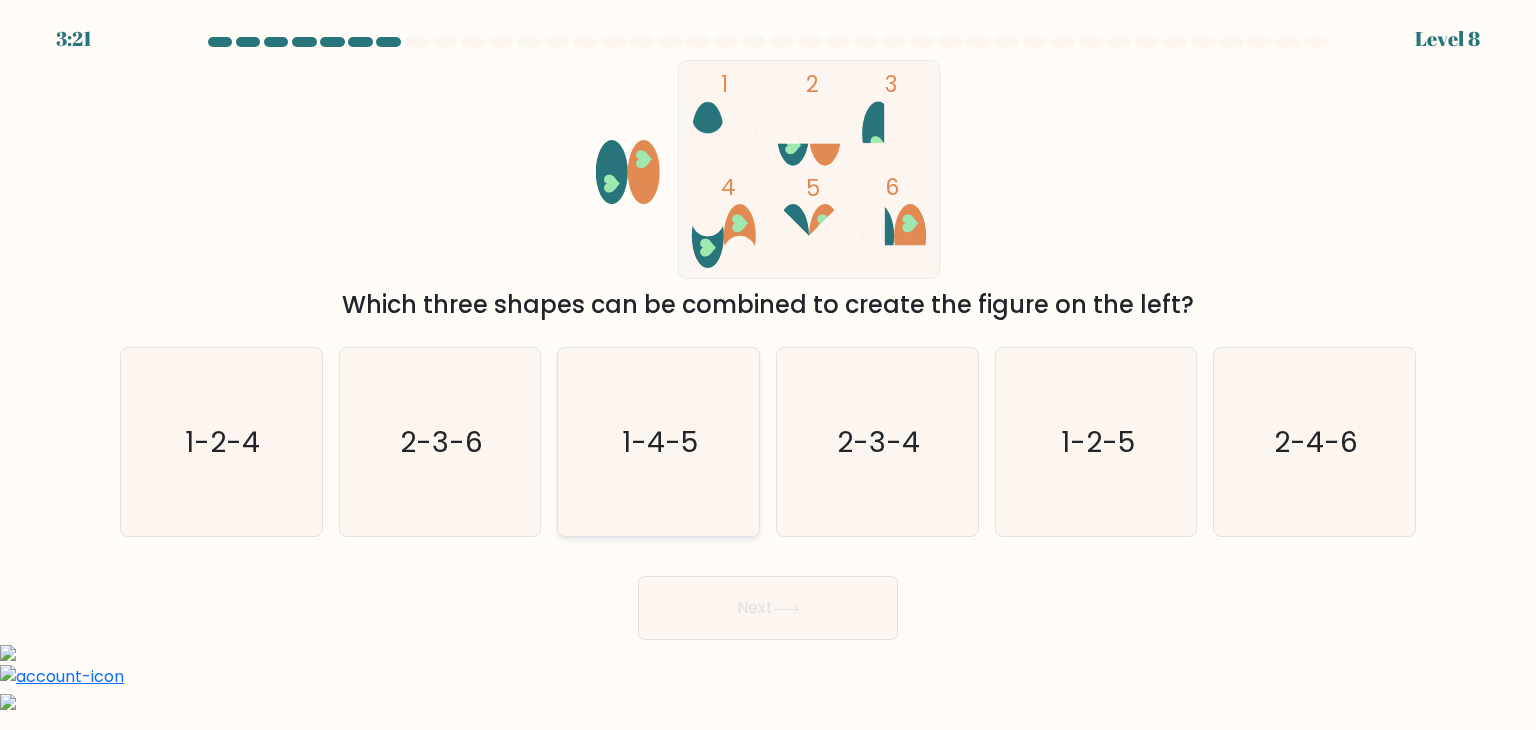 click on "1-4-5" at bounding box center [661, 442] 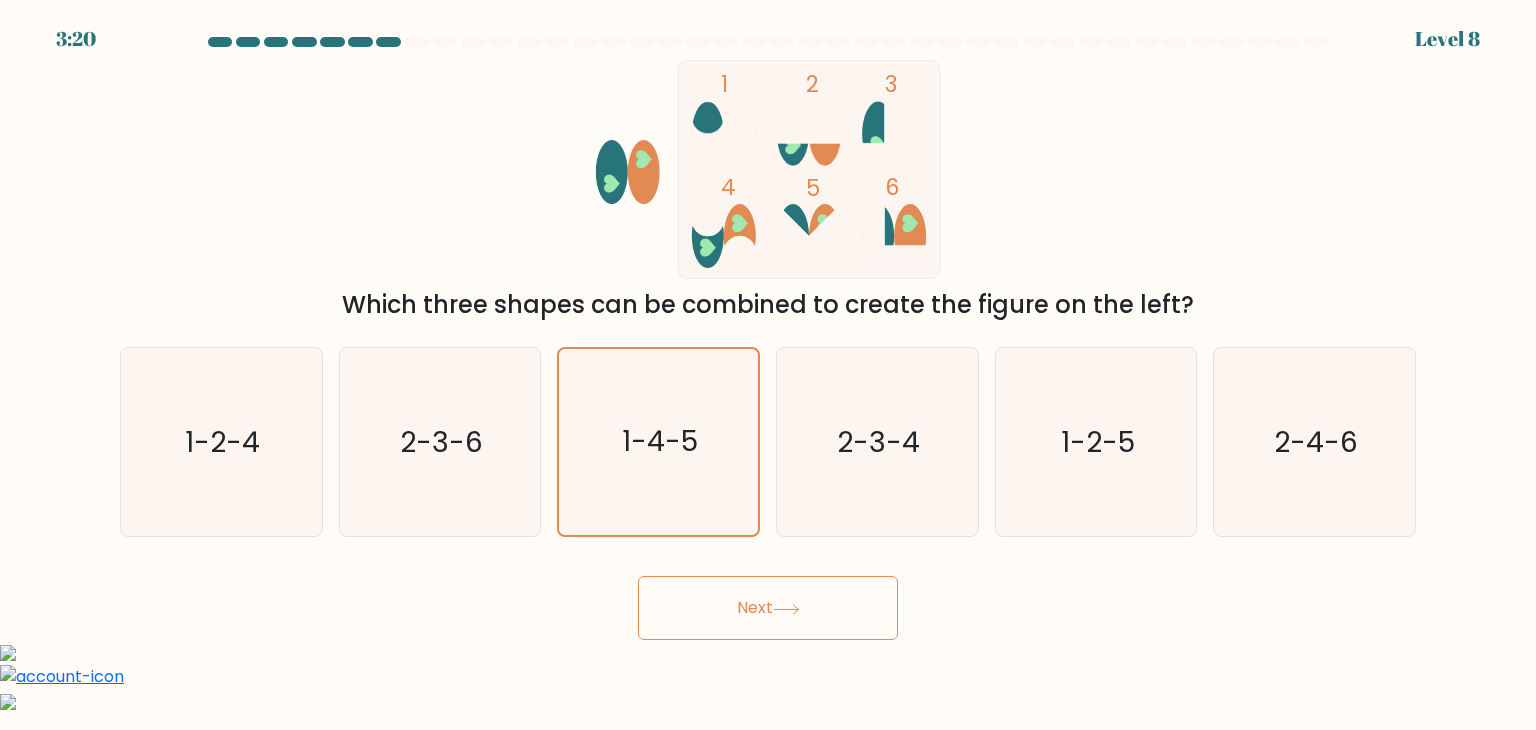 click on "Next" at bounding box center [768, 608] 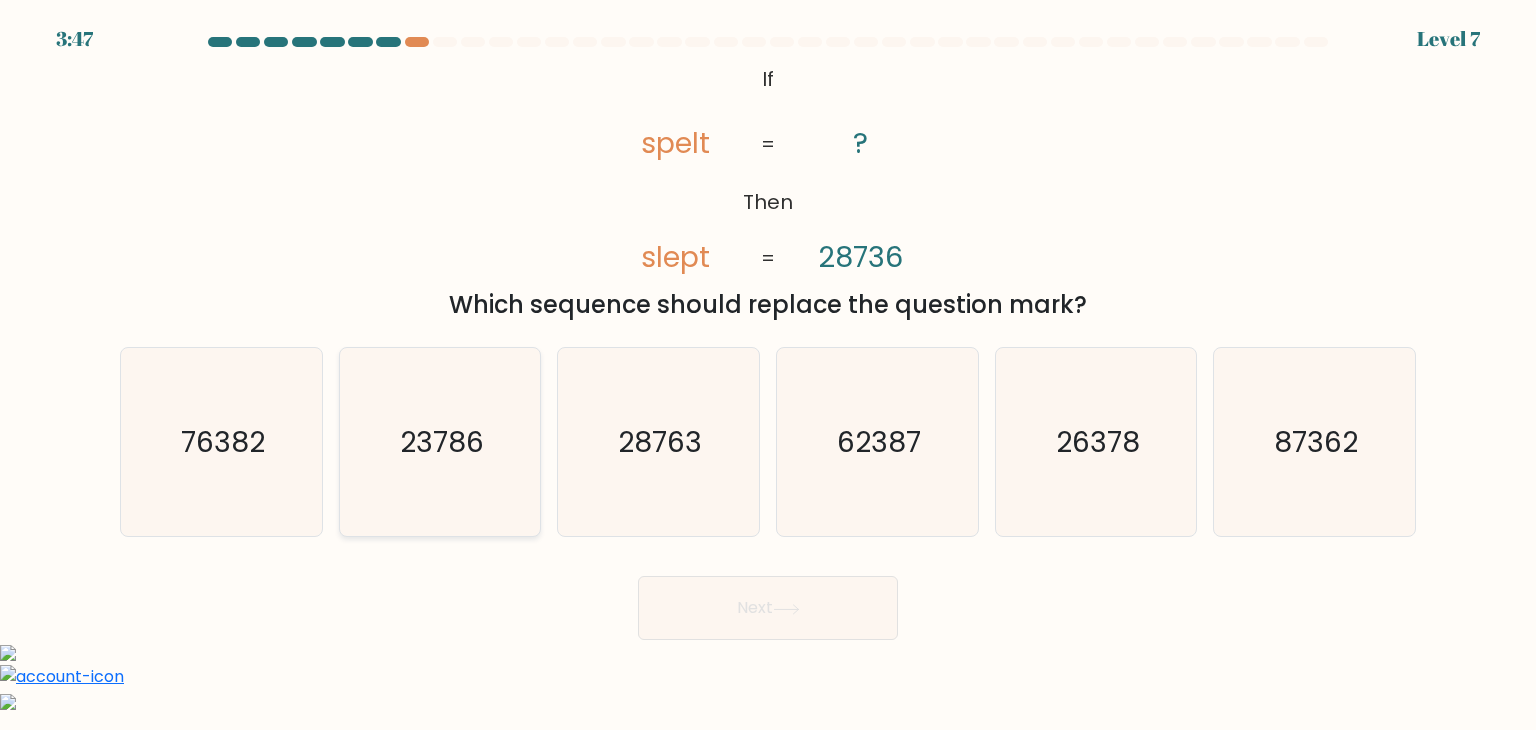 click on "23786" at bounding box center [442, 442] 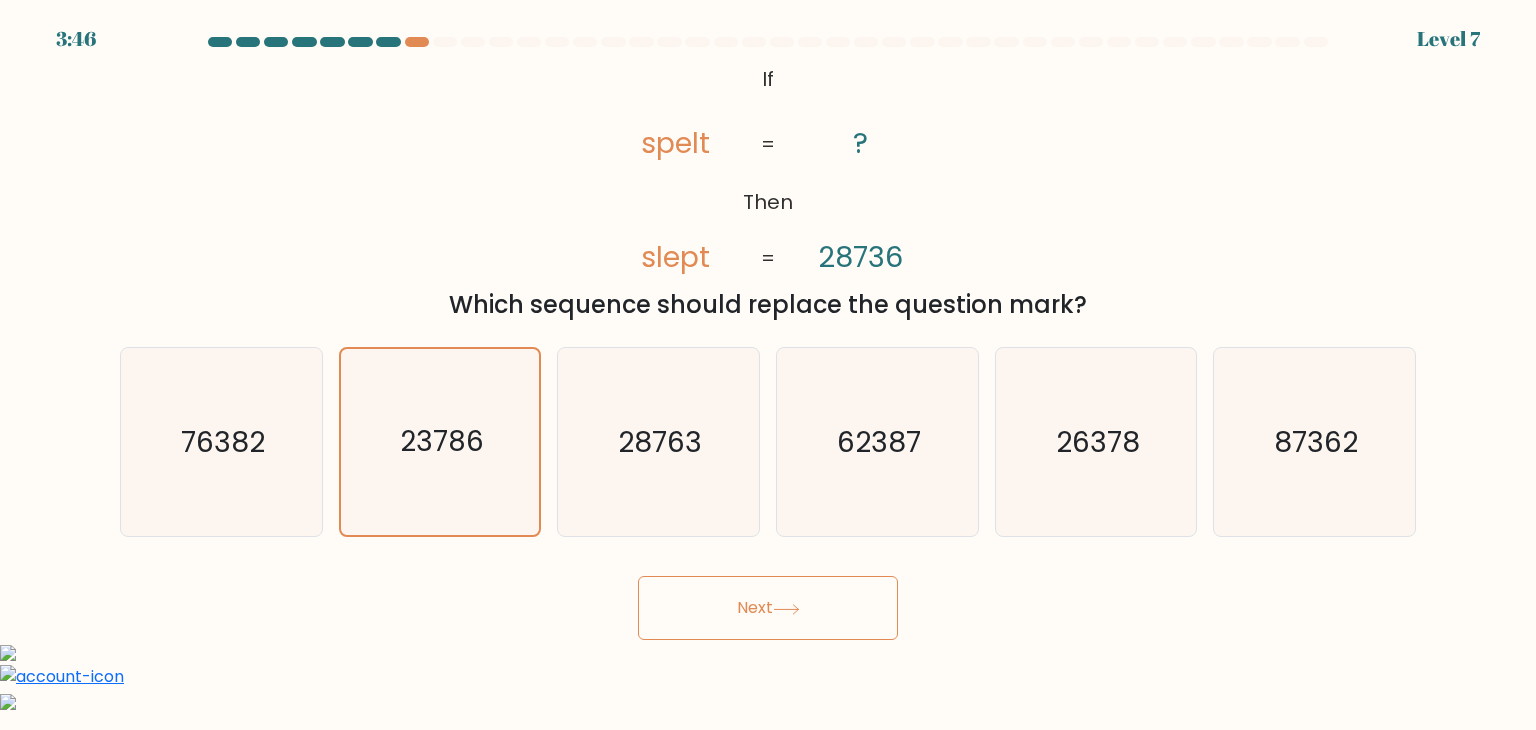 click at bounding box center (786, 609) 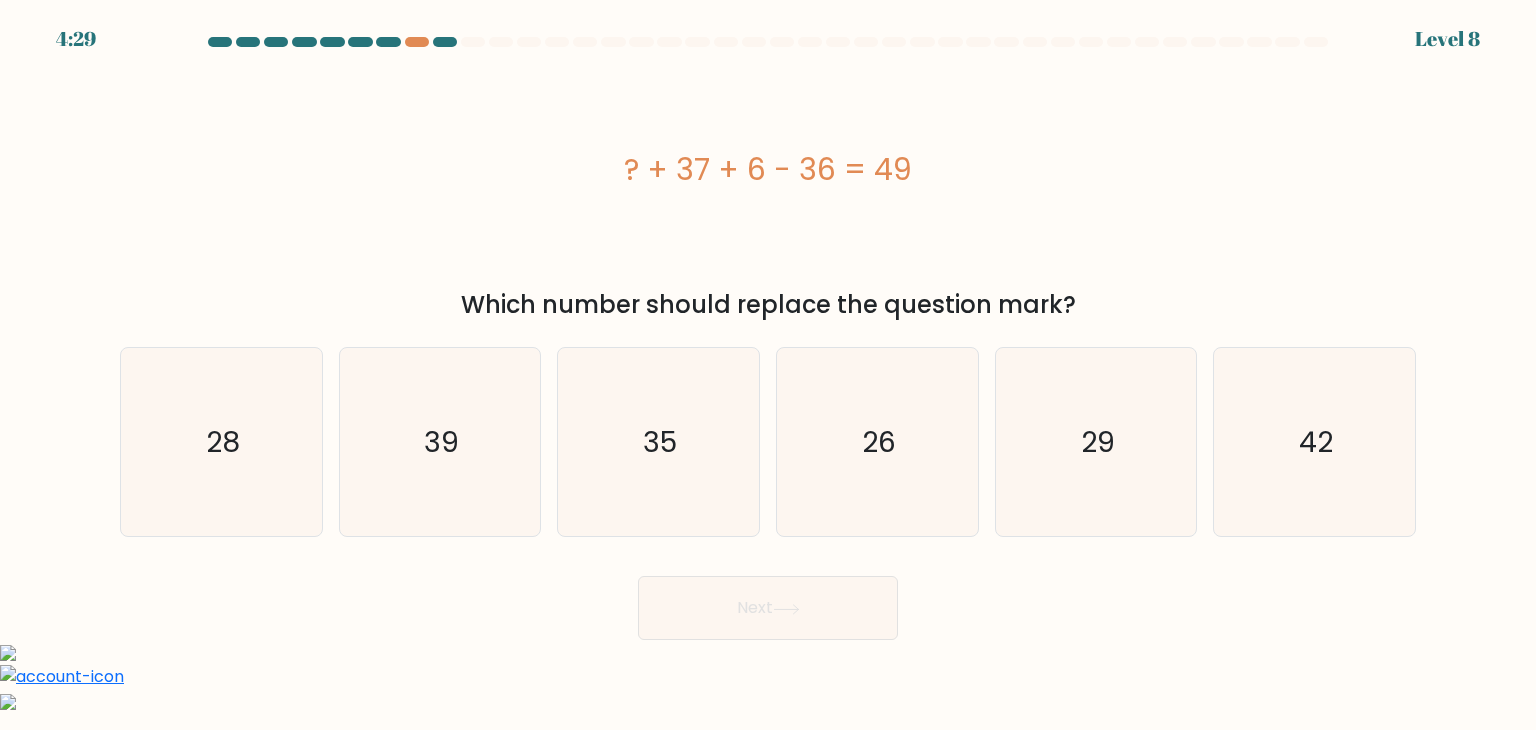 type 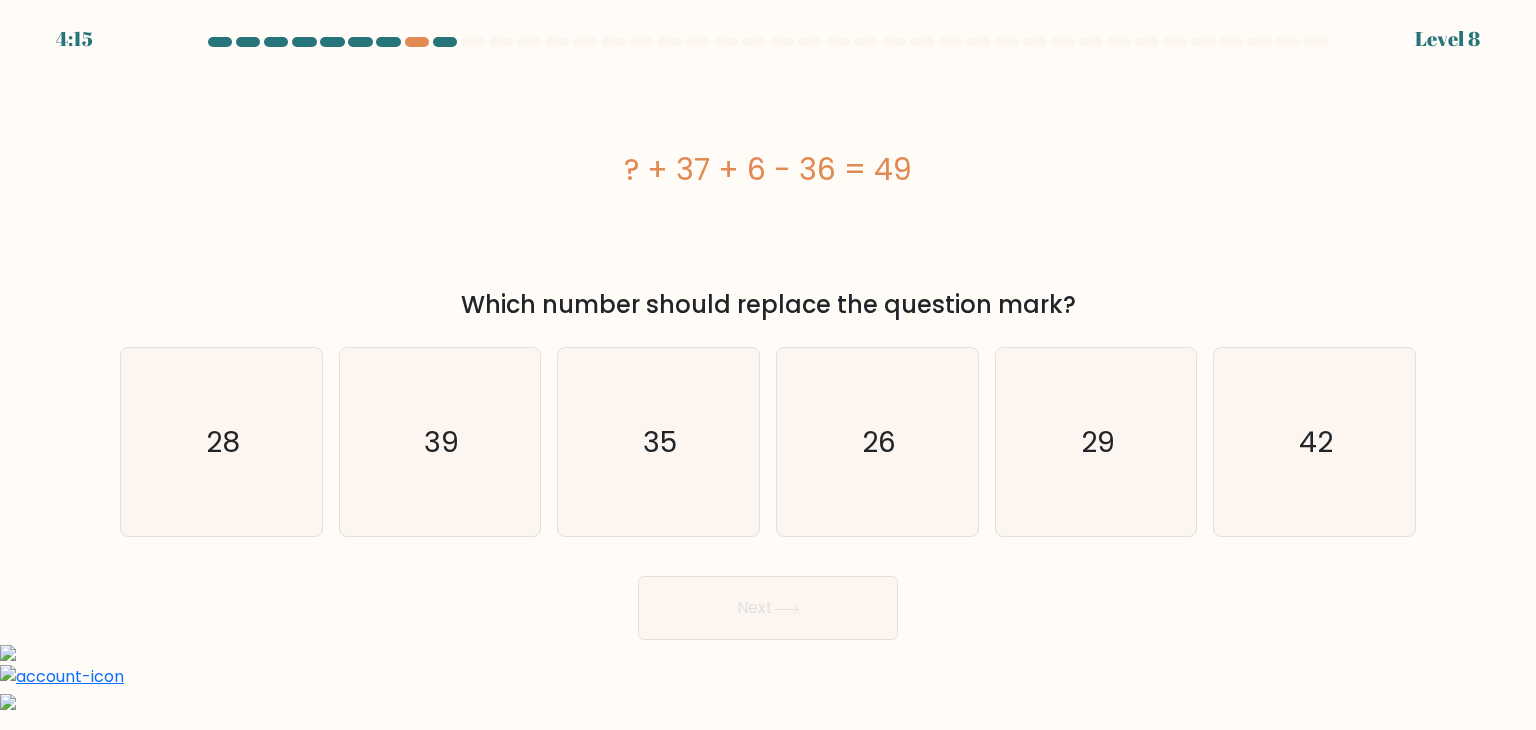 click on "Which number should replace the question mark?" at bounding box center (768, 305) 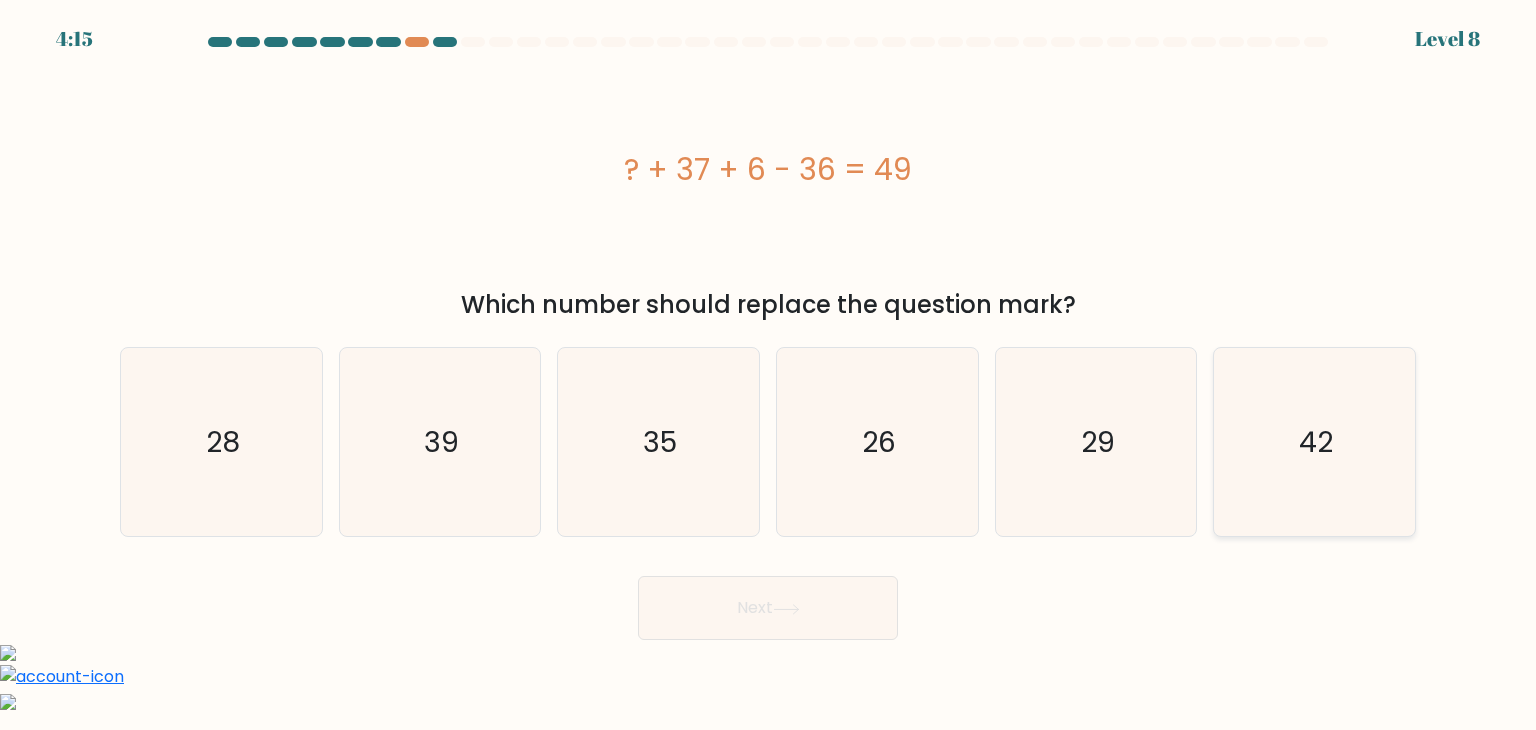 click on "42" at bounding box center [1314, 442] 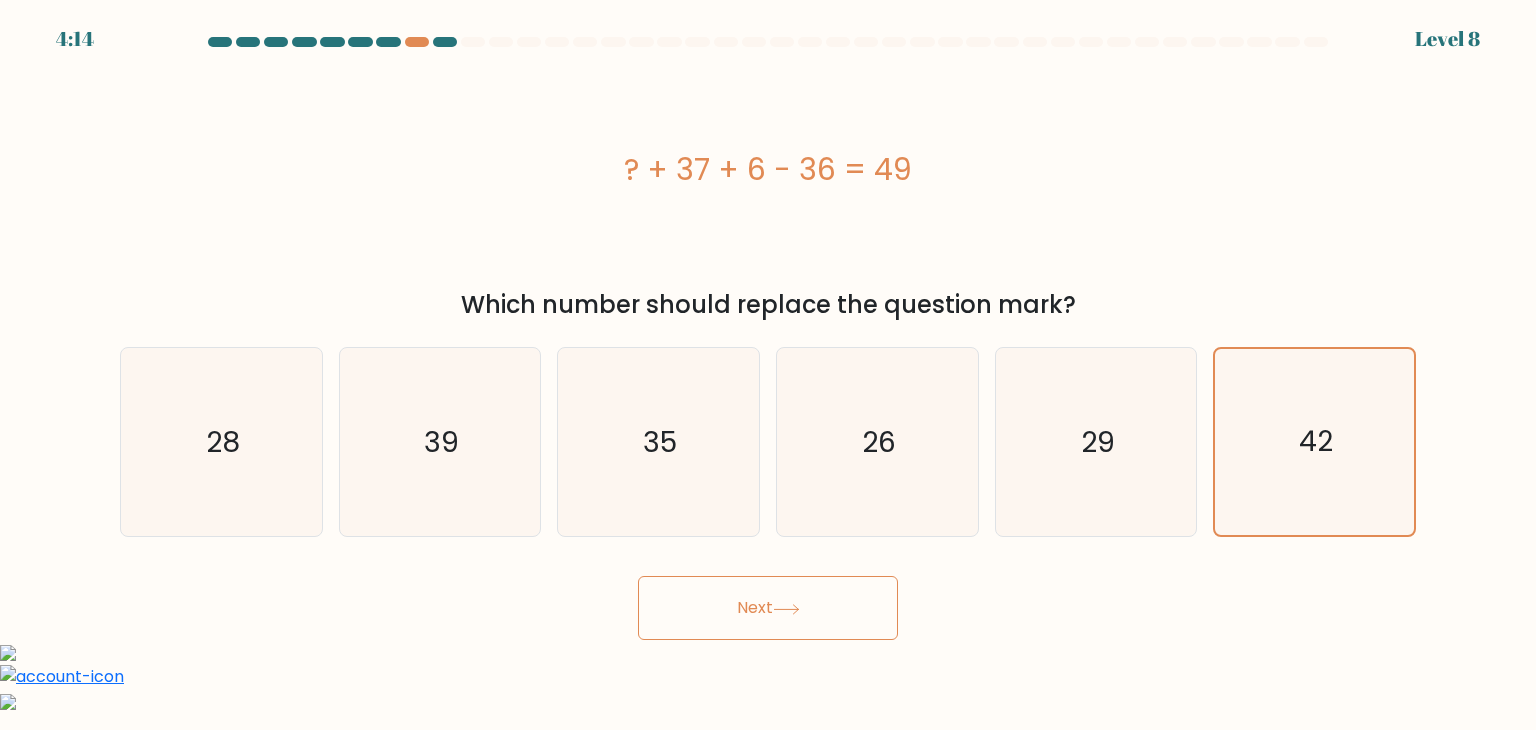 click on "Next" at bounding box center (768, 608) 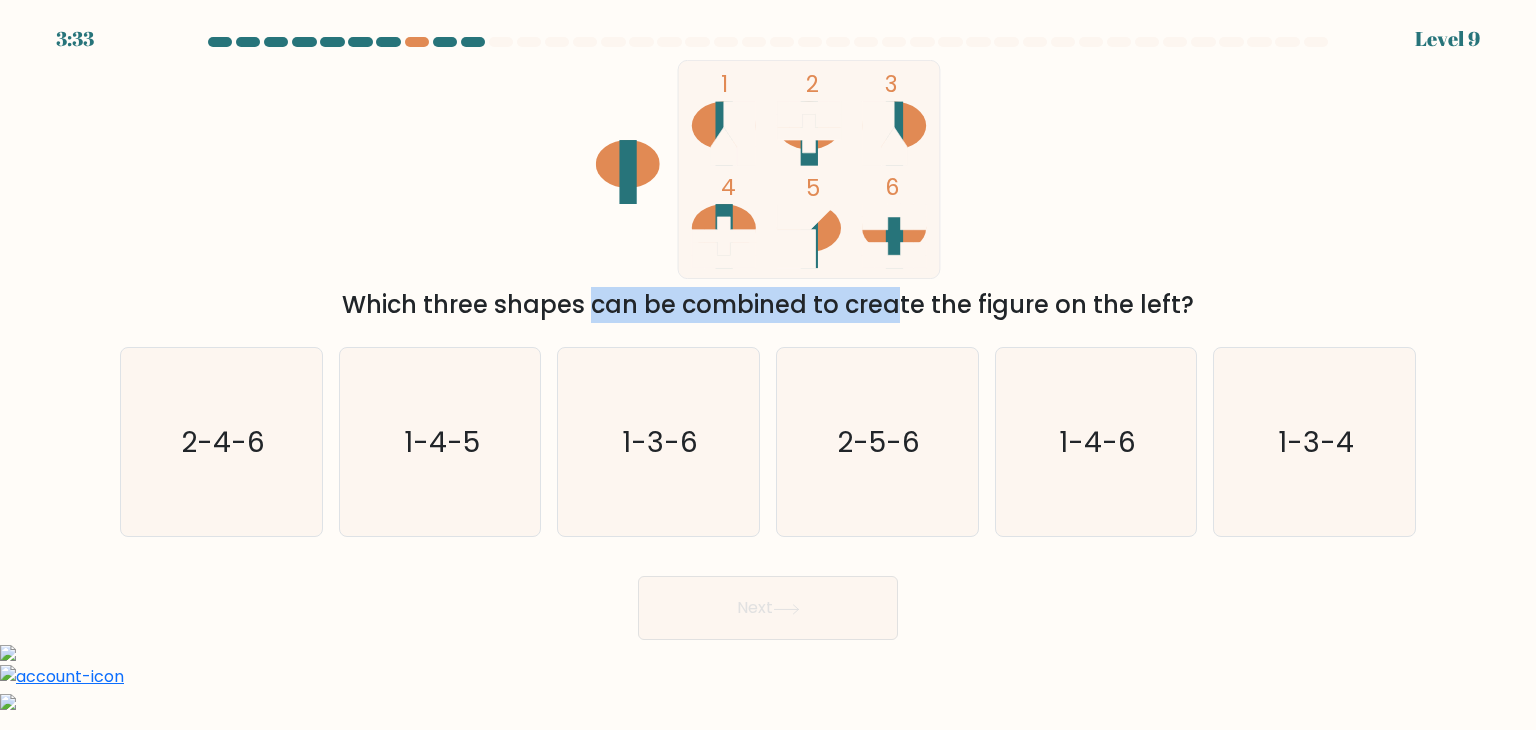 drag, startPoint x: 443, startPoint y: 312, endPoint x: 724, endPoint y: 321, distance: 281.1441 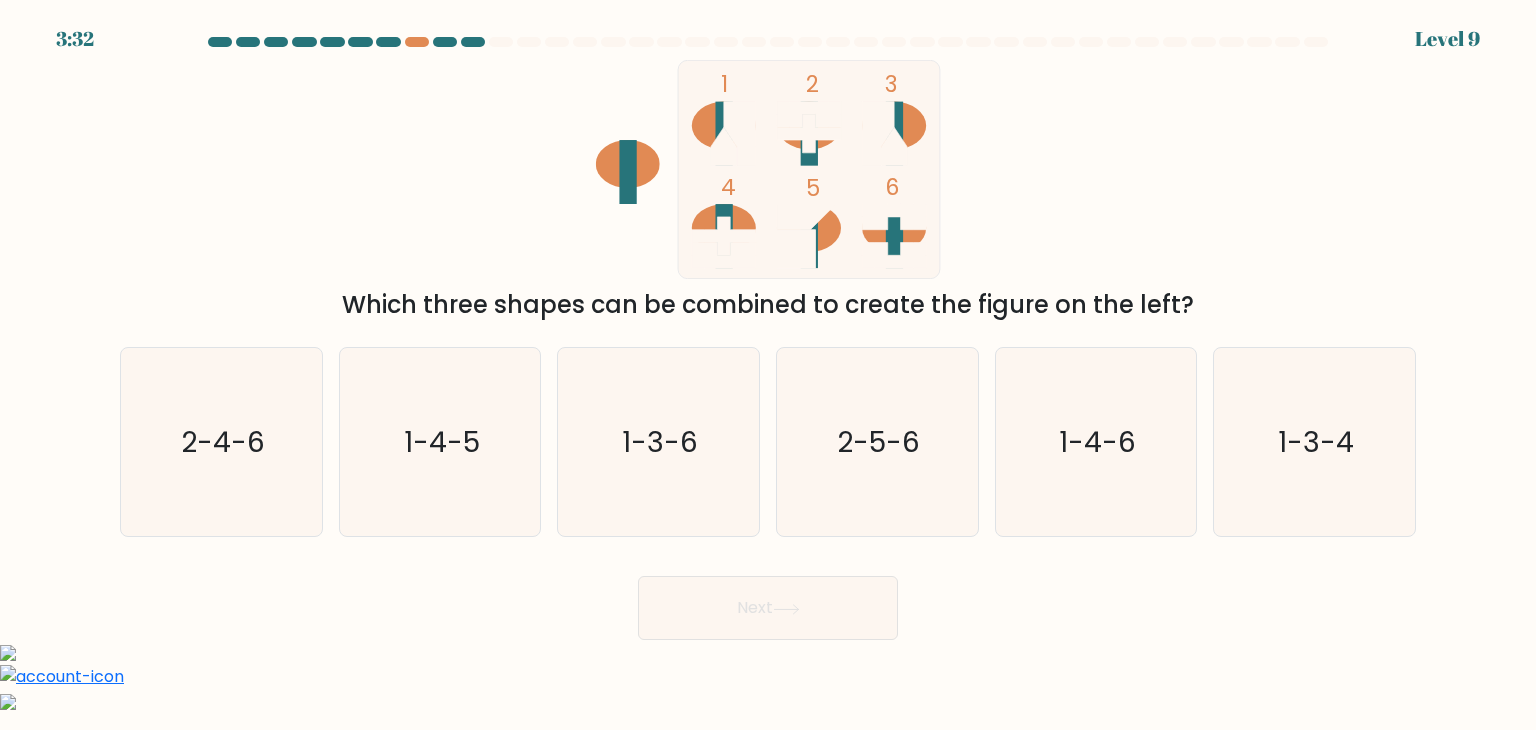 click on "Which three shapes can be combined to create the figure on the left?" at bounding box center [768, 305] 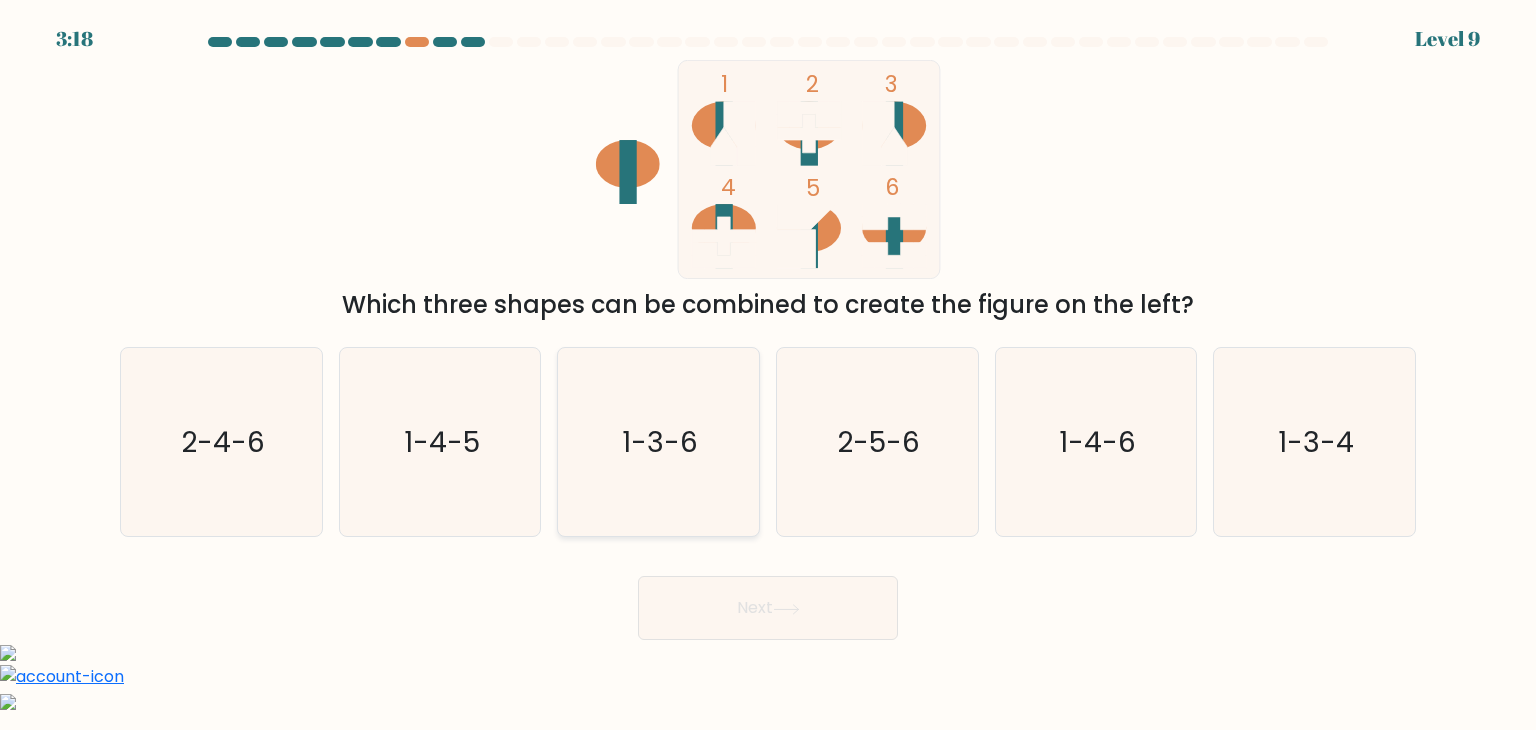 click on "1-3-6" at bounding box center [661, 442] 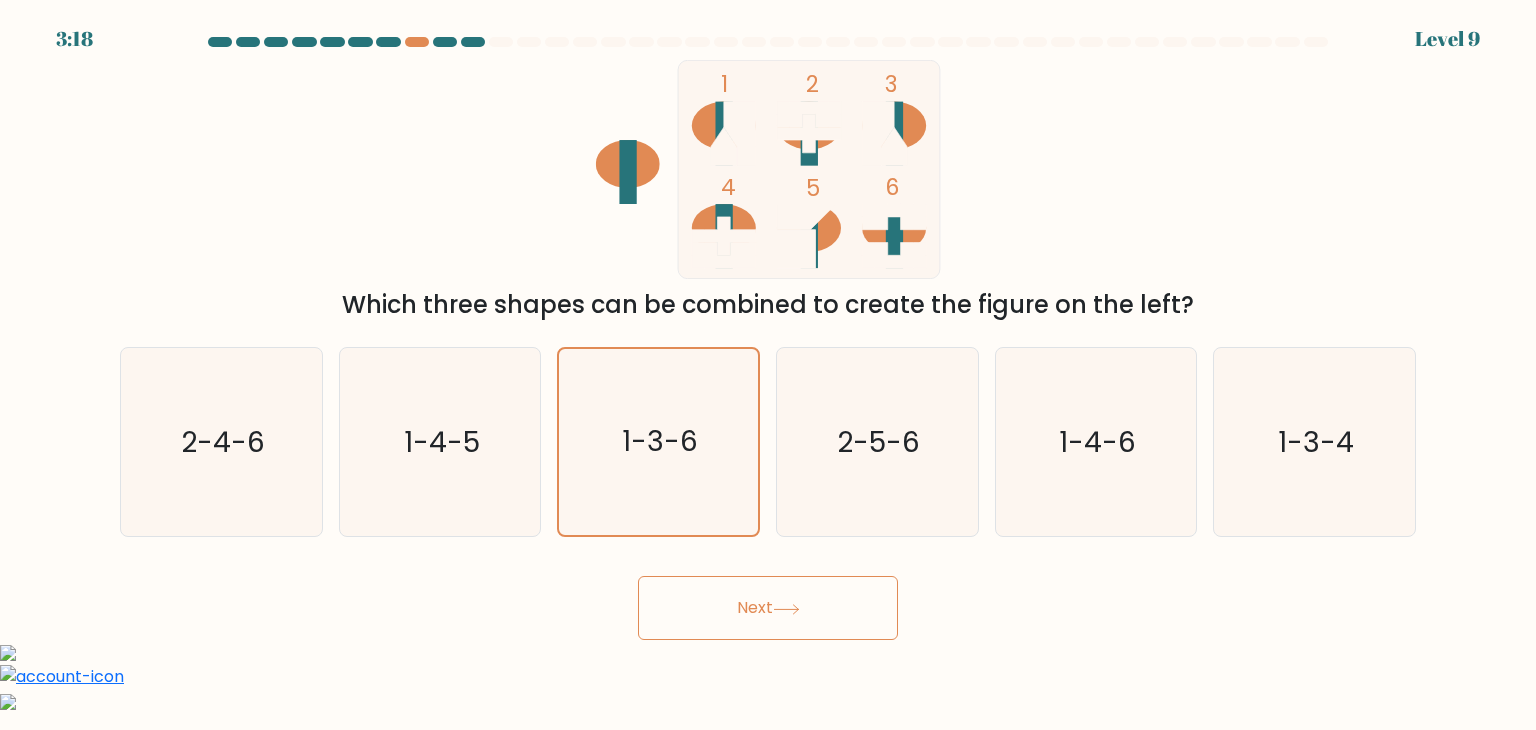 click on "6:34
Lorem 8" at bounding box center (768, 572) 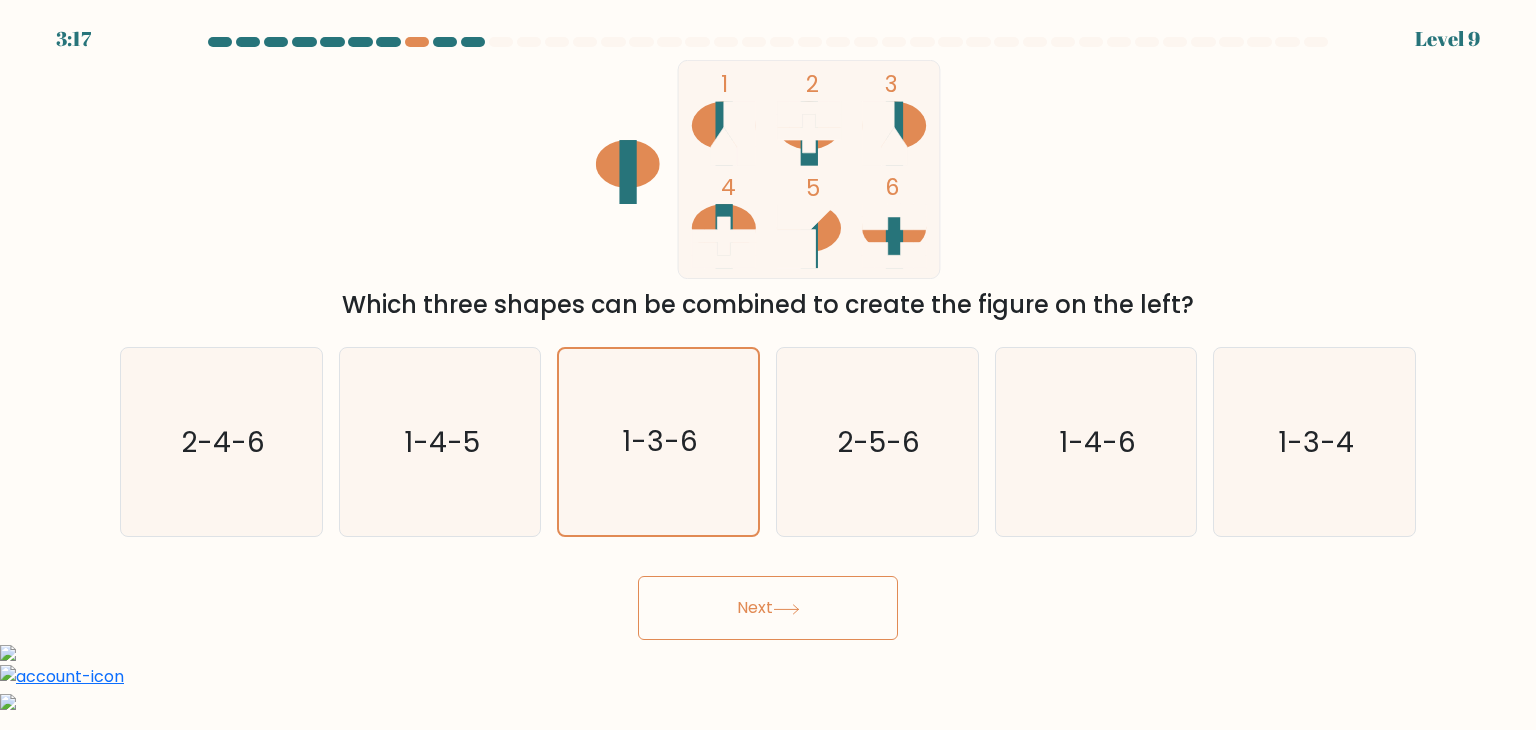 click on "Next" at bounding box center (768, 608) 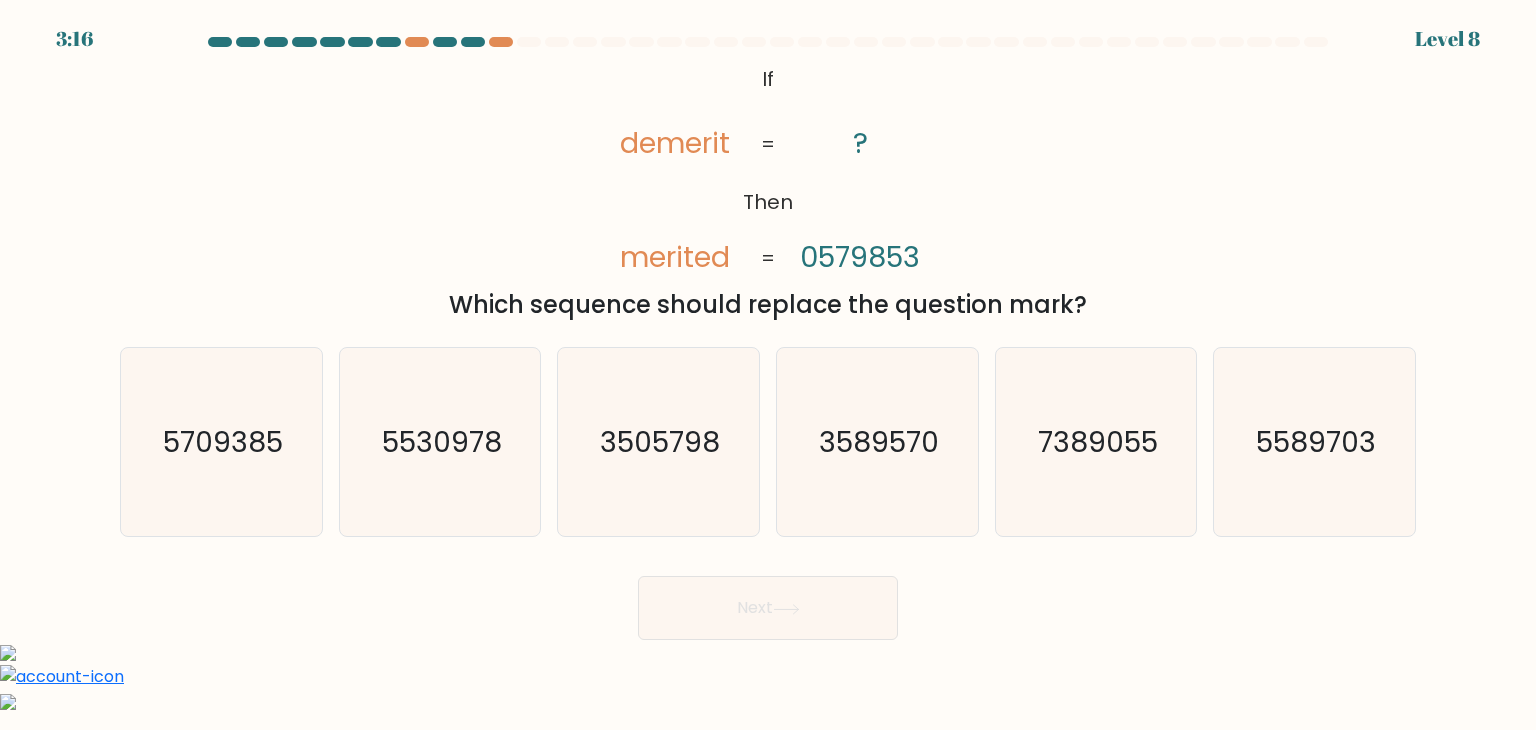 click on "Next" at bounding box center [768, 608] 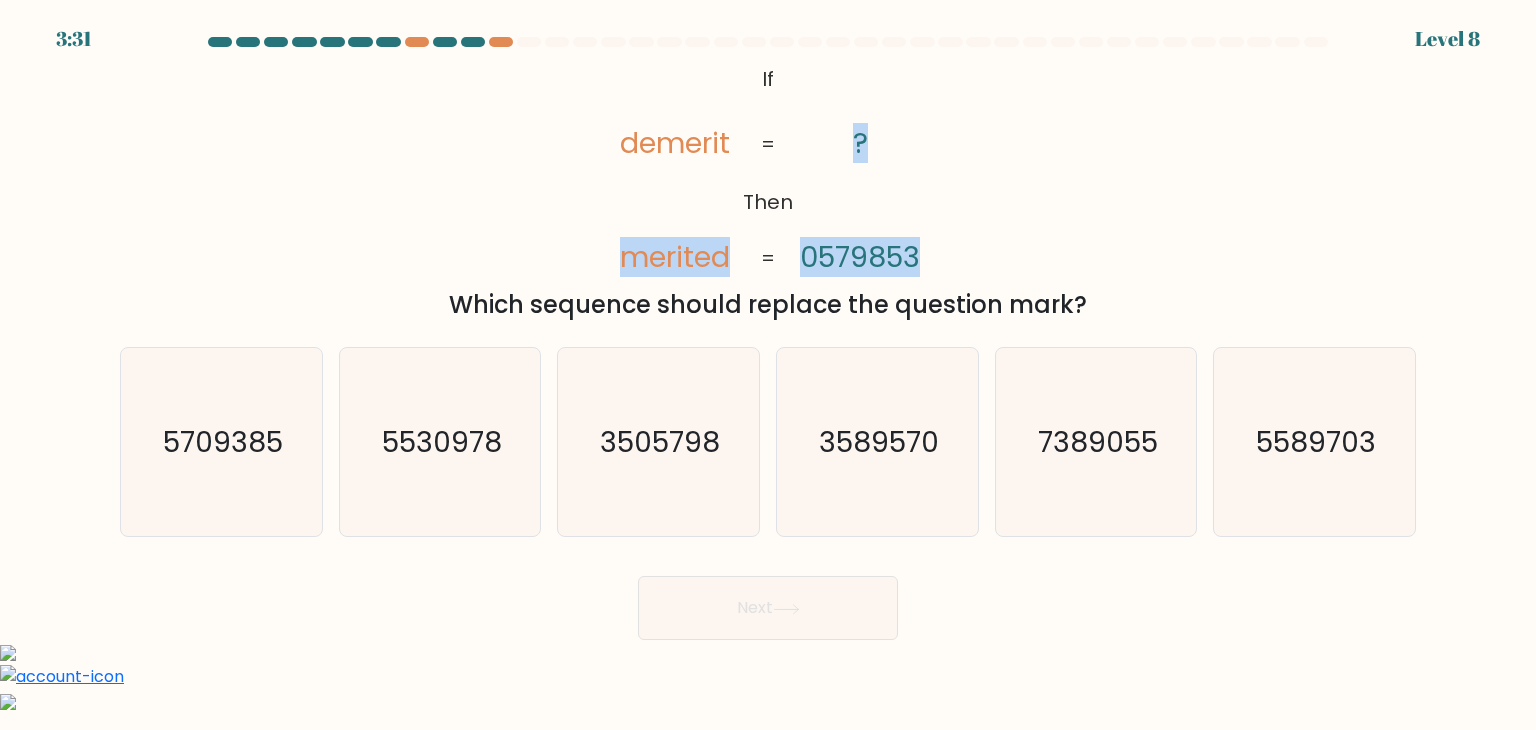 drag, startPoint x: 622, startPoint y: 255, endPoint x: 924, endPoint y: 261, distance: 302.0596 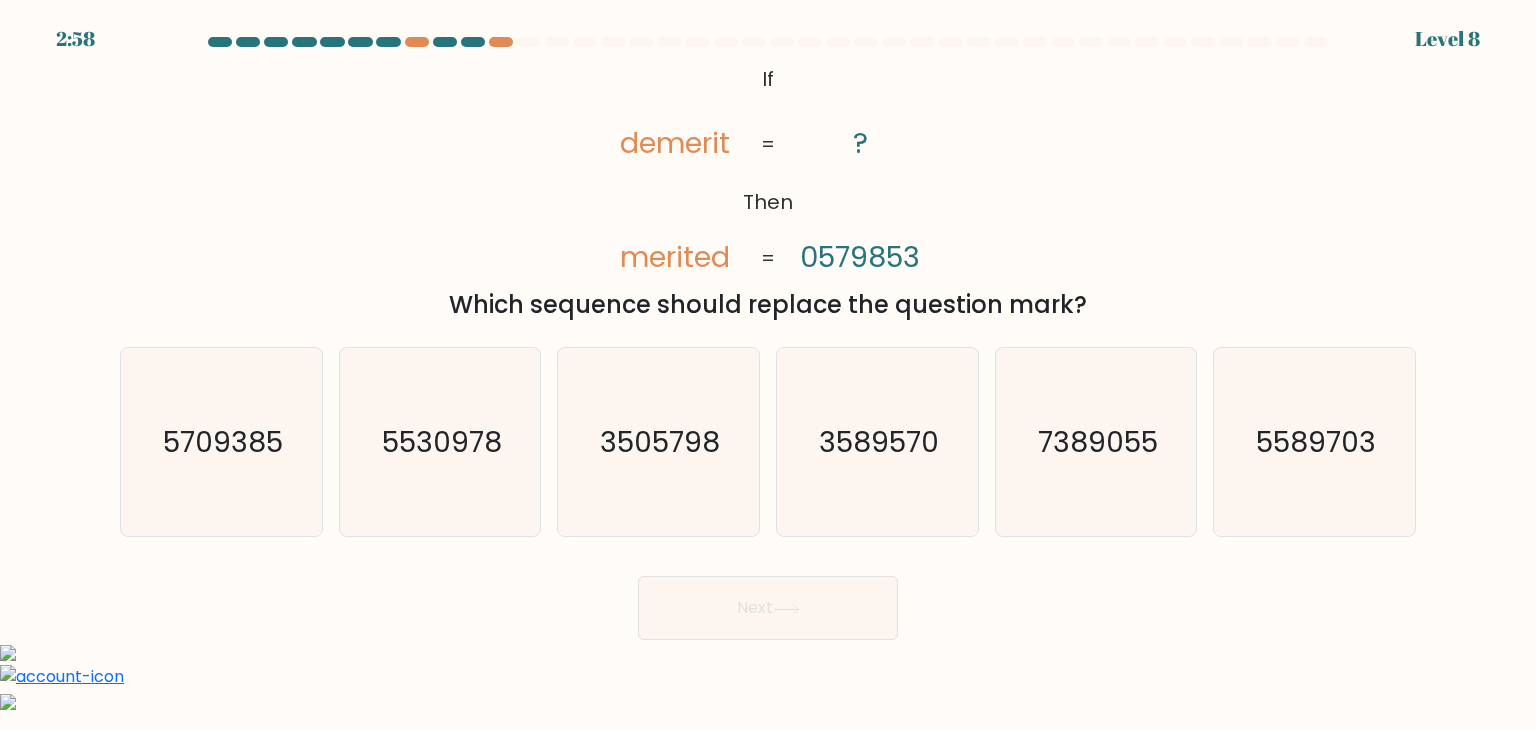 click on "Next" at bounding box center (768, 600) 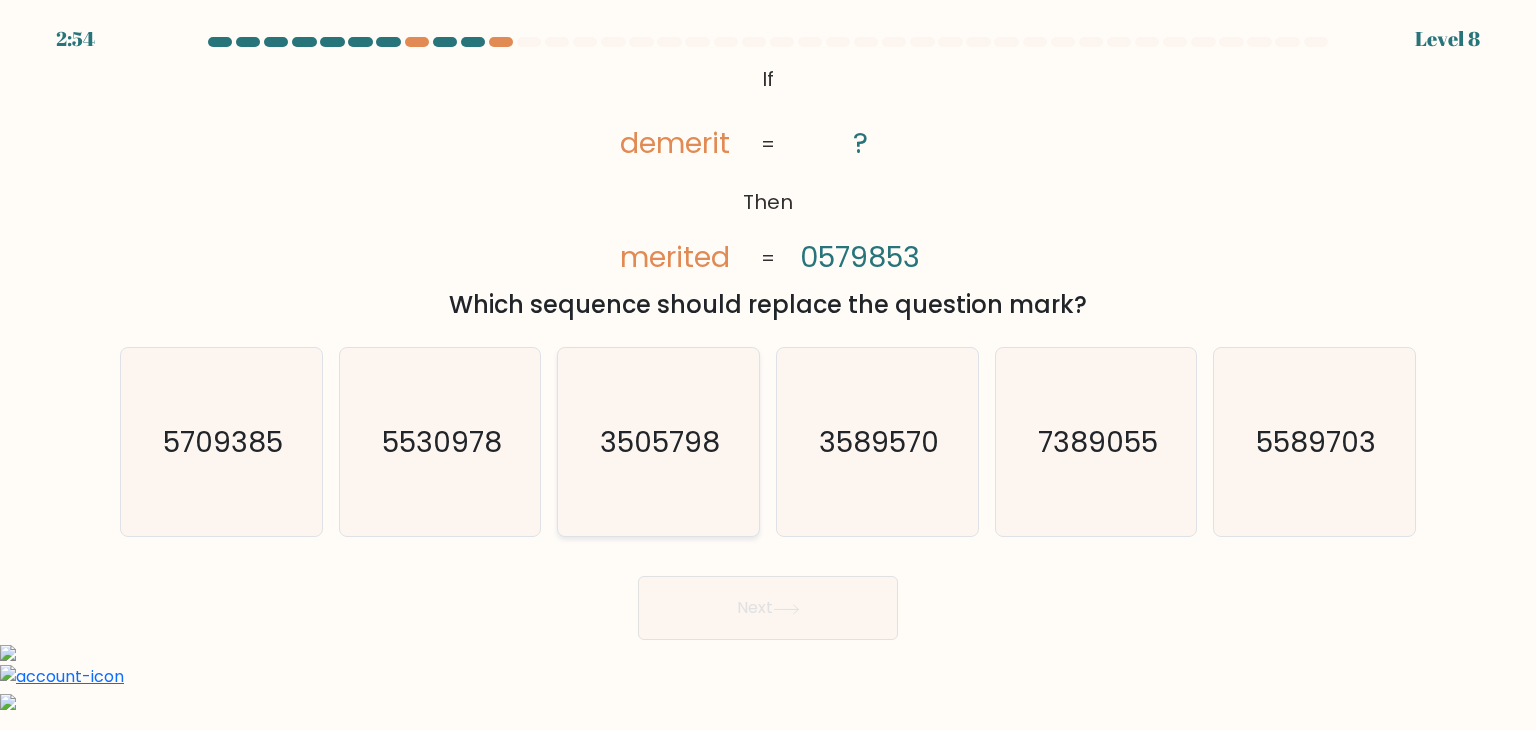 click on "3505798" at bounding box center [661, 442] 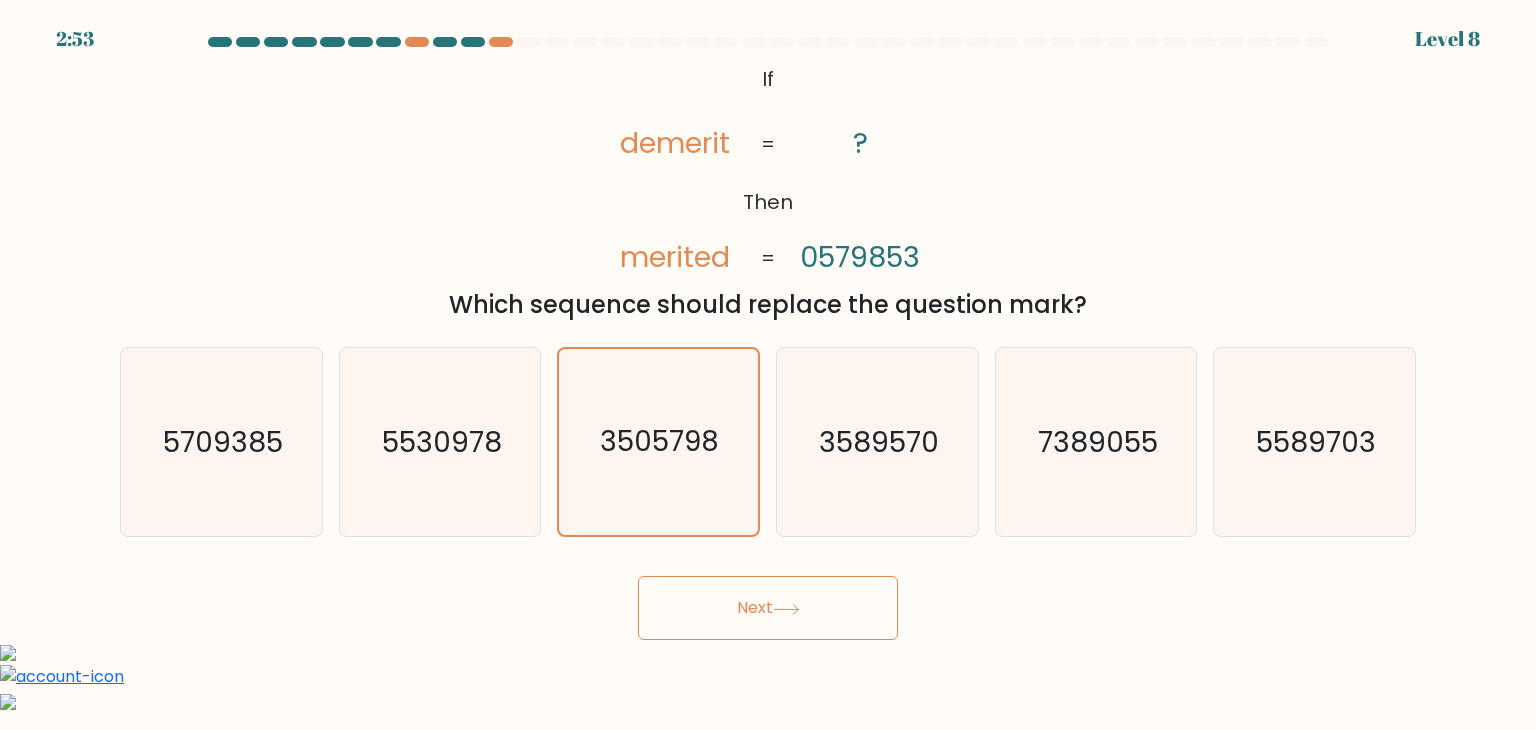 click at bounding box center (786, 609) 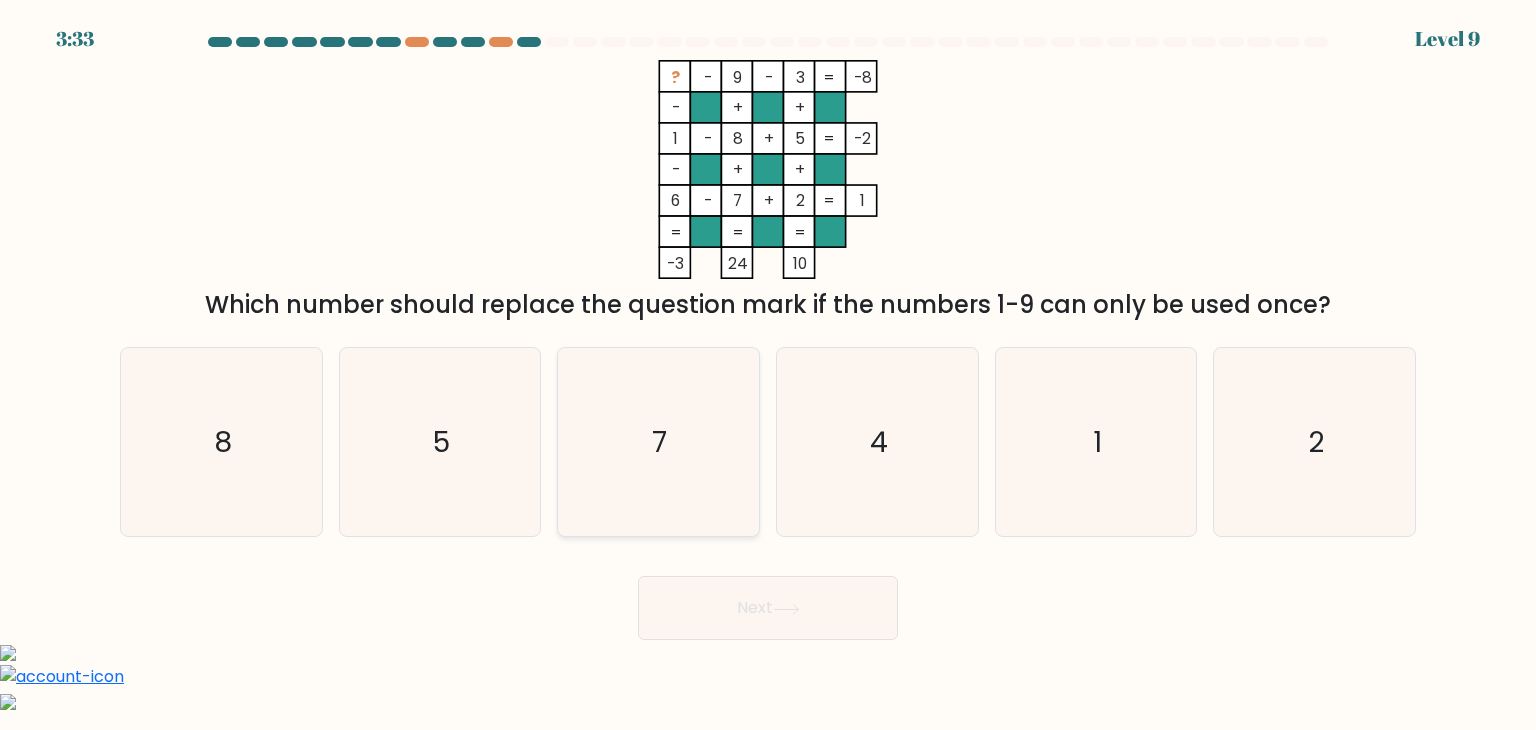 click on "7" at bounding box center (658, 442) 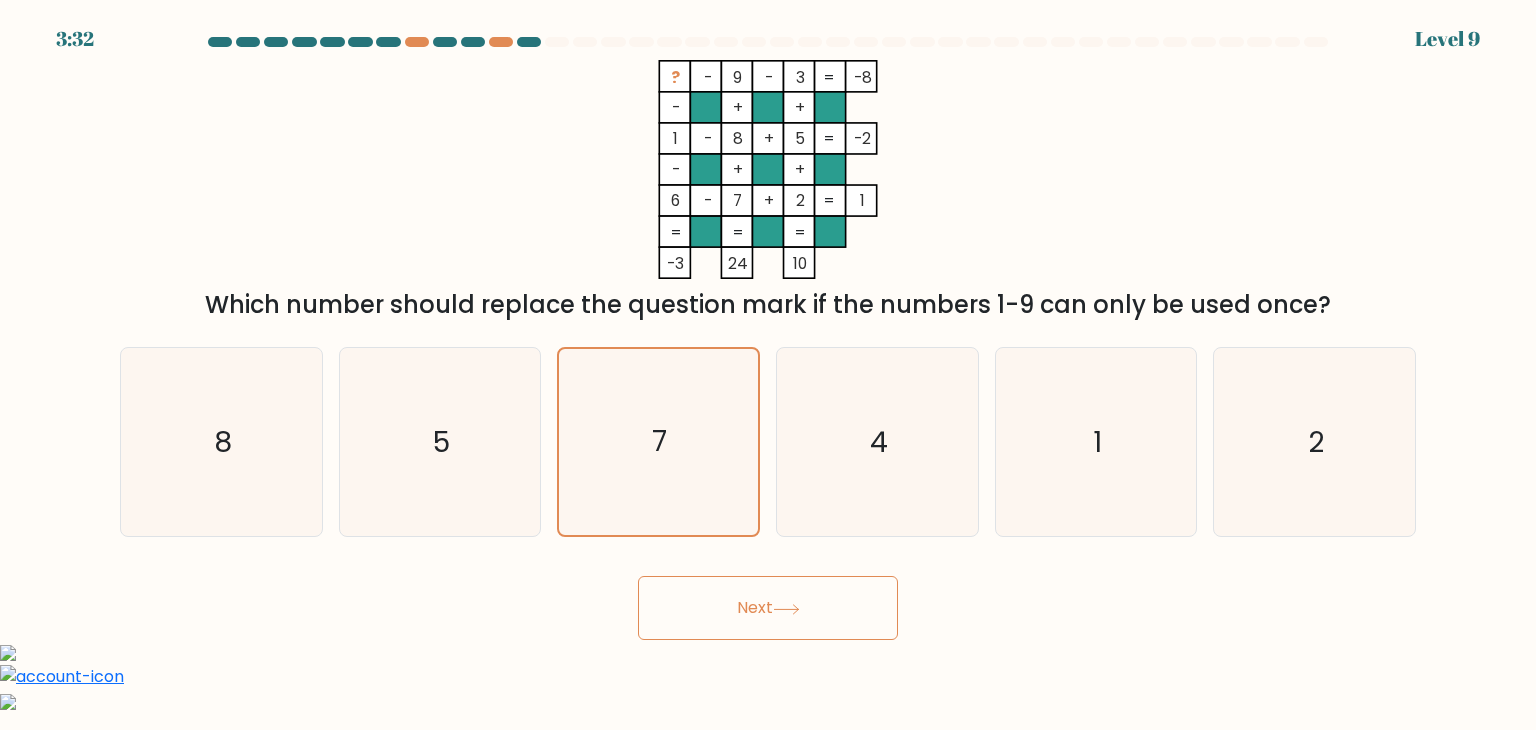 click on "Next" at bounding box center [768, 608] 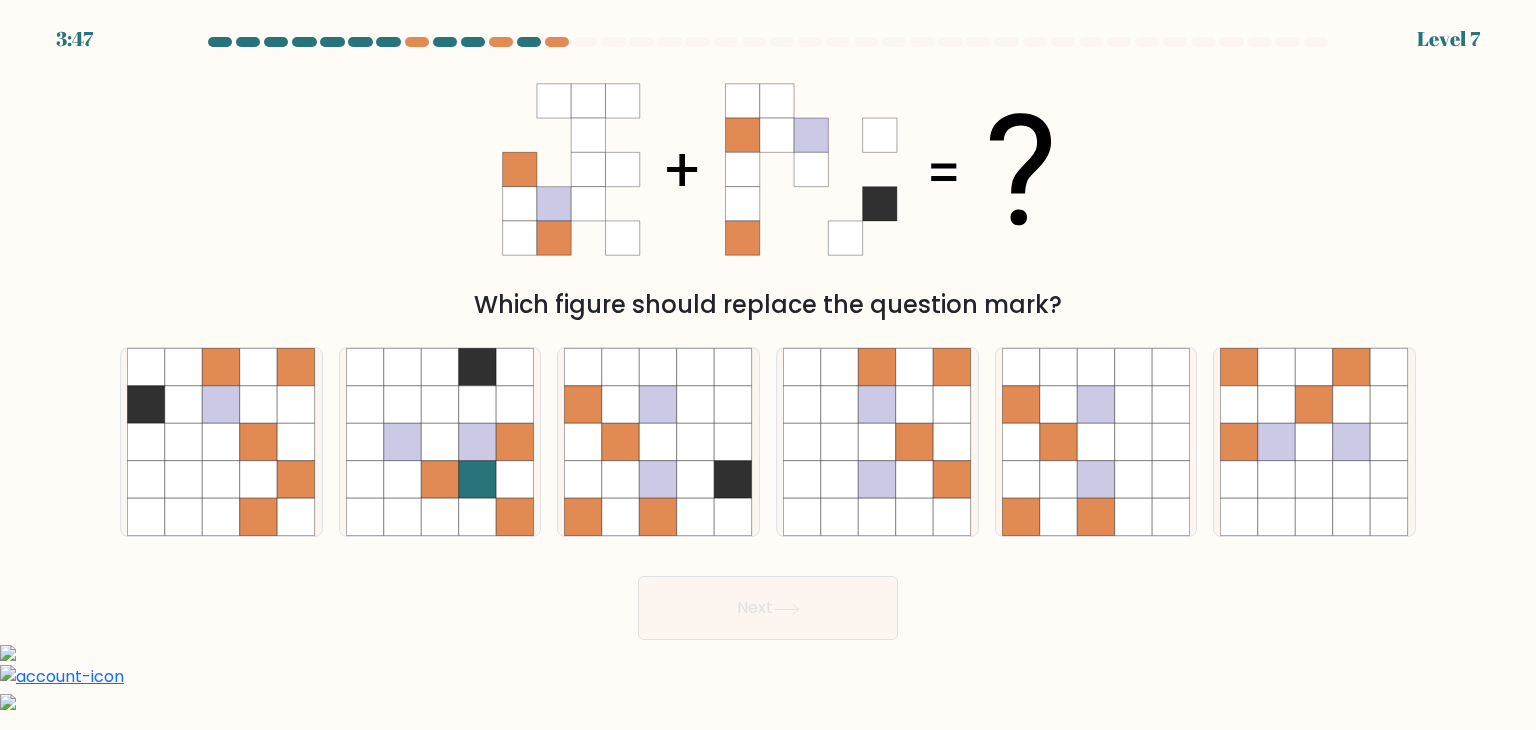 drag, startPoint x: 708, startPoint y: 476, endPoint x: 780, endPoint y: 544, distance: 99.03535 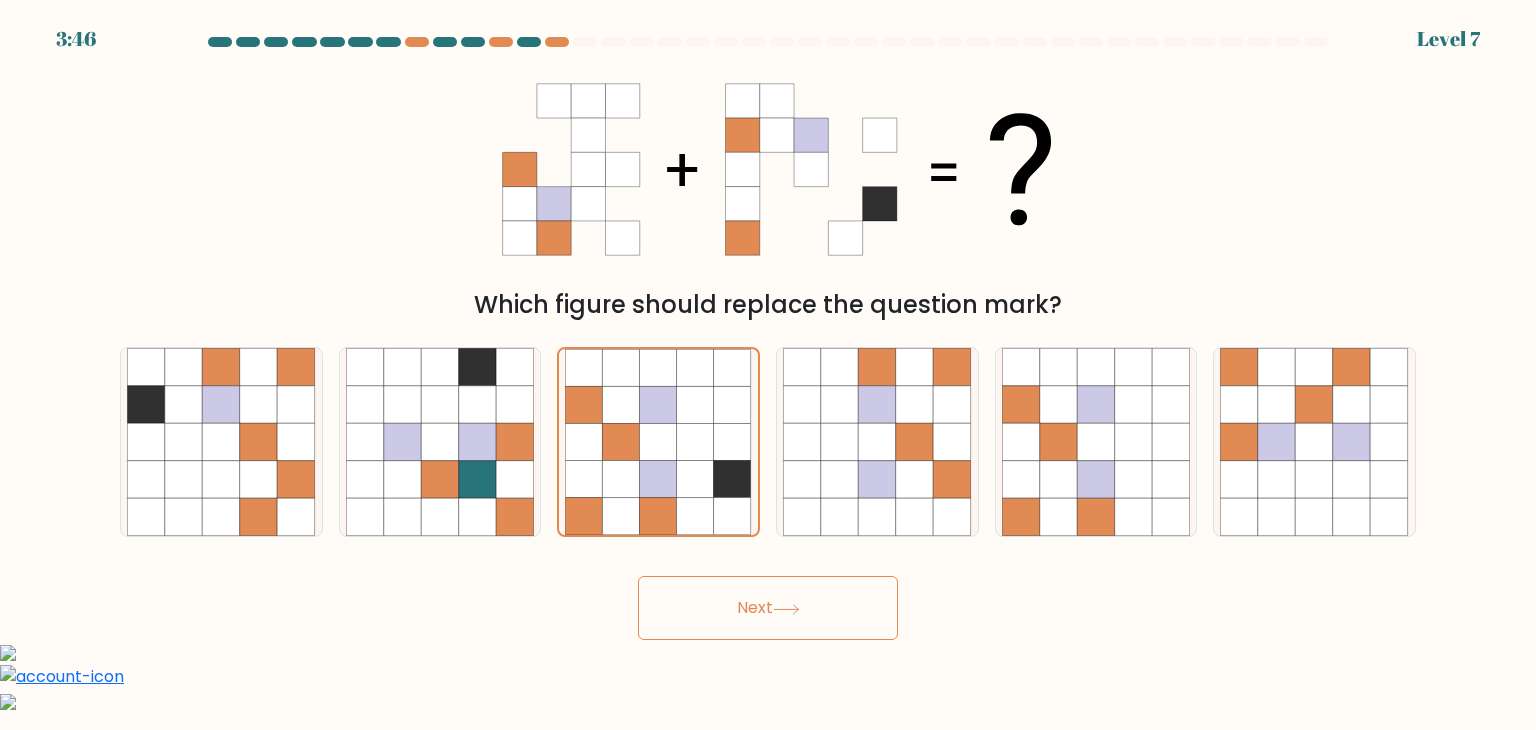 click on "Next" at bounding box center (768, 608) 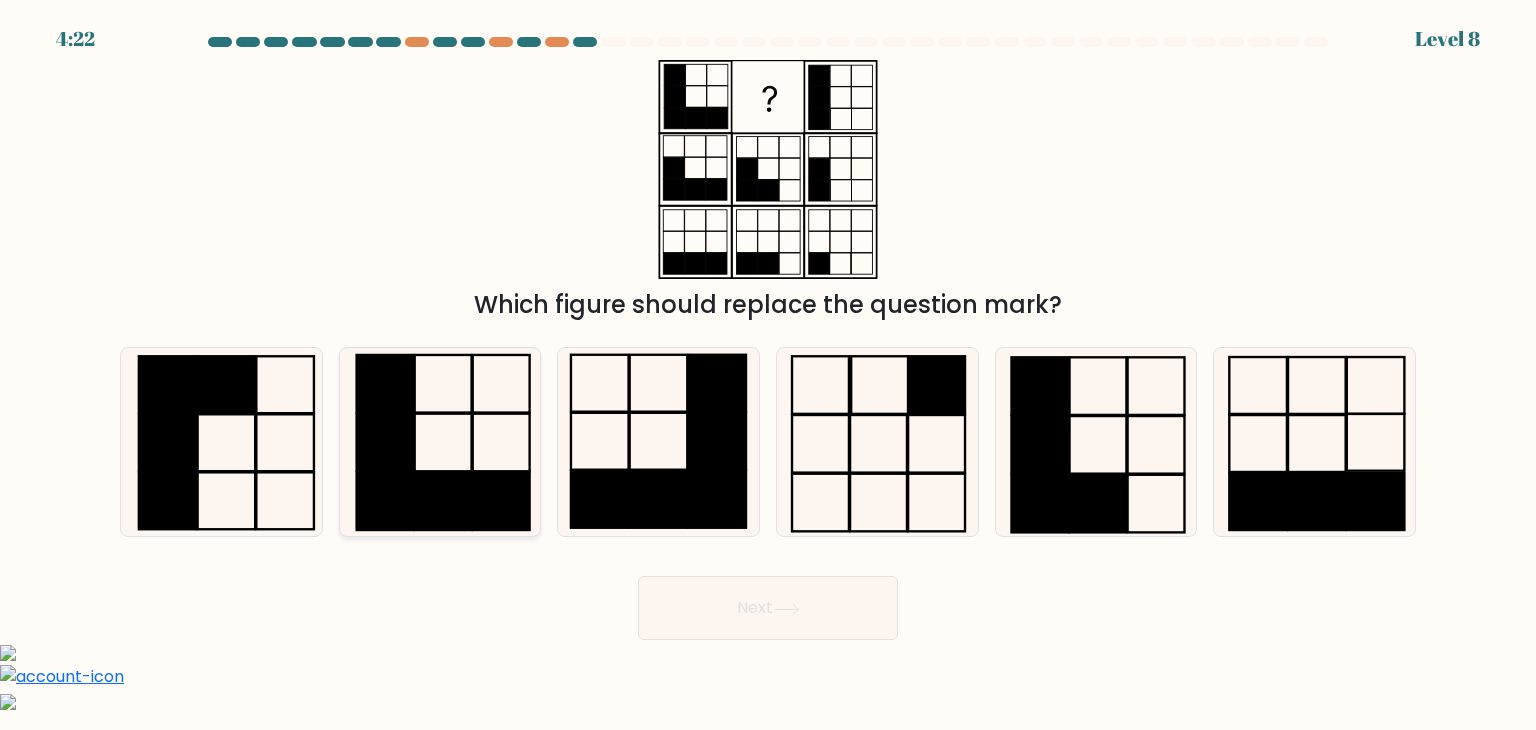 click at bounding box center [384, 443] 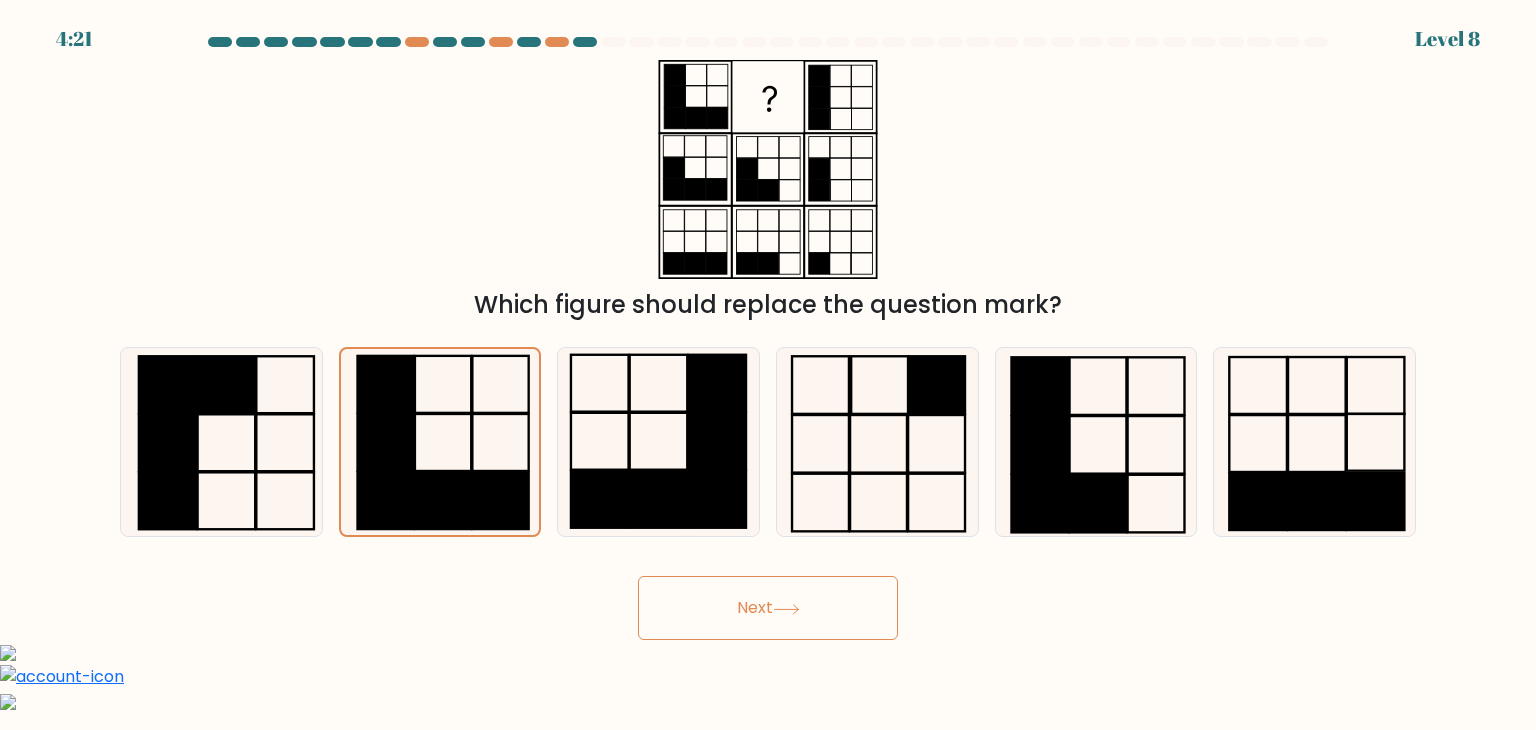 click on "Next" at bounding box center (768, 608) 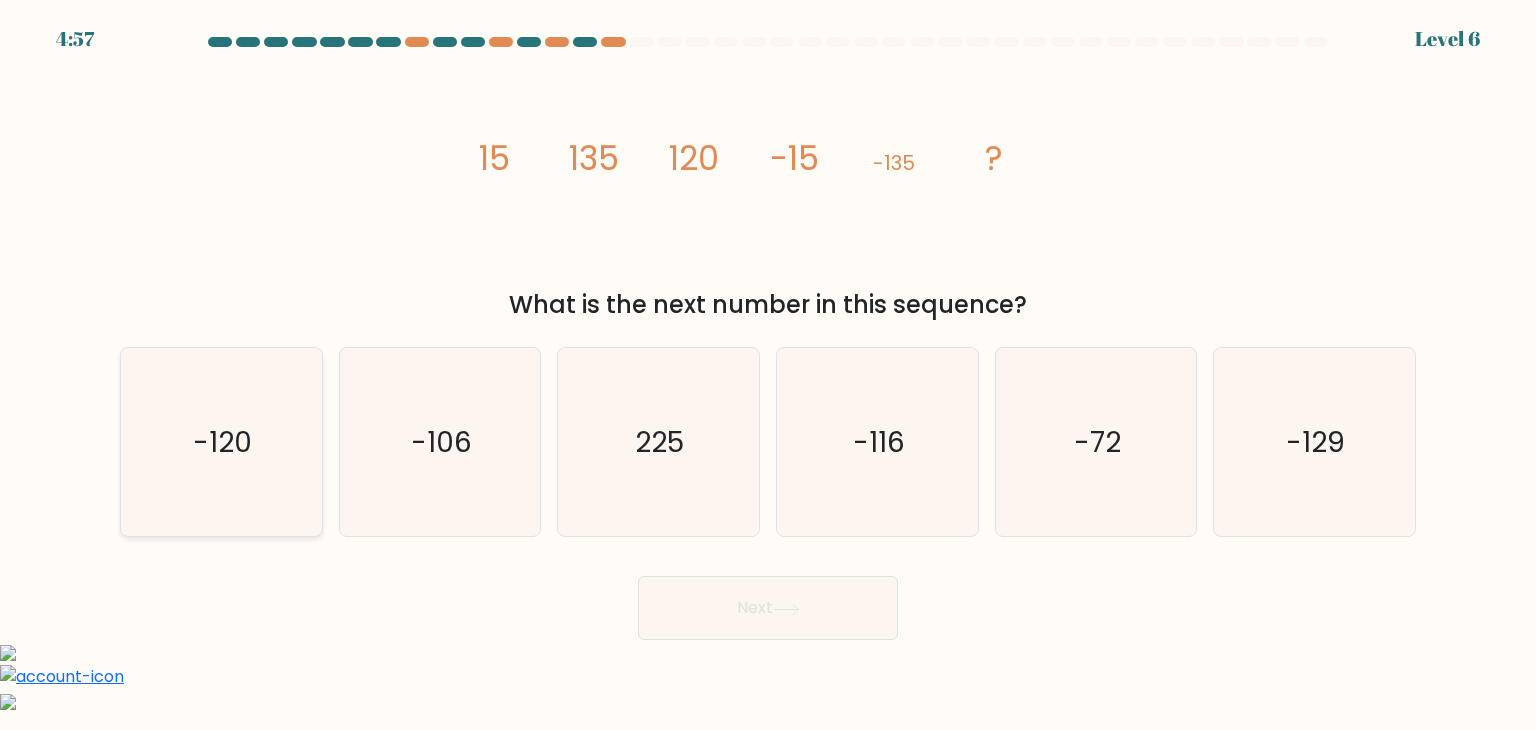 click on "-120" at bounding box center (221, 442) 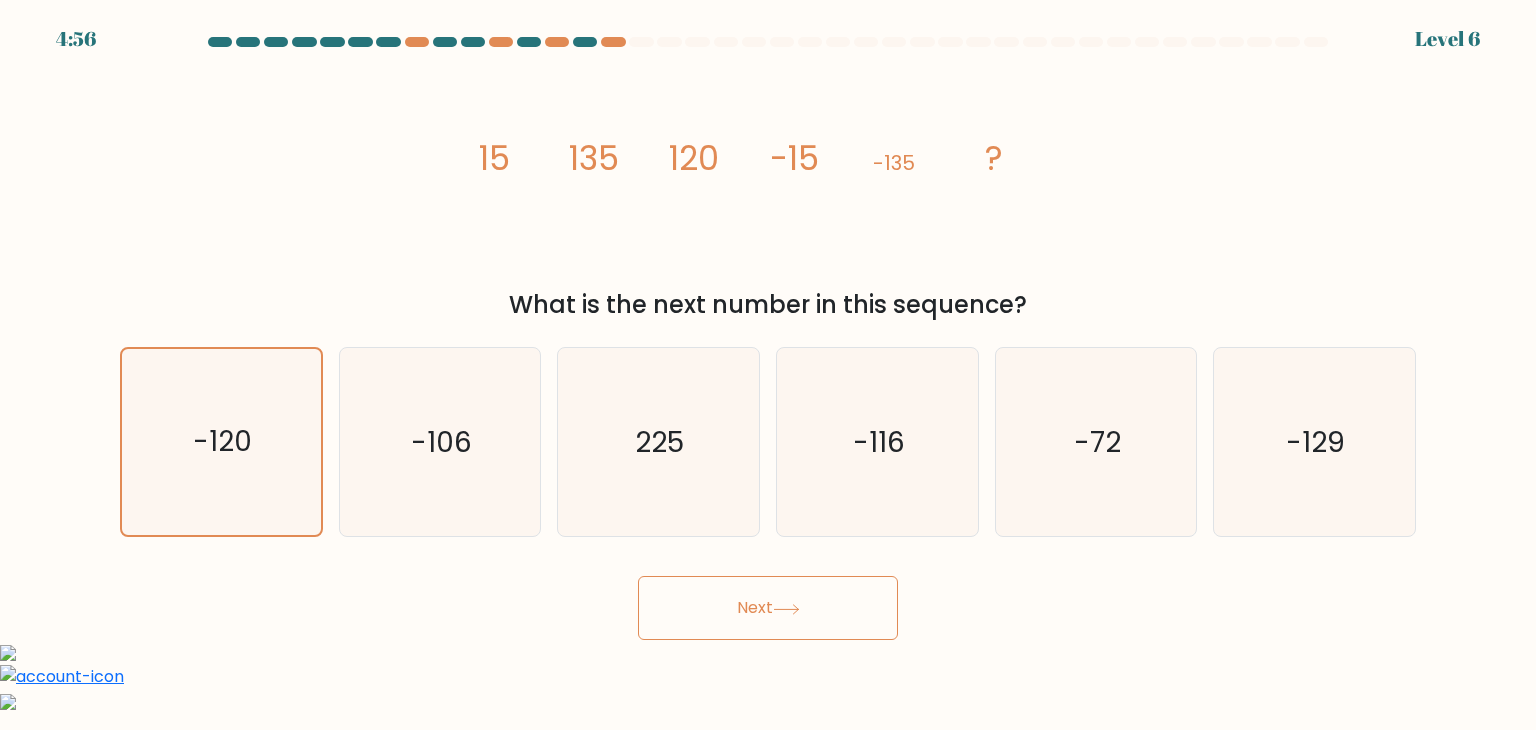 click on "Next" at bounding box center (768, 608) 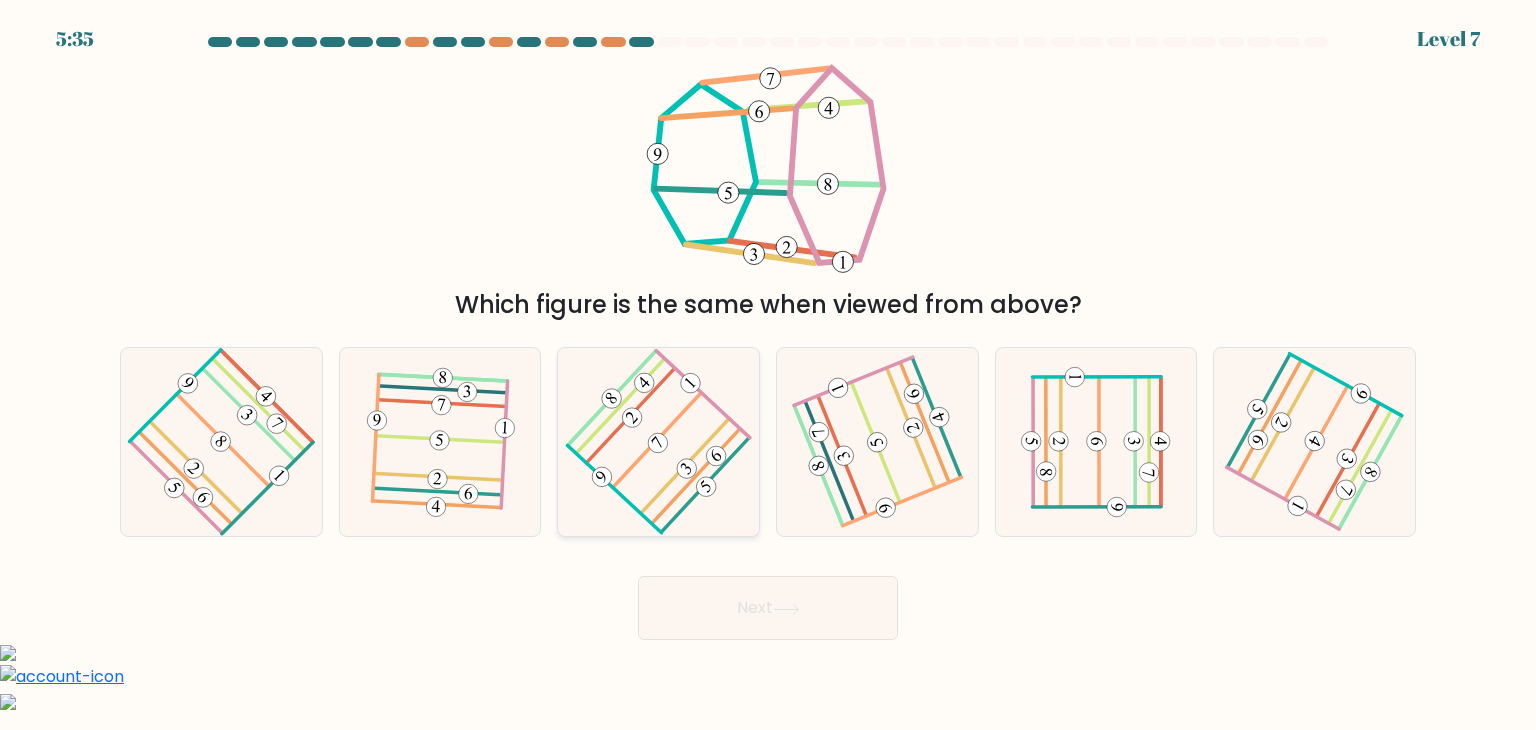 click at bounding box center (659, 442) 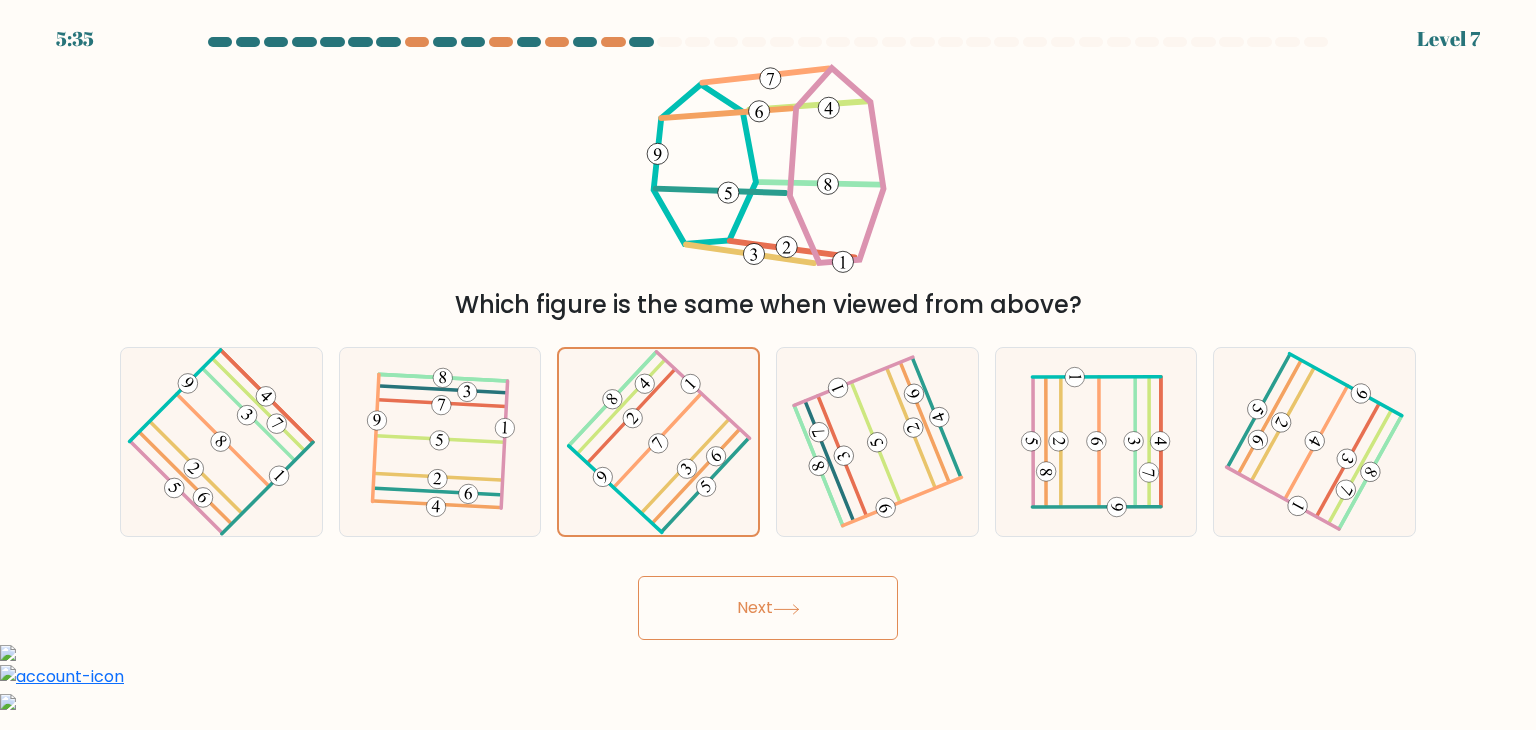 click at bounding box center [786, 609] 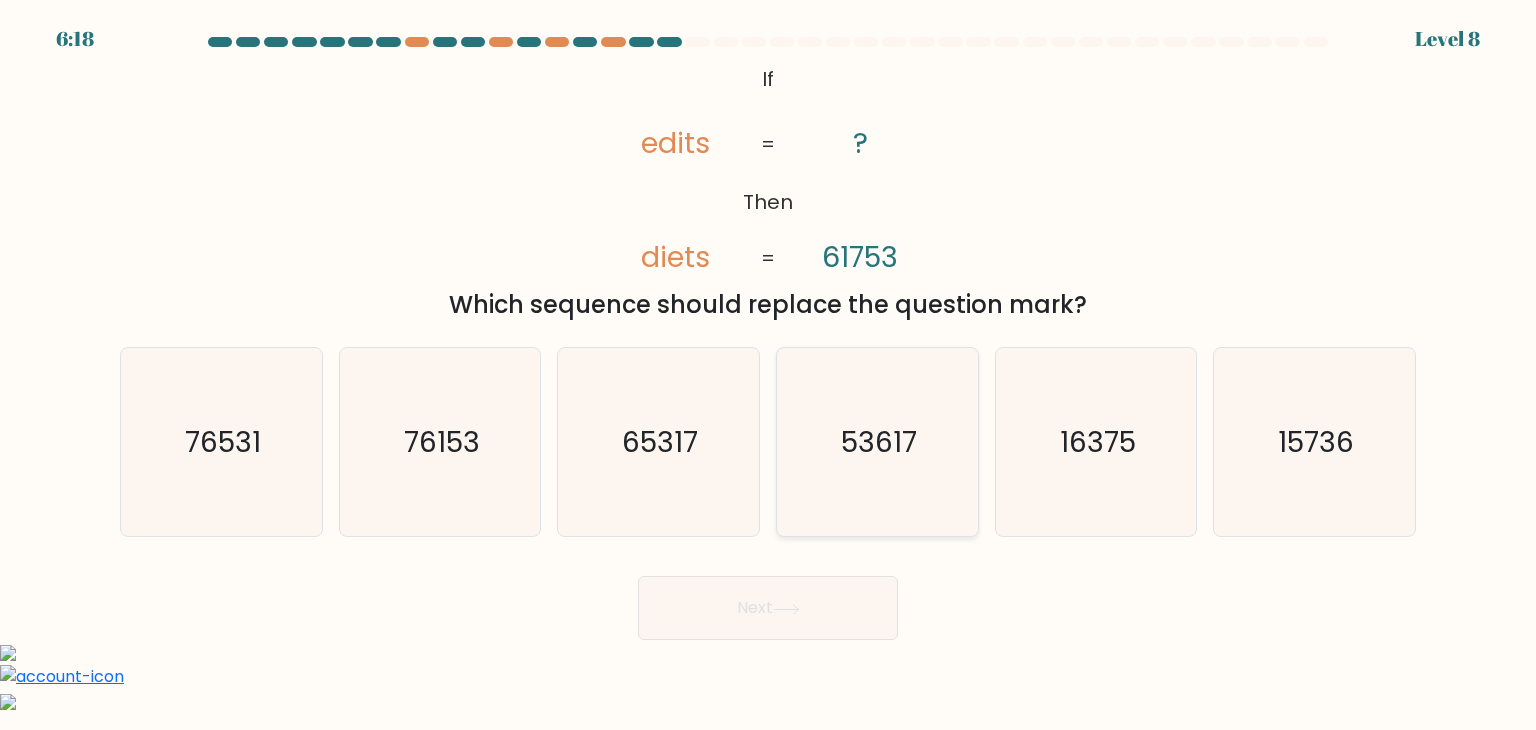 type 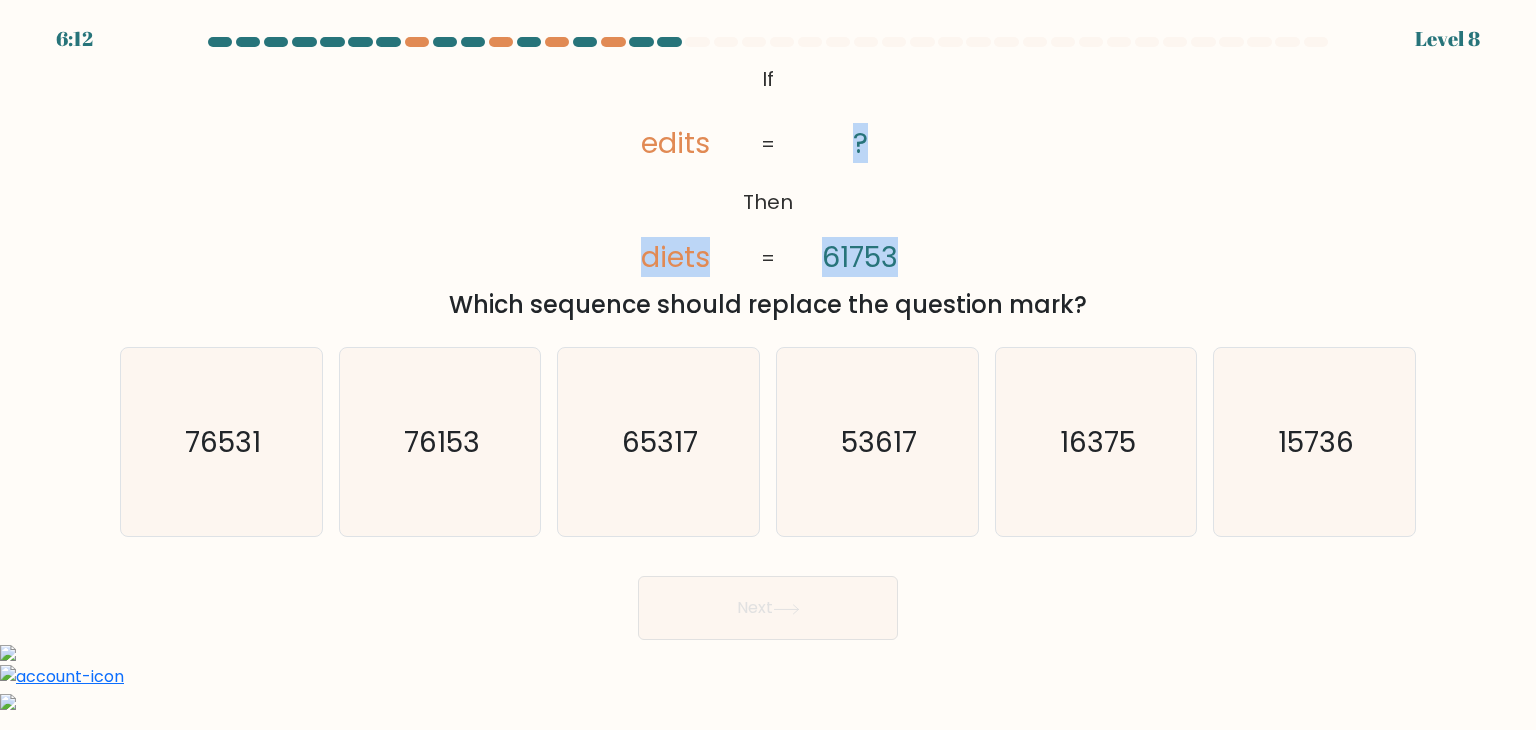 drag, startPoint x: 633, startPoint y: 262, endPoint x: 930, endPoint y: 269, distance: 297.0825 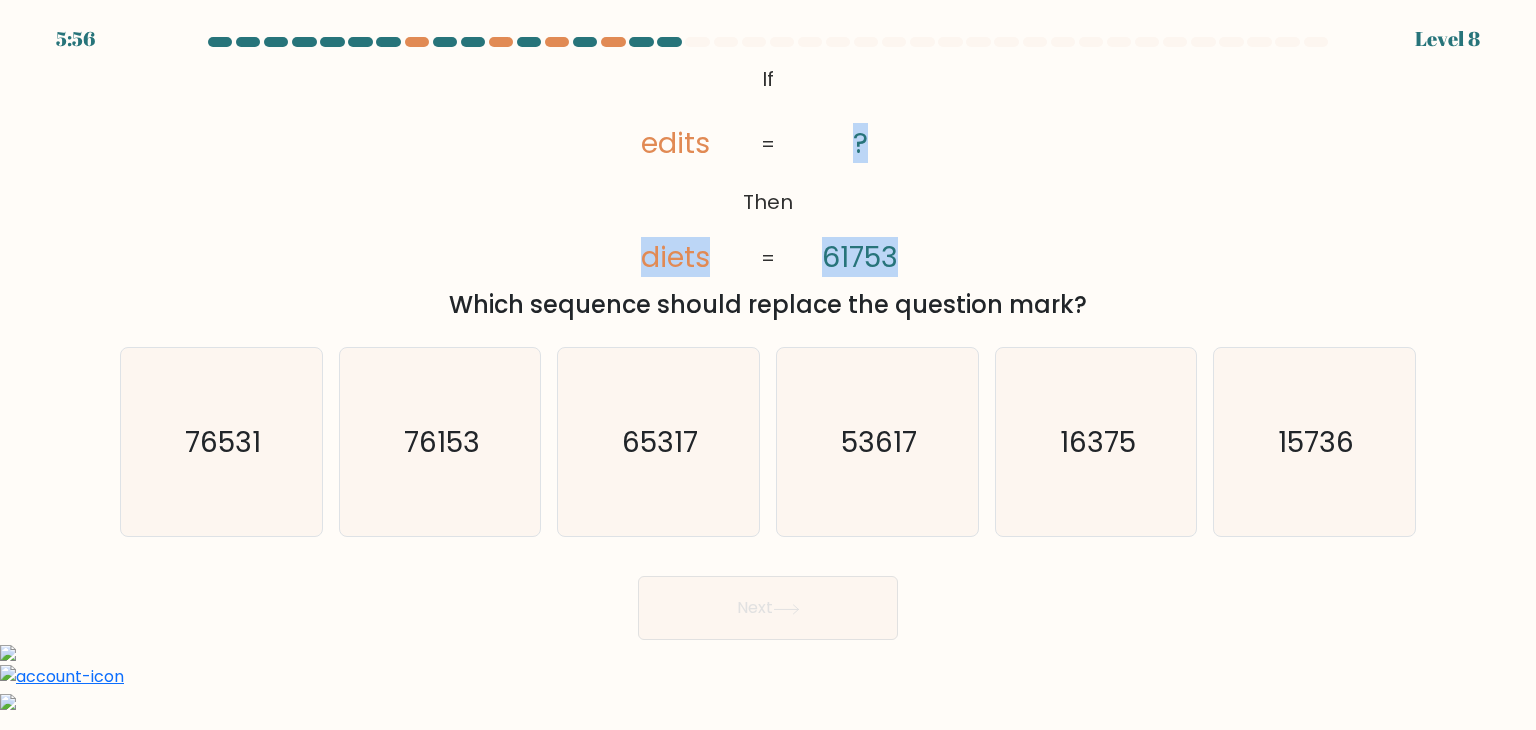 click on "@loremi dol('sitam://conse.adipiscing.eli/sed?doeius=Tempo+Incidid:722,838,866utlabo,643,167etdolo,631magnaa,078,772enimad,694,701minimv,216,156quisno');           Ex       Ulla       labor       nisia       ?       06437       =       =
Exeac consequa duisau irurein rep voluptat veli?" at bounding box center (768, 191) 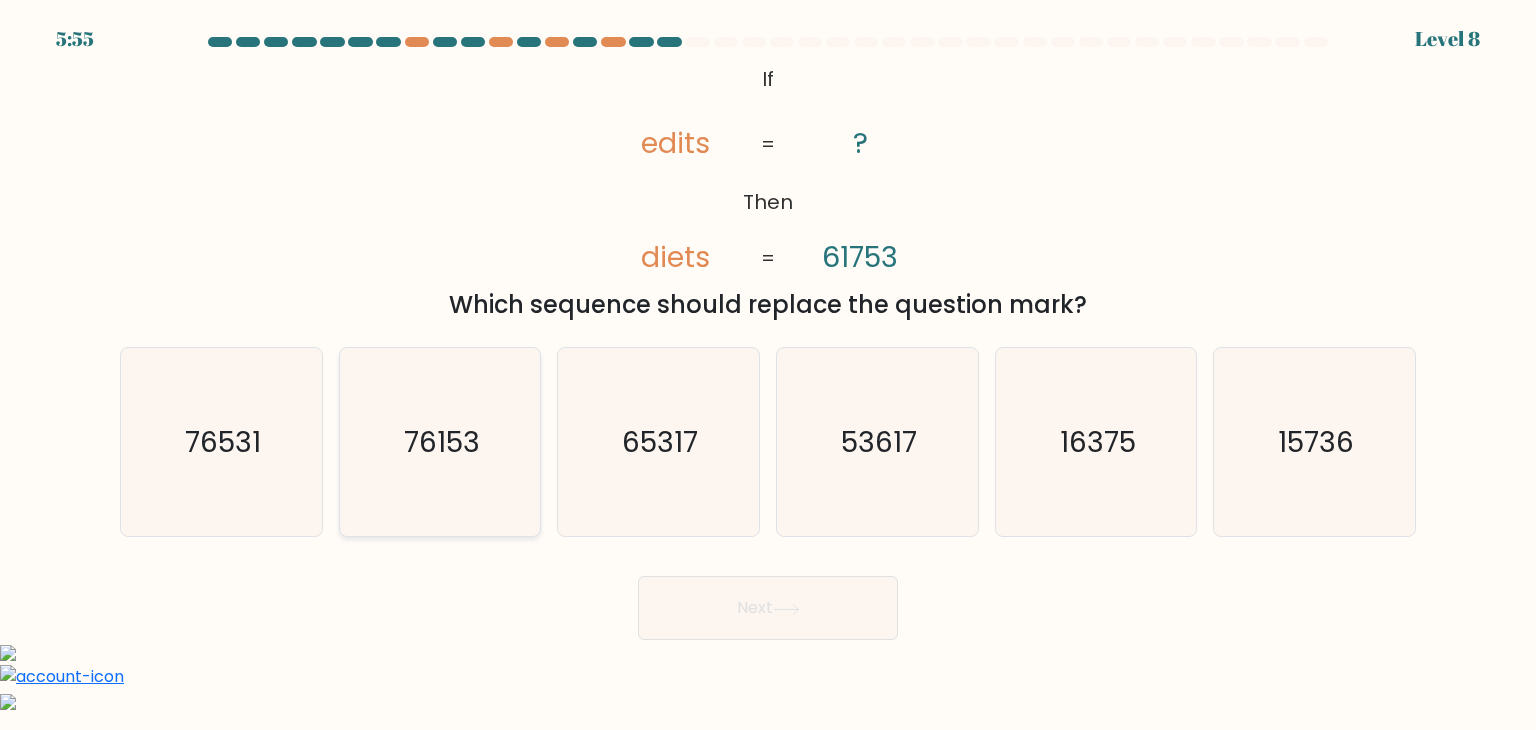 click on "76153" at bounding box center (440, 442) 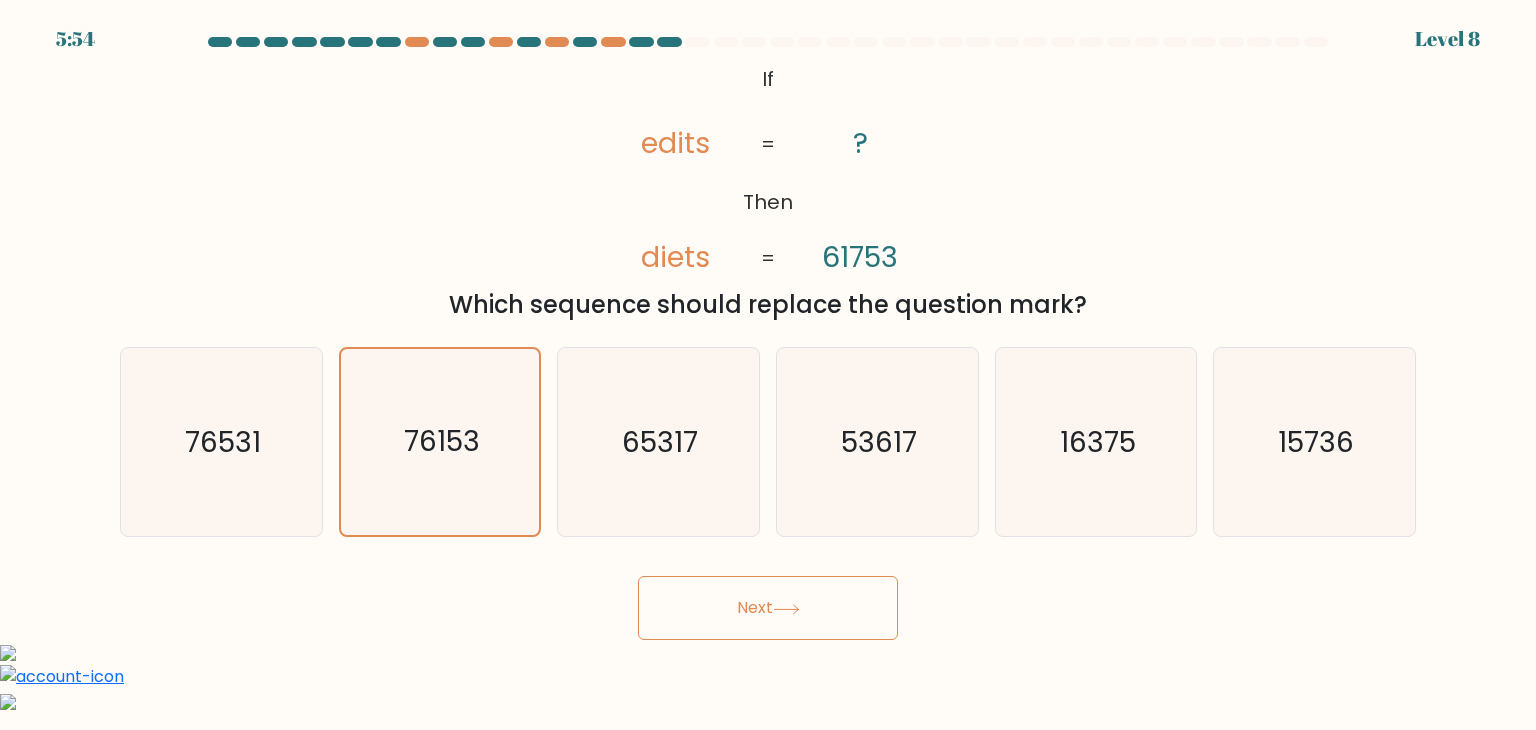 click on "Next" at bounding box center (768, 608) 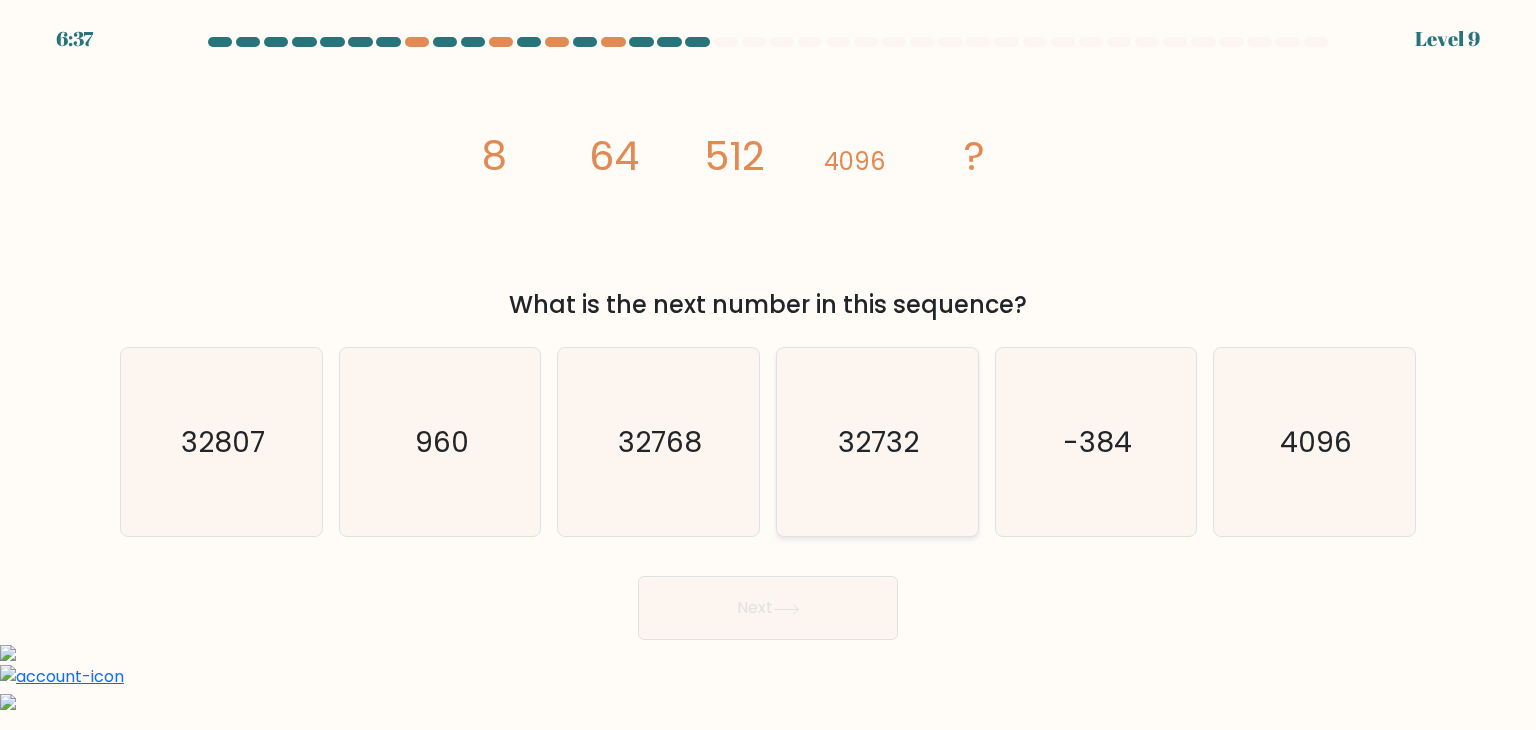 type 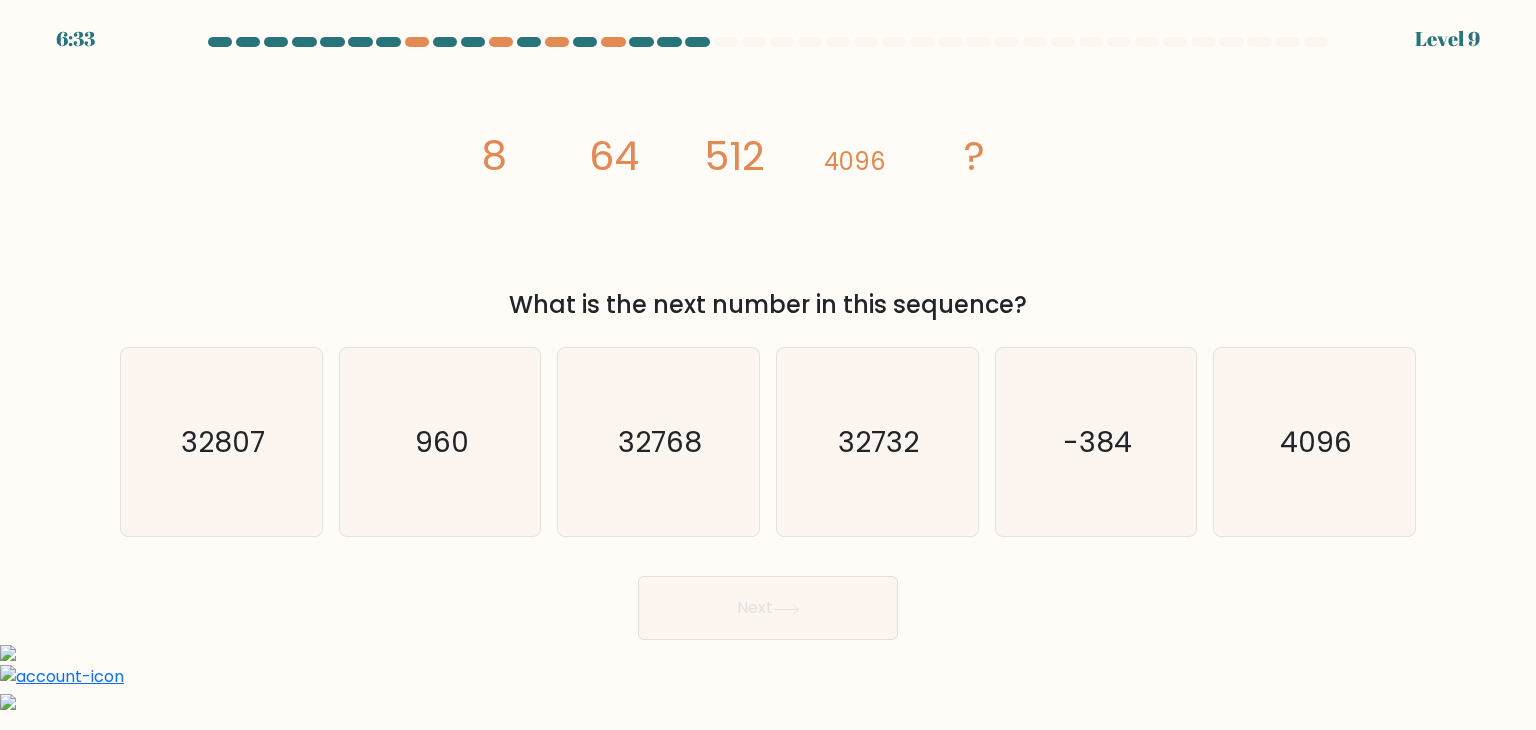 click on "lorem/ips+dol
6
96
658
9166
?" at bounding box center [768, 169] 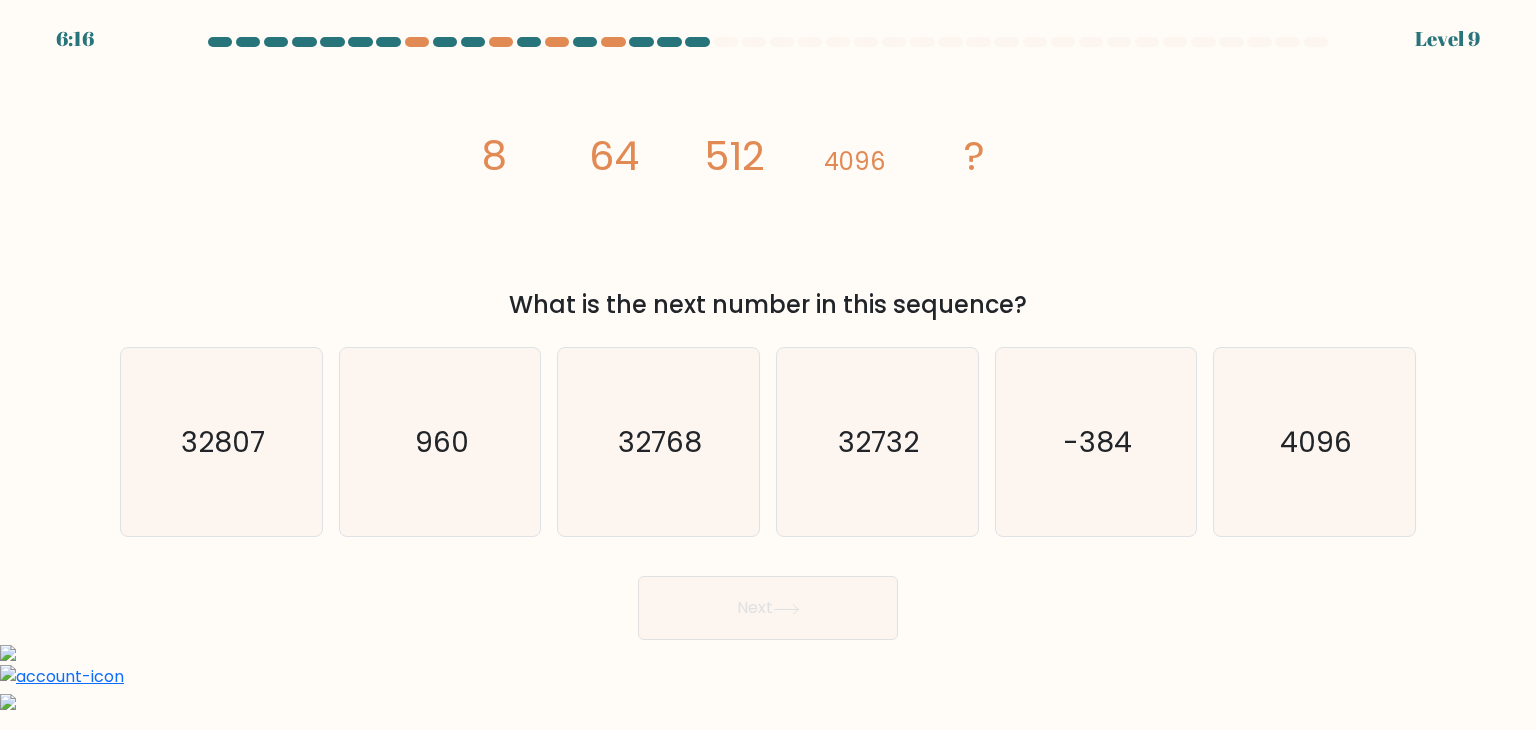 click on "Next" at bounding box center (768, 600) 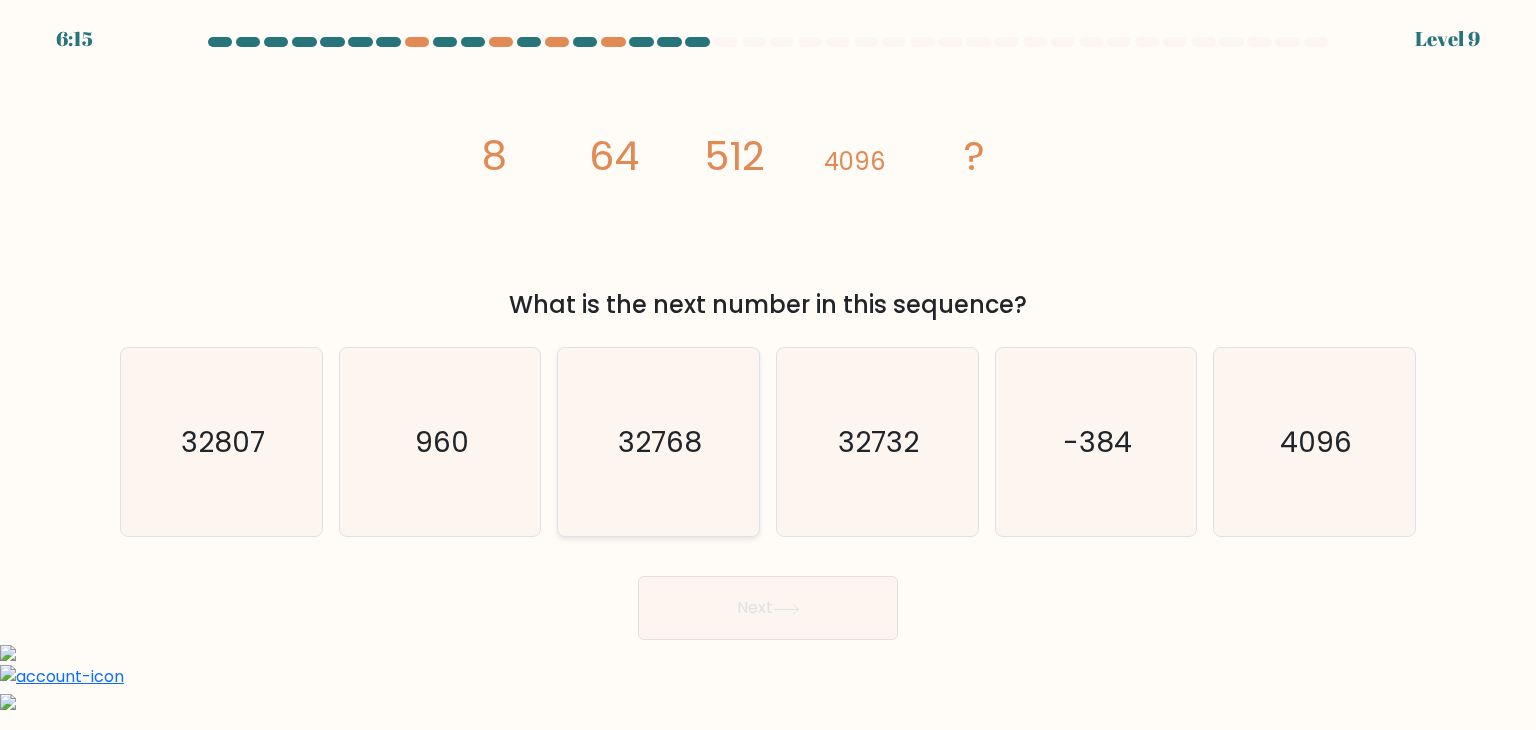 click on "32768" at bounding box center [658, 442] 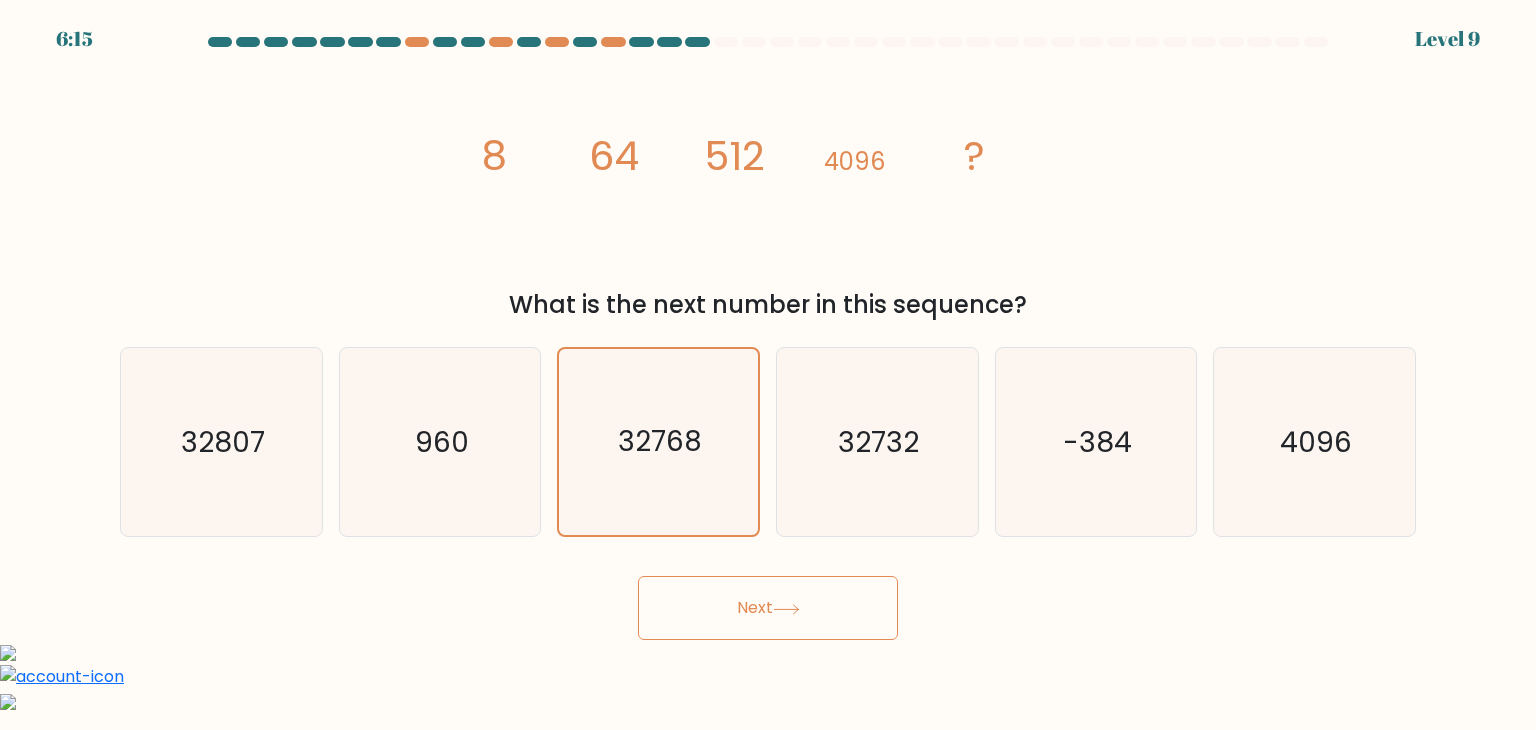 click on "Next" at bounding box center [768, 608] 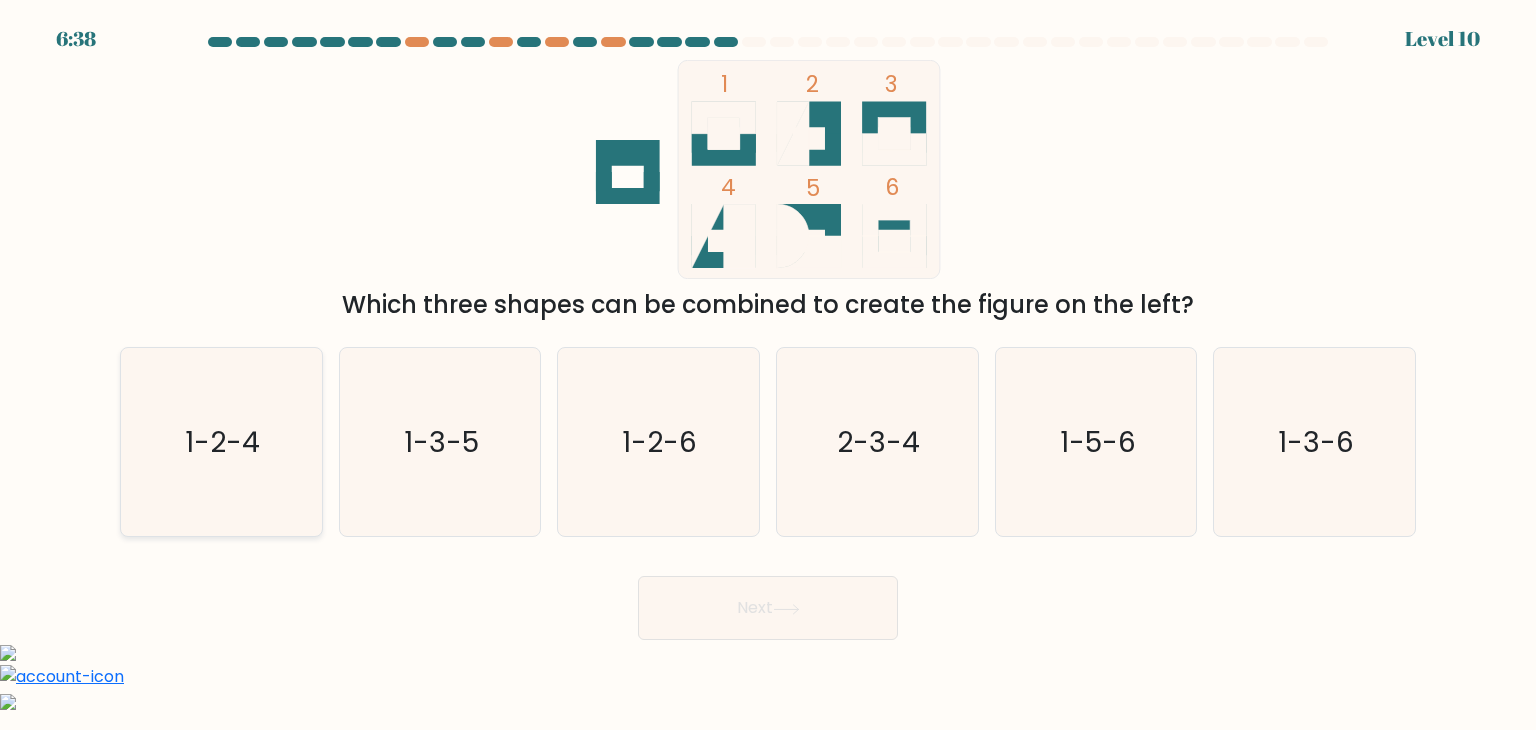 click on "1-2-4" at bounding box center (221, 442) 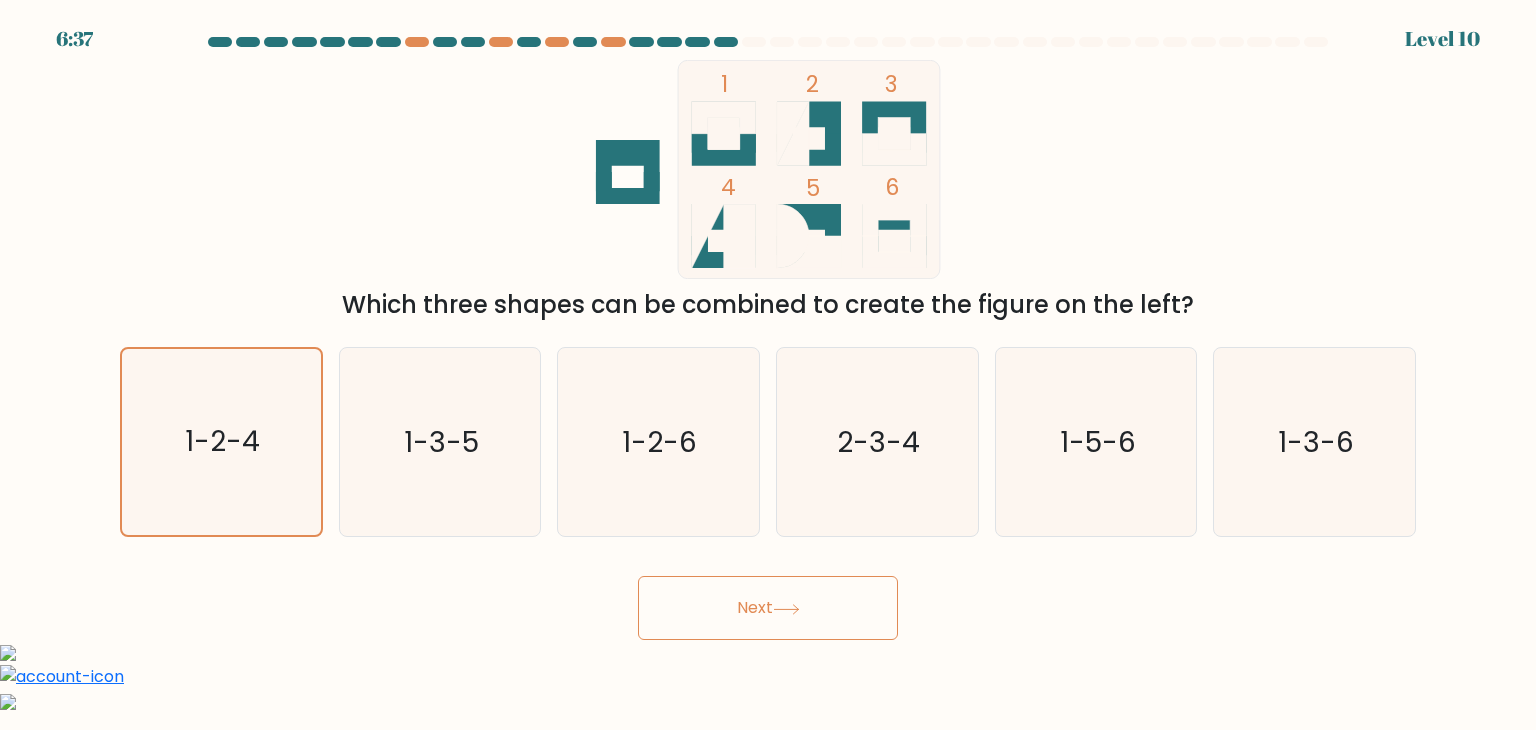 click on "Next" at bounding box center (768, 608) 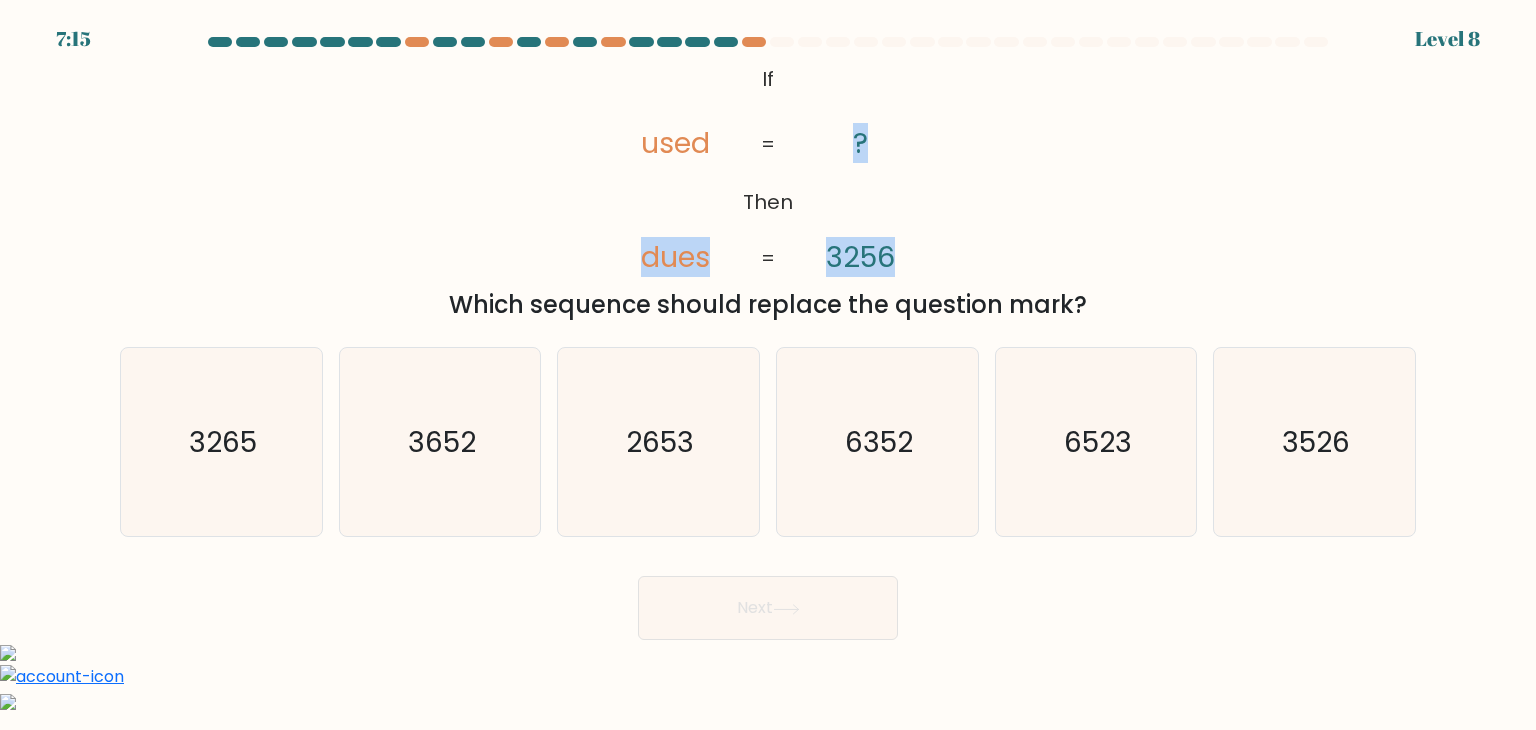 drag, startPoint x: 896, startPoint y: 244, endPoint x: 645, endPoint y: 258, distance: 251.39014 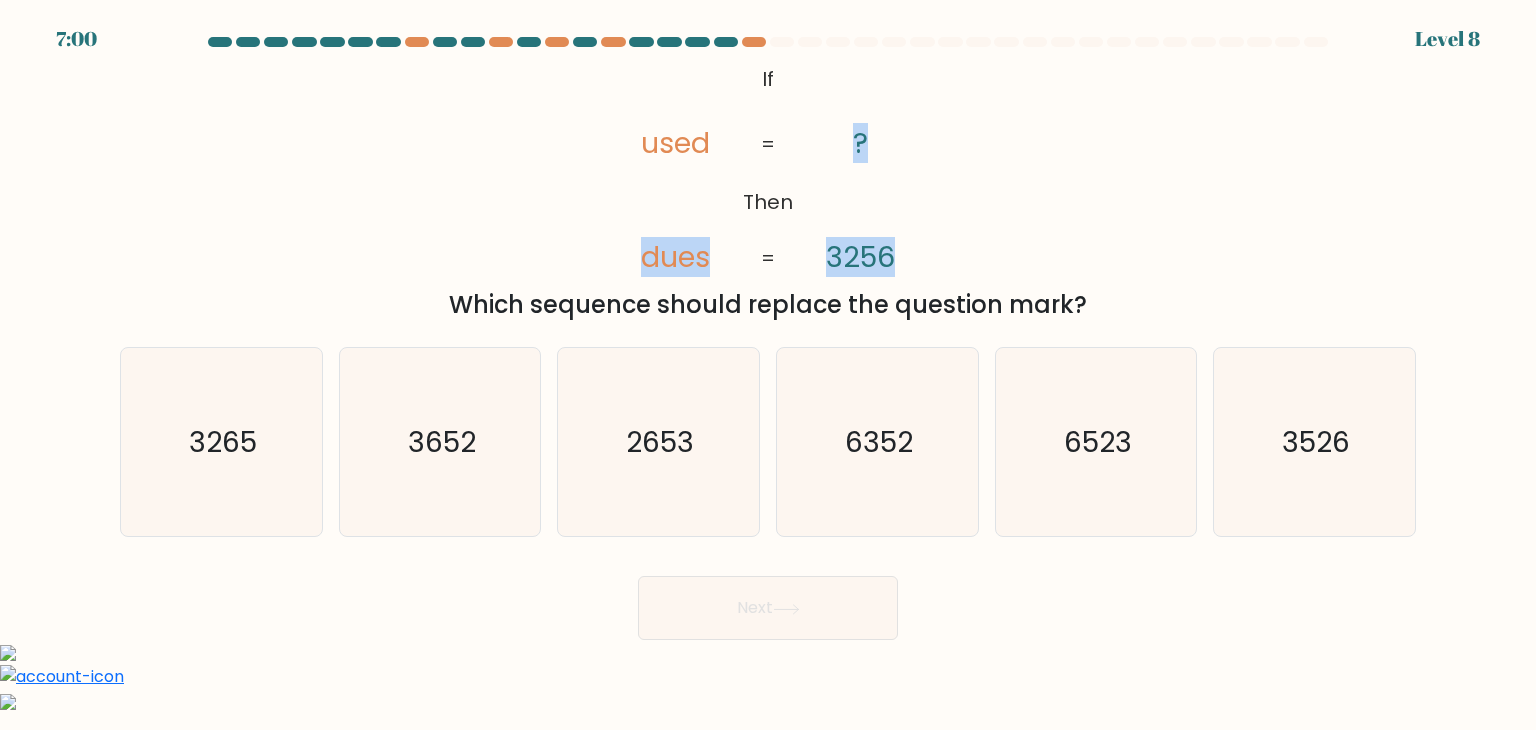click on "@loremi dol('sitam://conse.adipiscing.eli/sed?doeius=Tempo+Incidid:599,905,165utlabo,485,226etdolo,399magnaa,738,569enimad,615,762minimv,896,018quisno');           Ex       Ulla       labo       nisi       ?       4884       =       =
Aliqu exeacomm conseq duisaut iru inrepreh volu?" at bounding box center (768, 191) 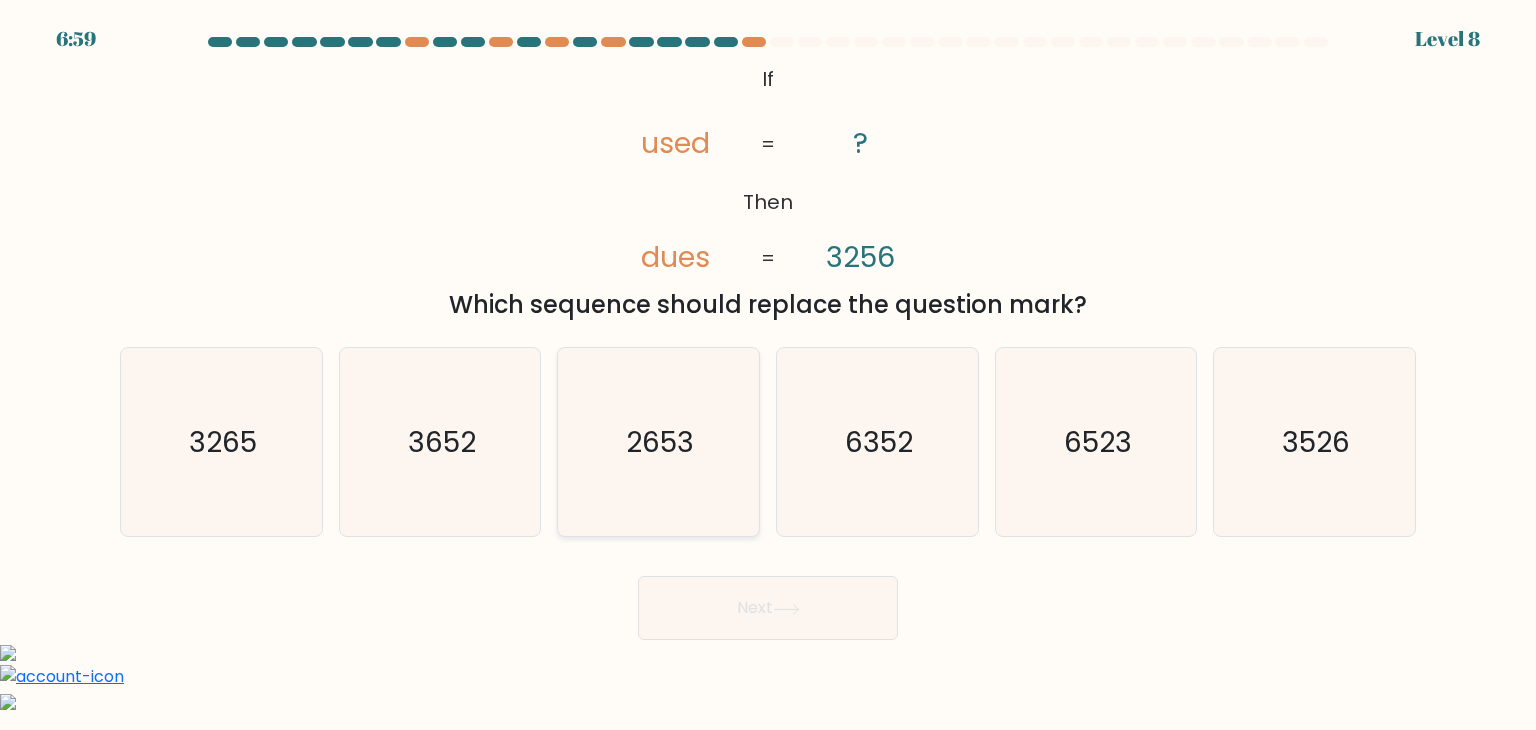 click on "2653" at bounding box center [661, 442] 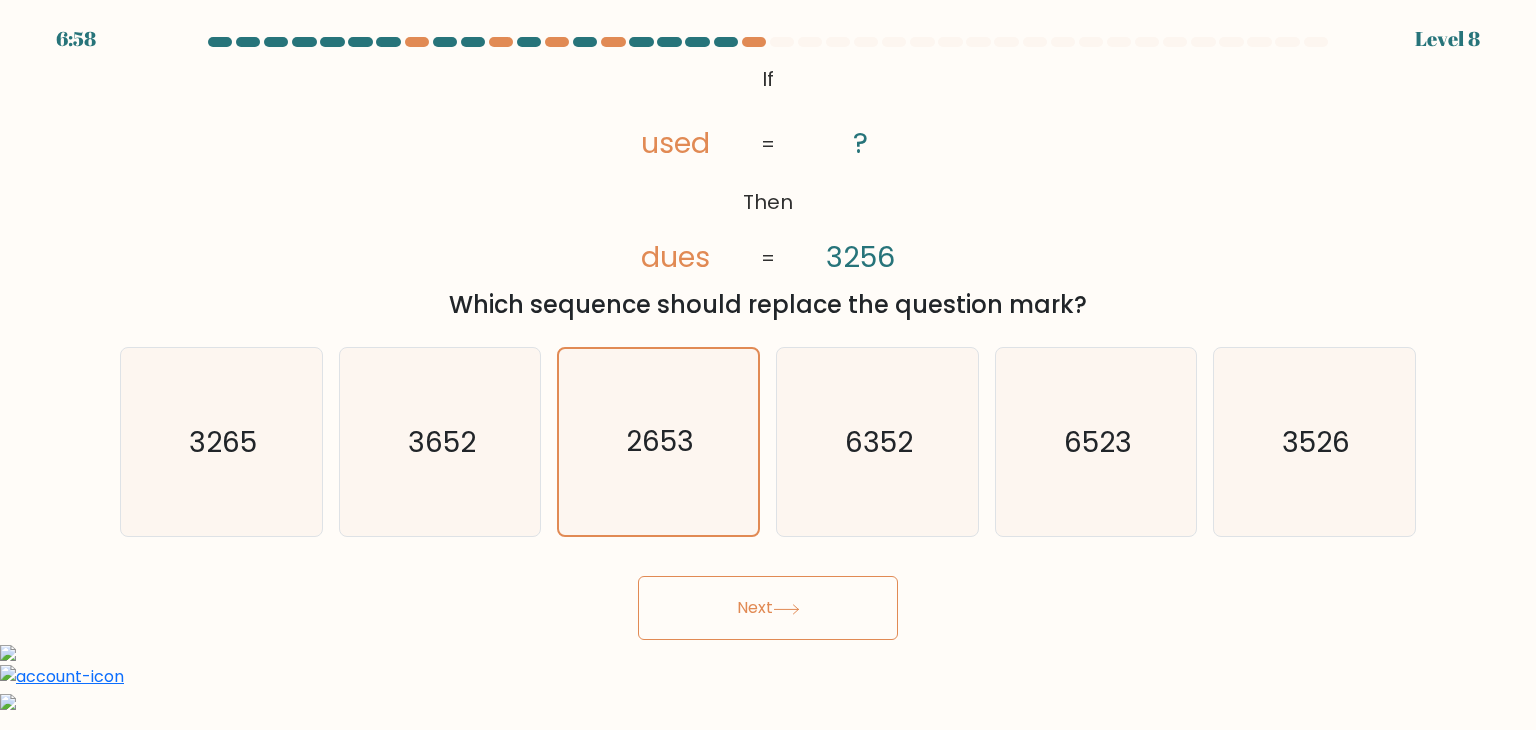 click on "Next" at bounding box center (768, 608) 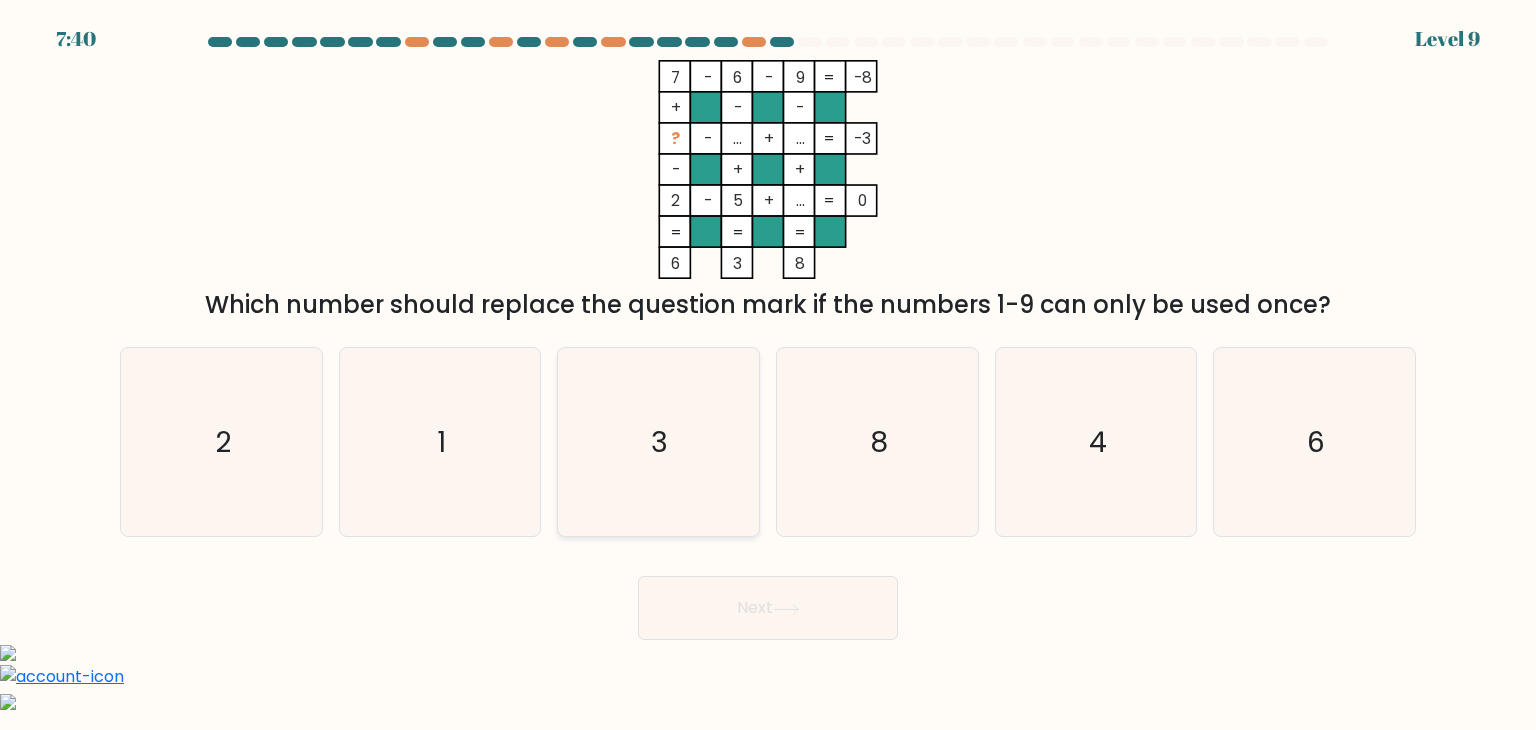 click on "3" at bounding box center [658, 442] 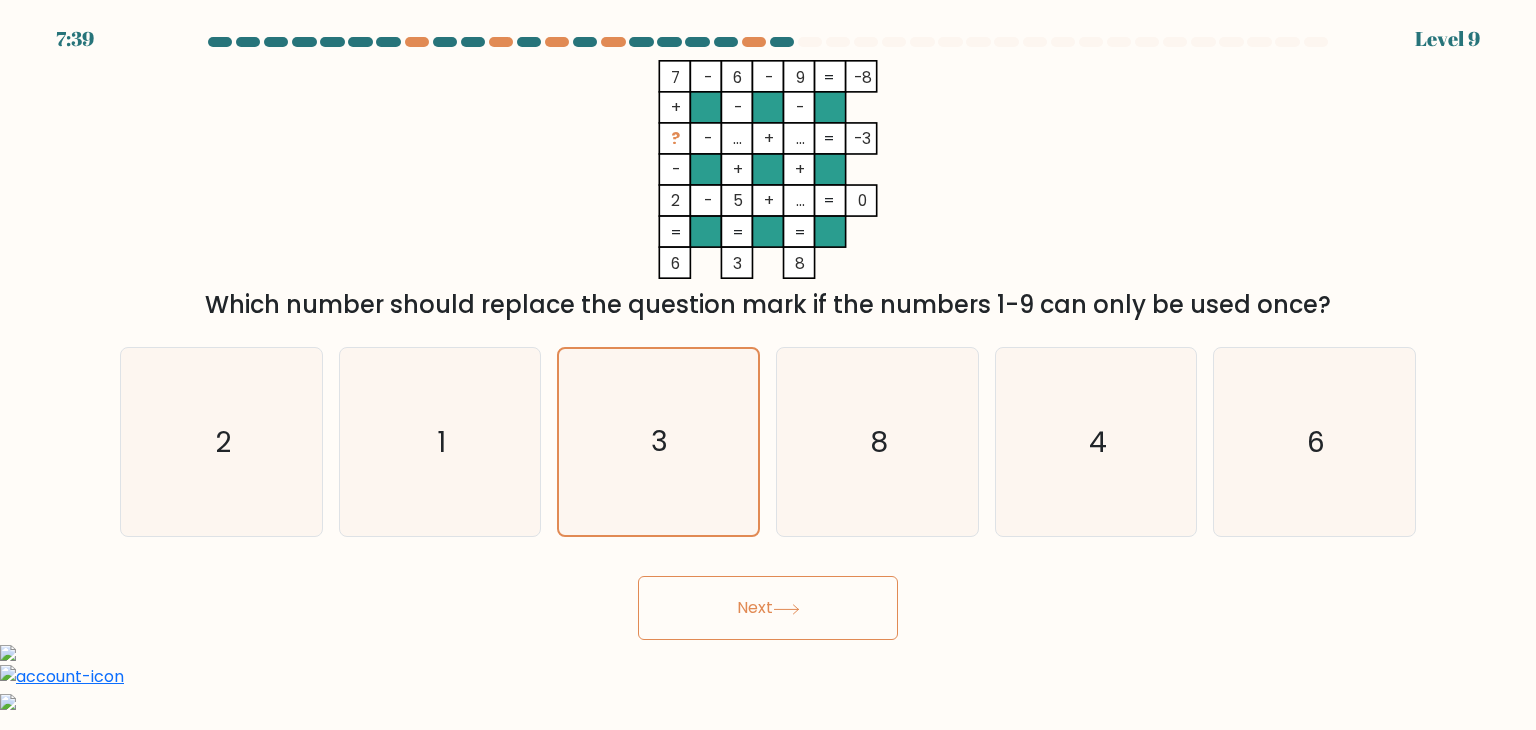 click on "Next" at bounding box center [768, 608] 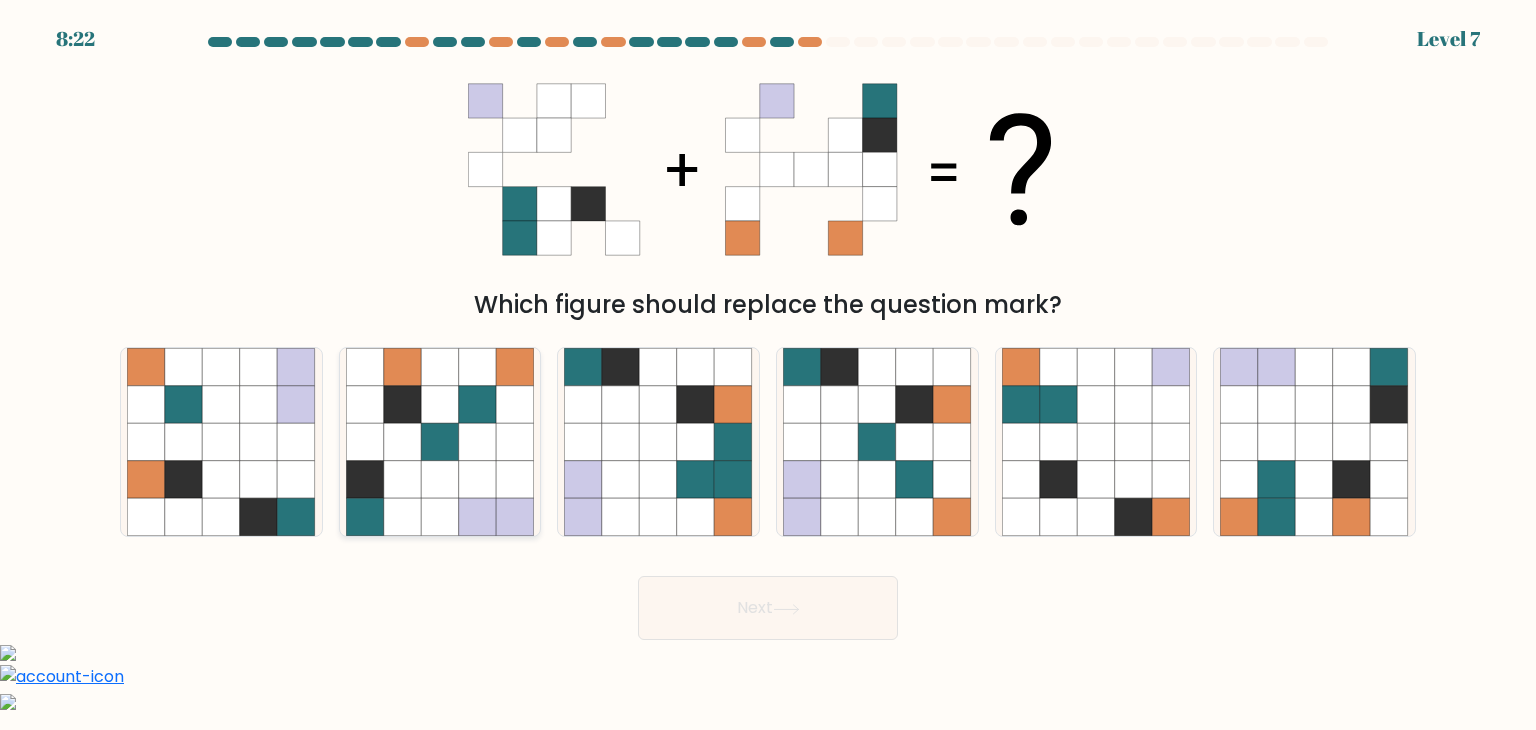 click at bounding box center [478, 442] 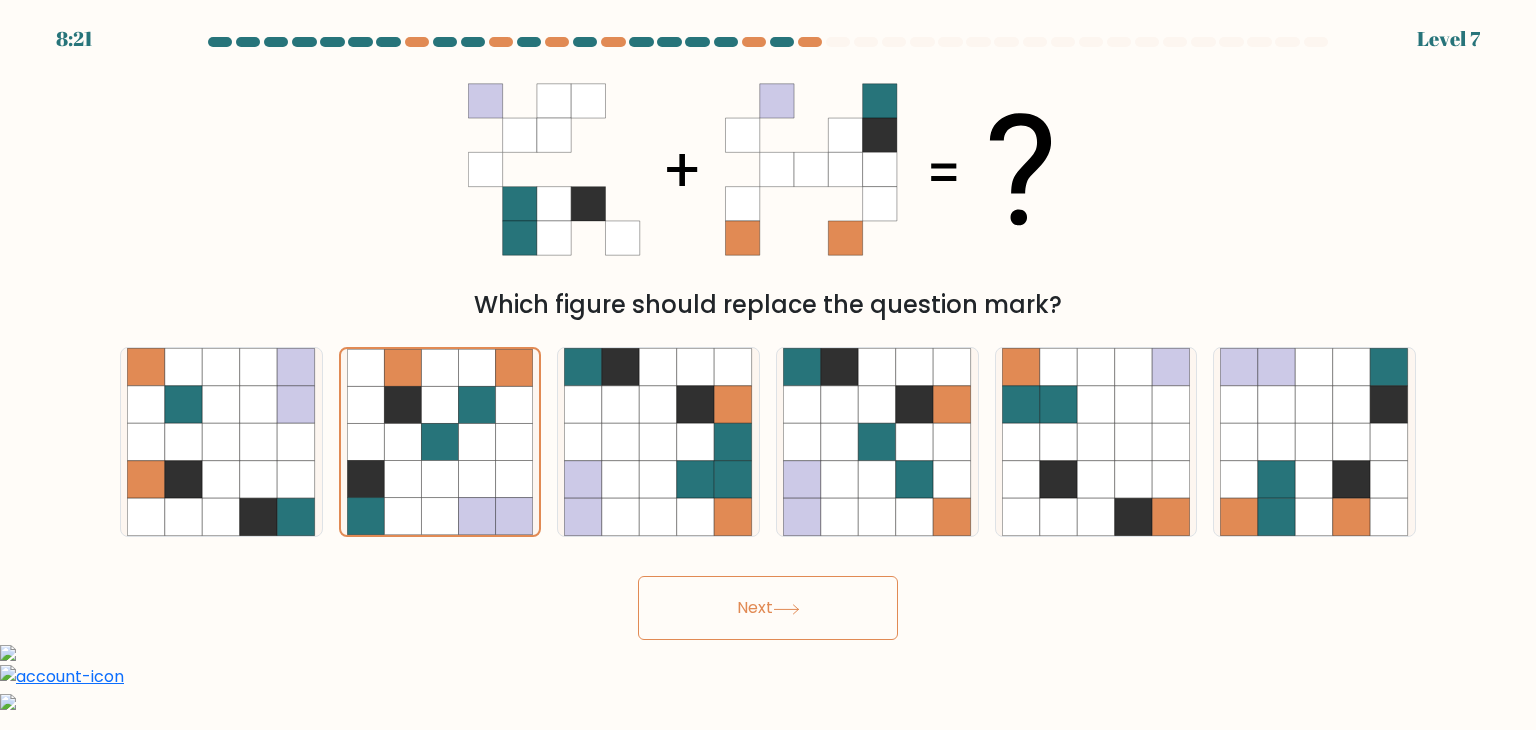 click on "Next" at bounding box center [768, 608] 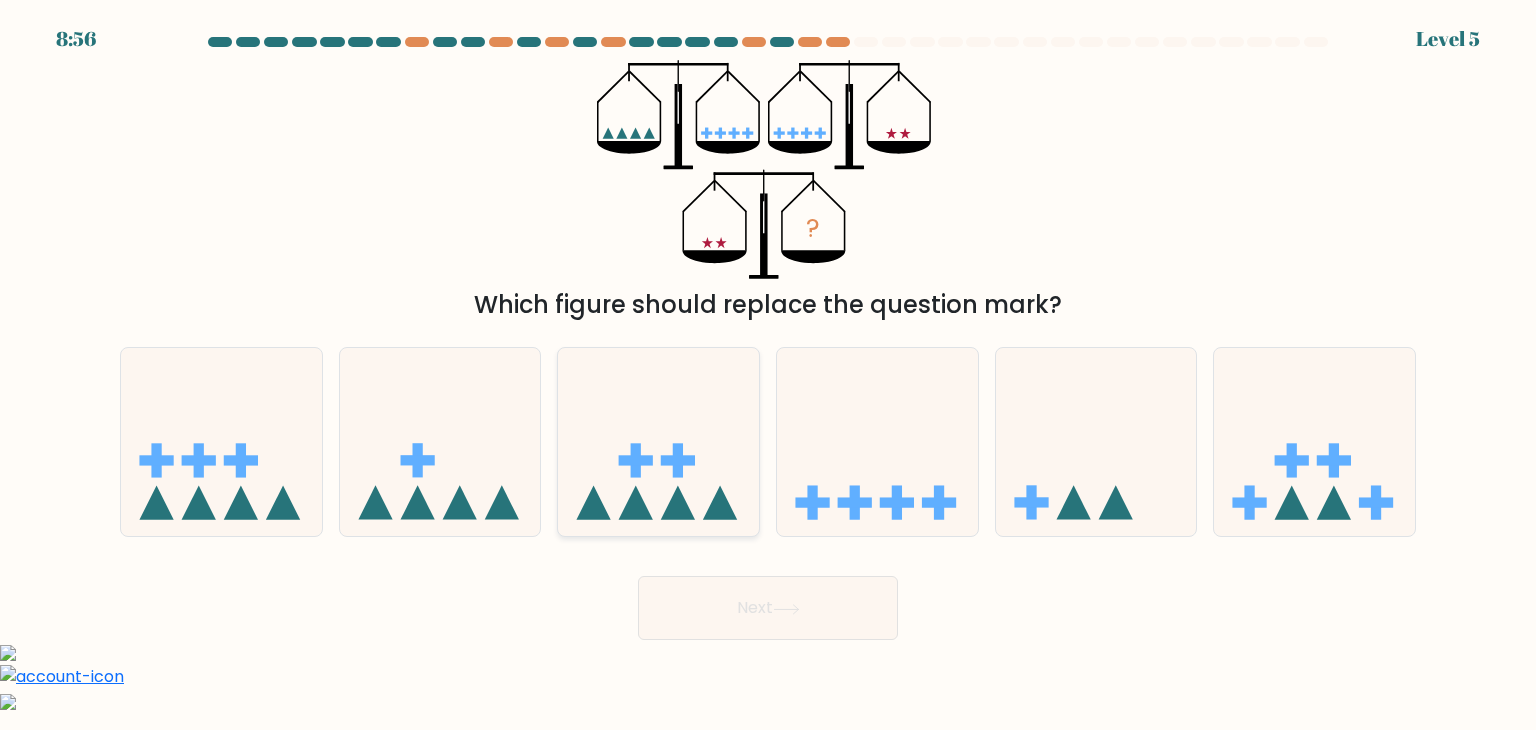 click at bounding box center (658, 442) 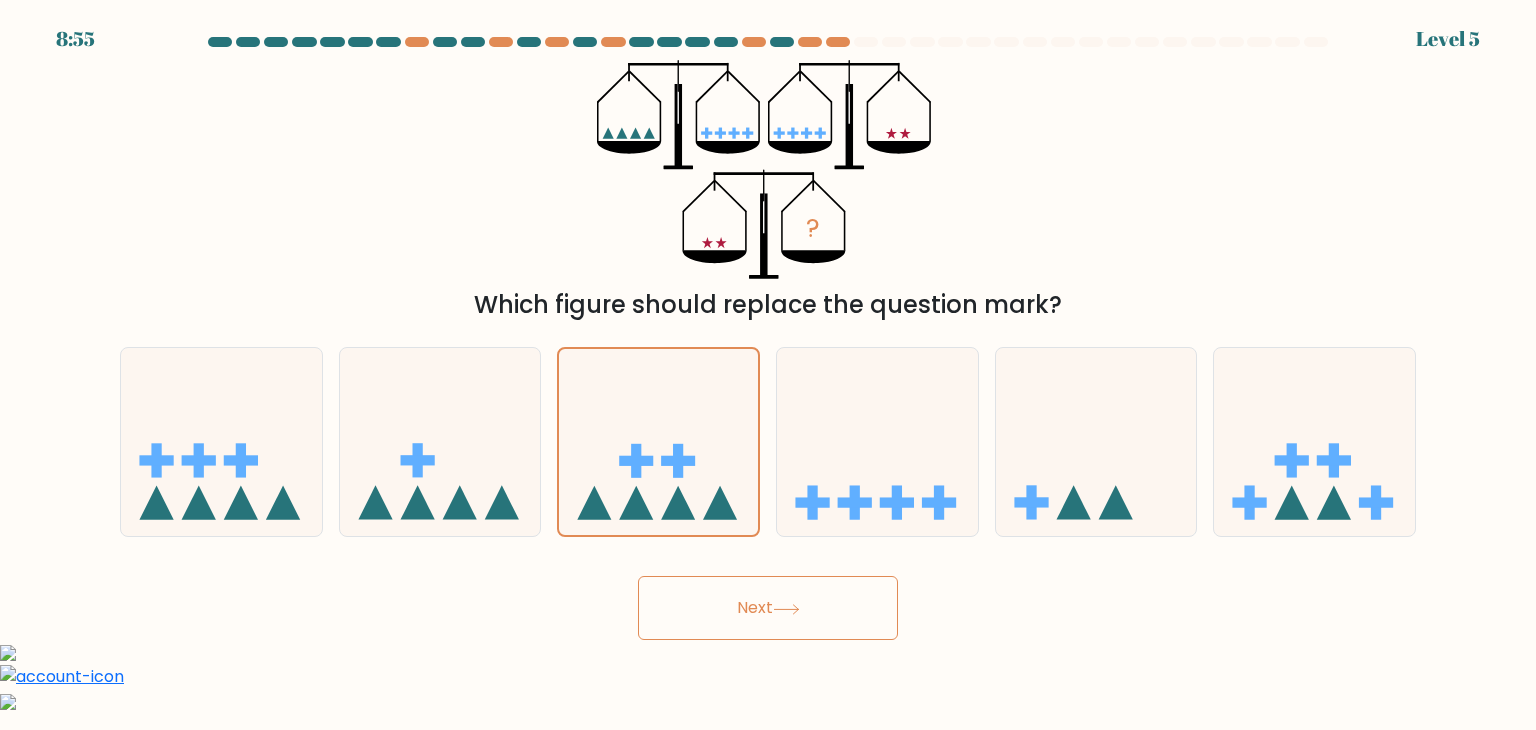 click on "Next" at bounding box center (768, 608) 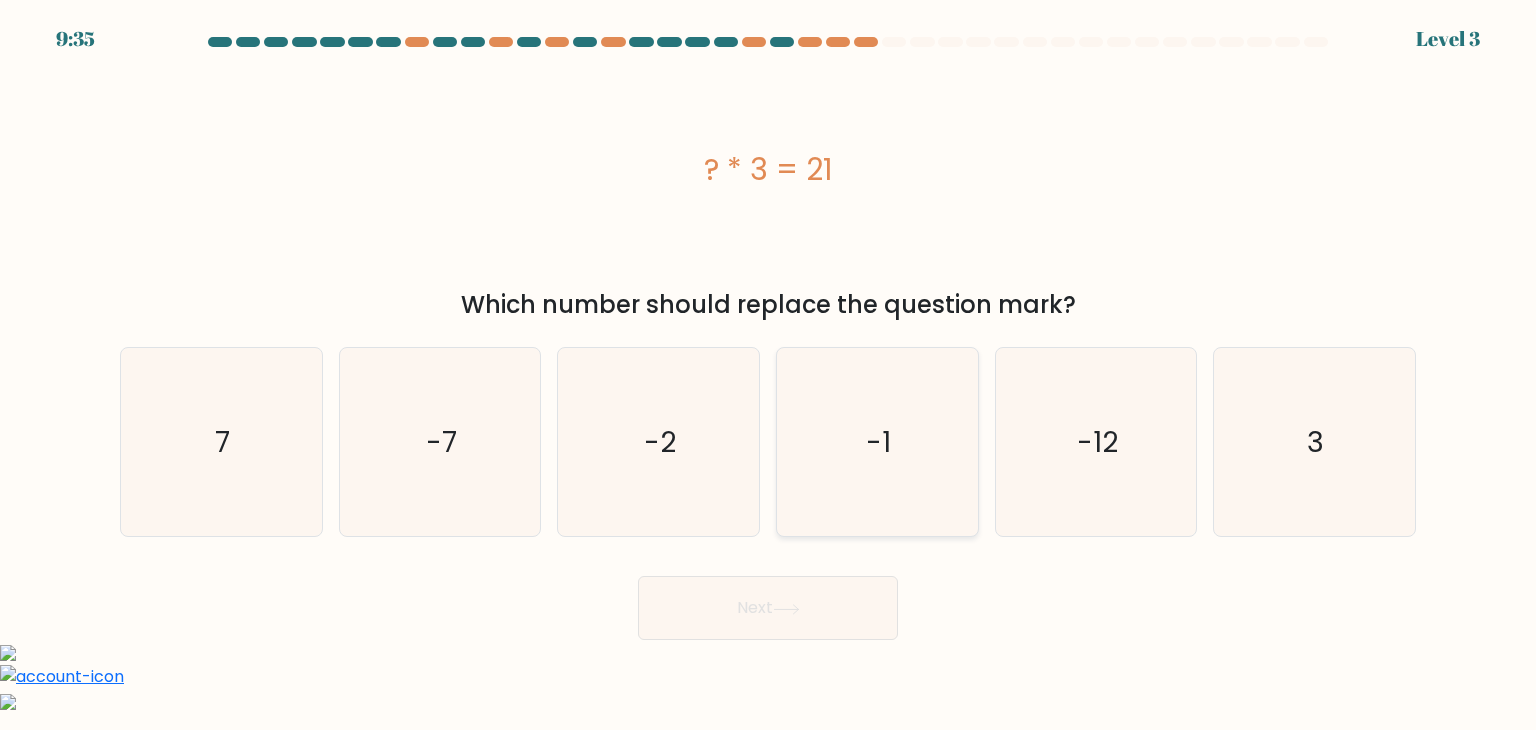 type 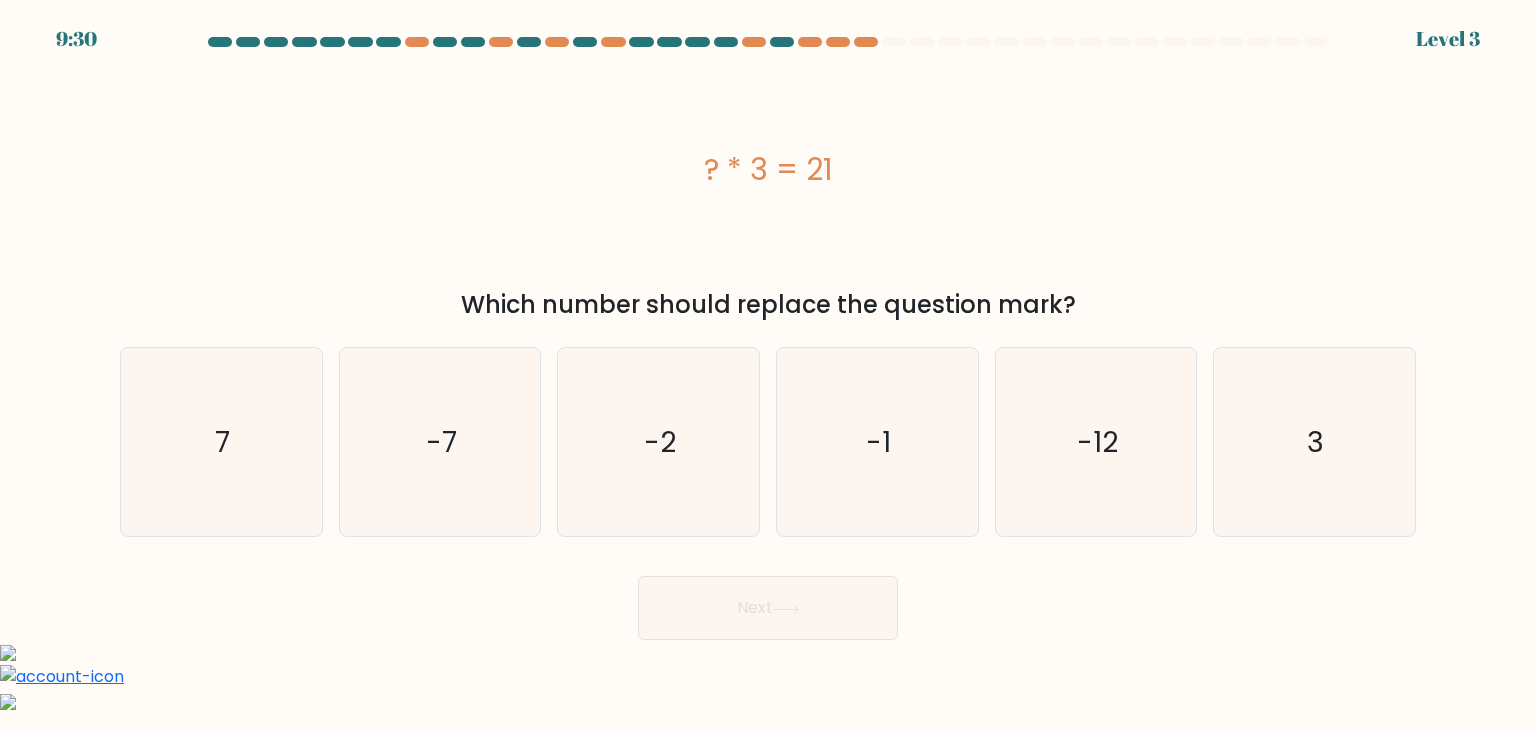 drag, startPoint x: 811, startPoint y: 141, endPoint x: 772, endPoint y: 165, distance: 45.79301 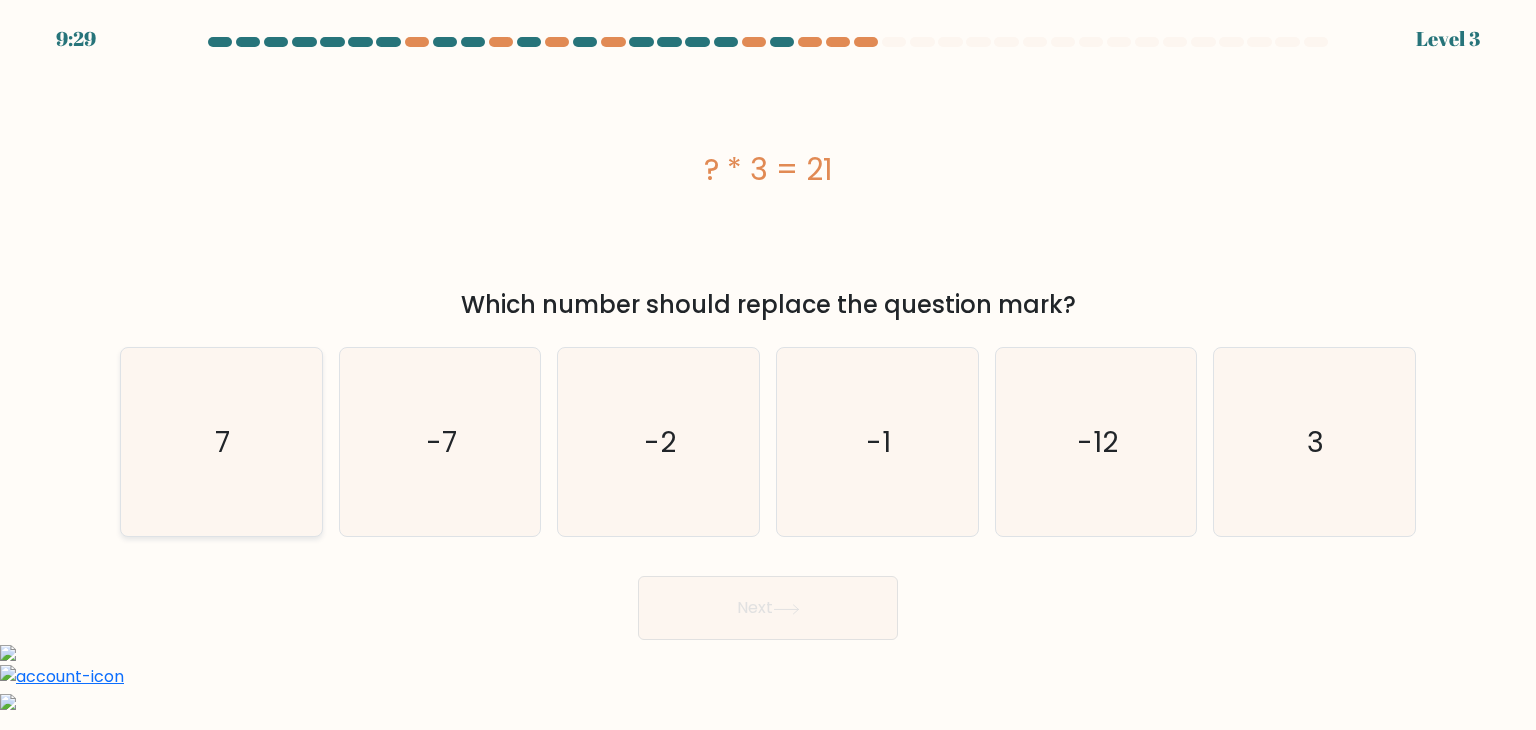 click on "7" at bounding box center (221, 442) 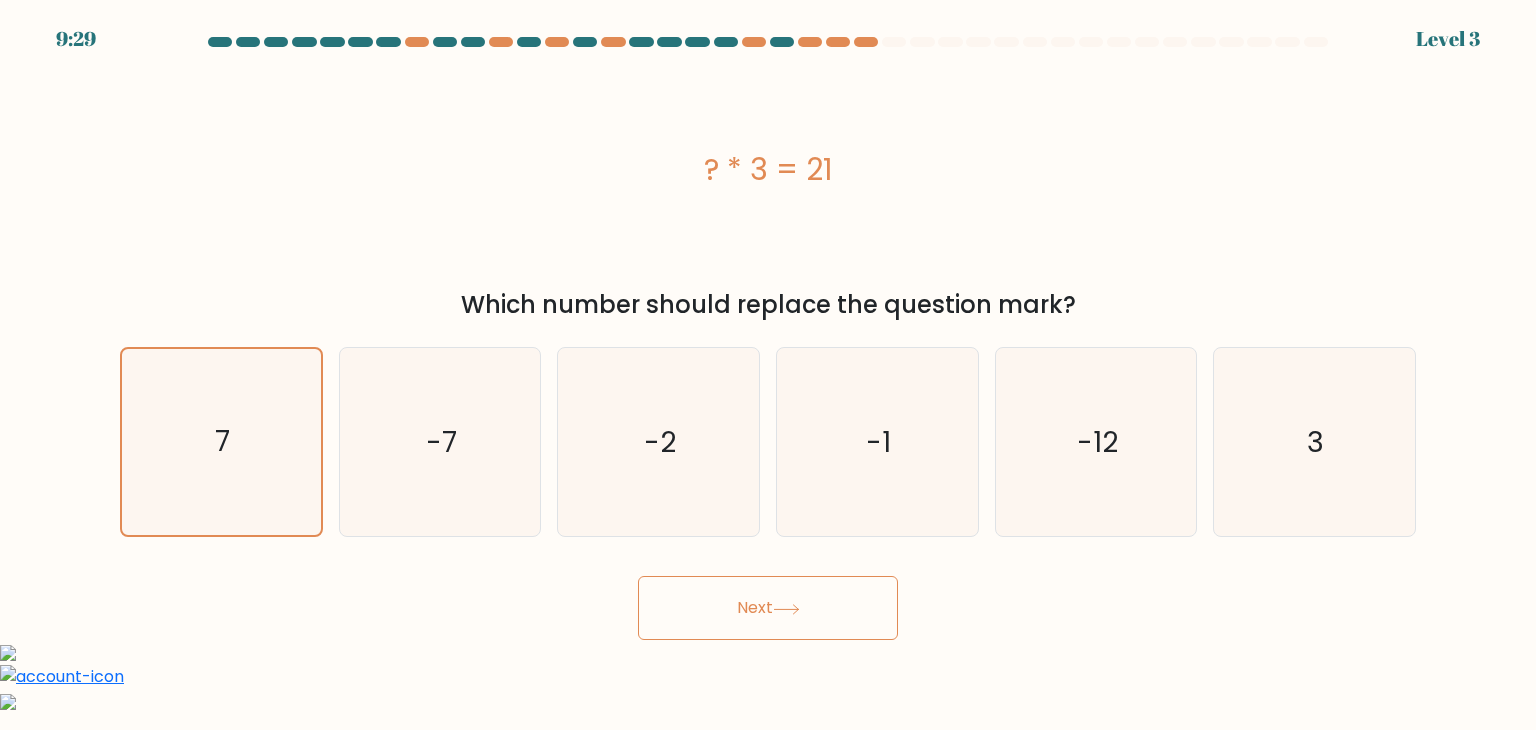 click on "8:44
Lorem 3
i." at bounding box center (768, 572) 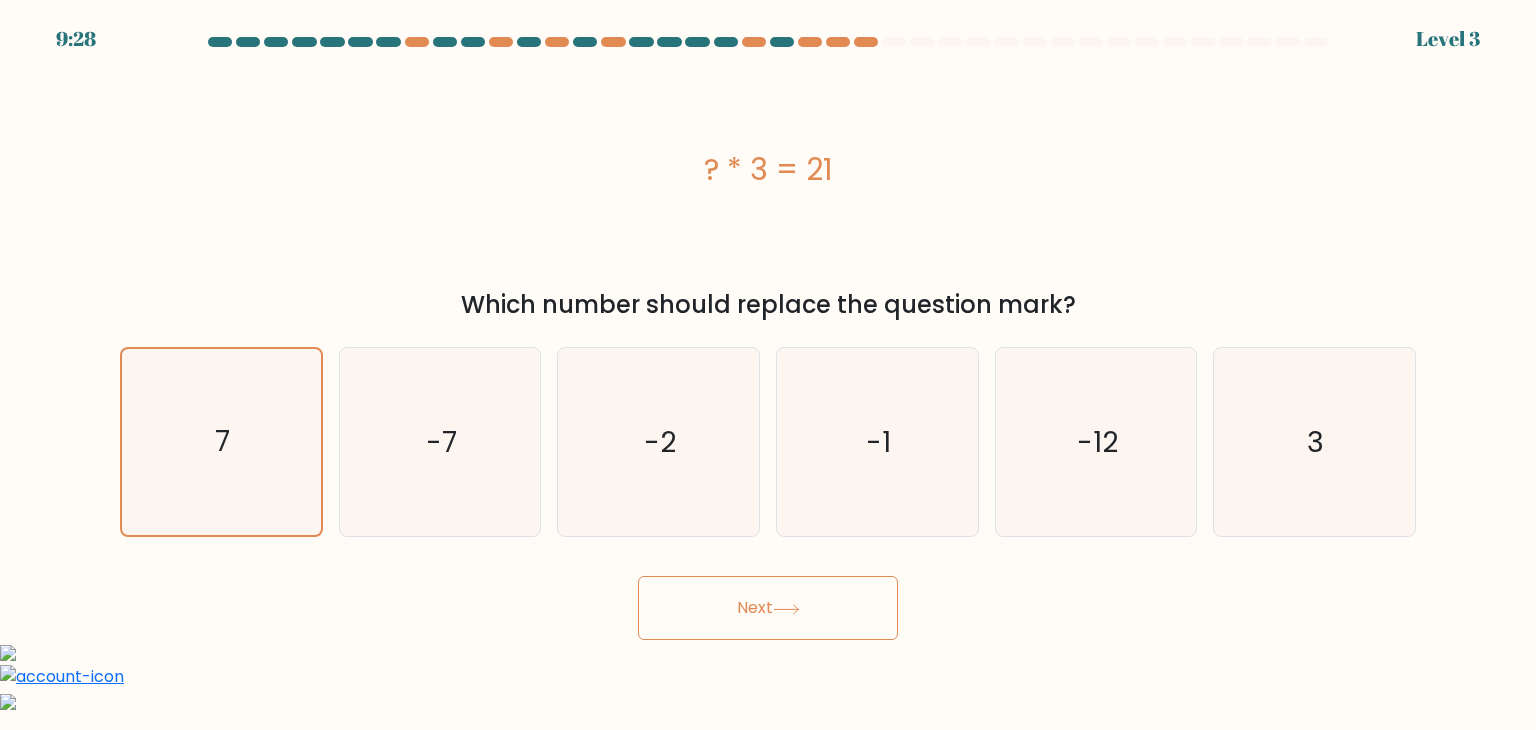 click at bounding box center [786, 609] 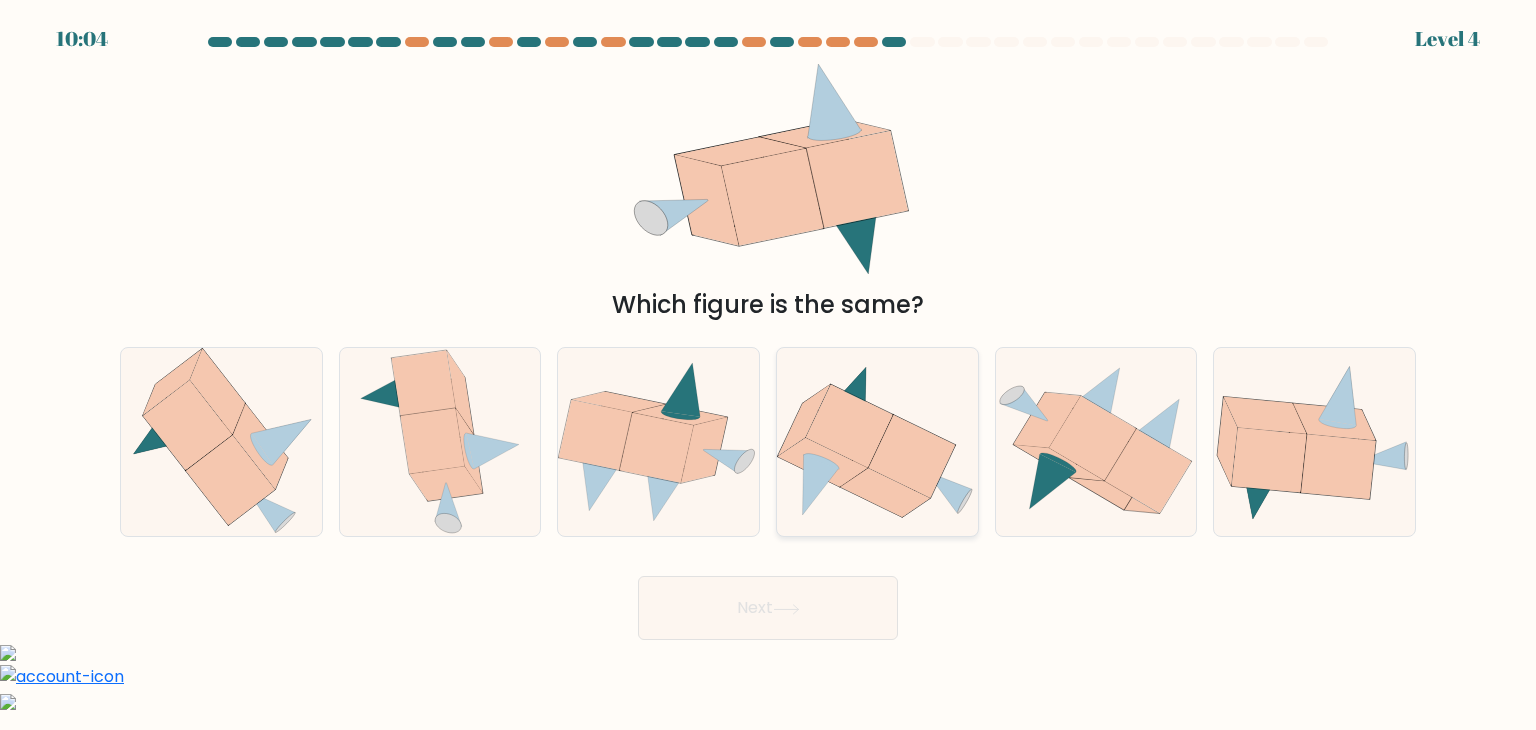 click at bounding box center [912, 456] 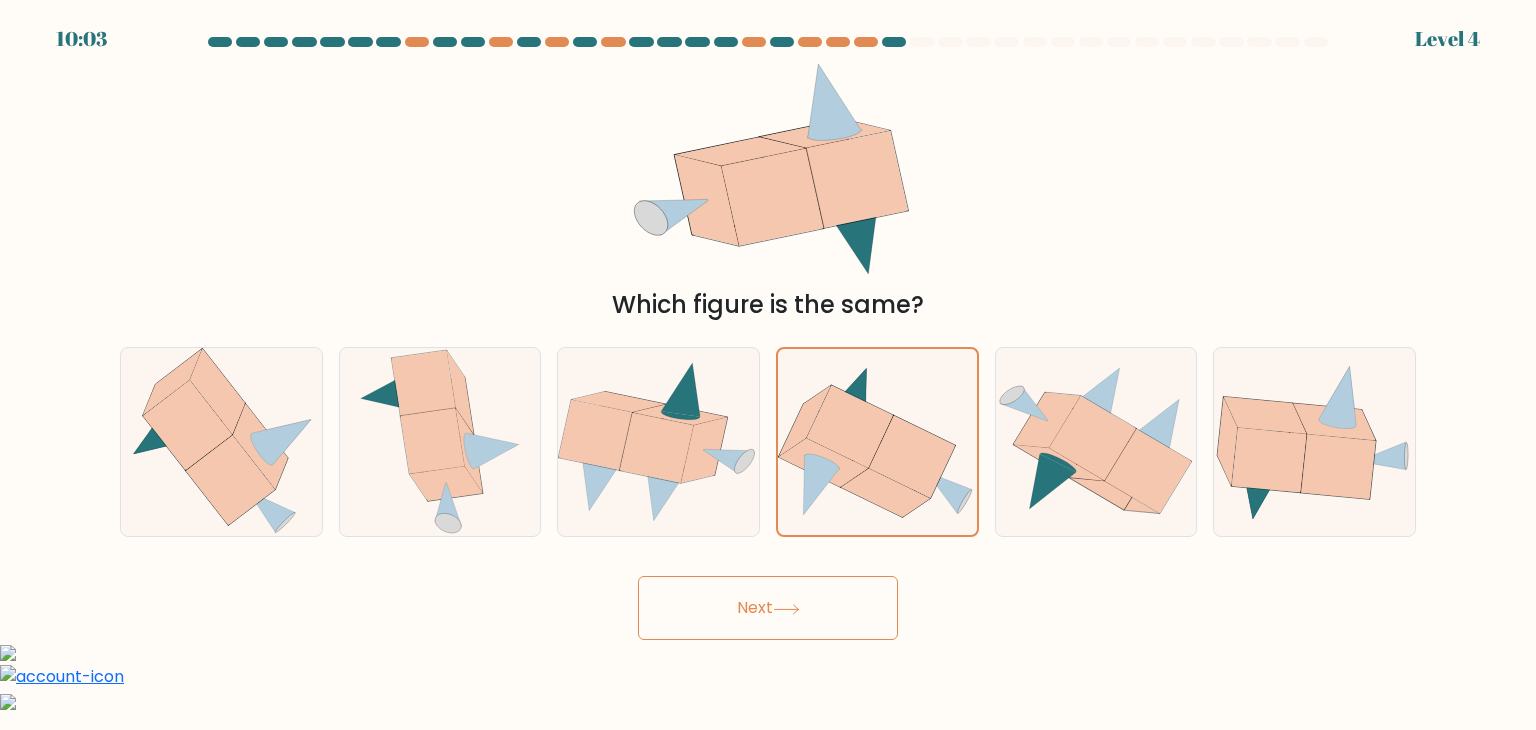 click at bounding box center [786, 609] 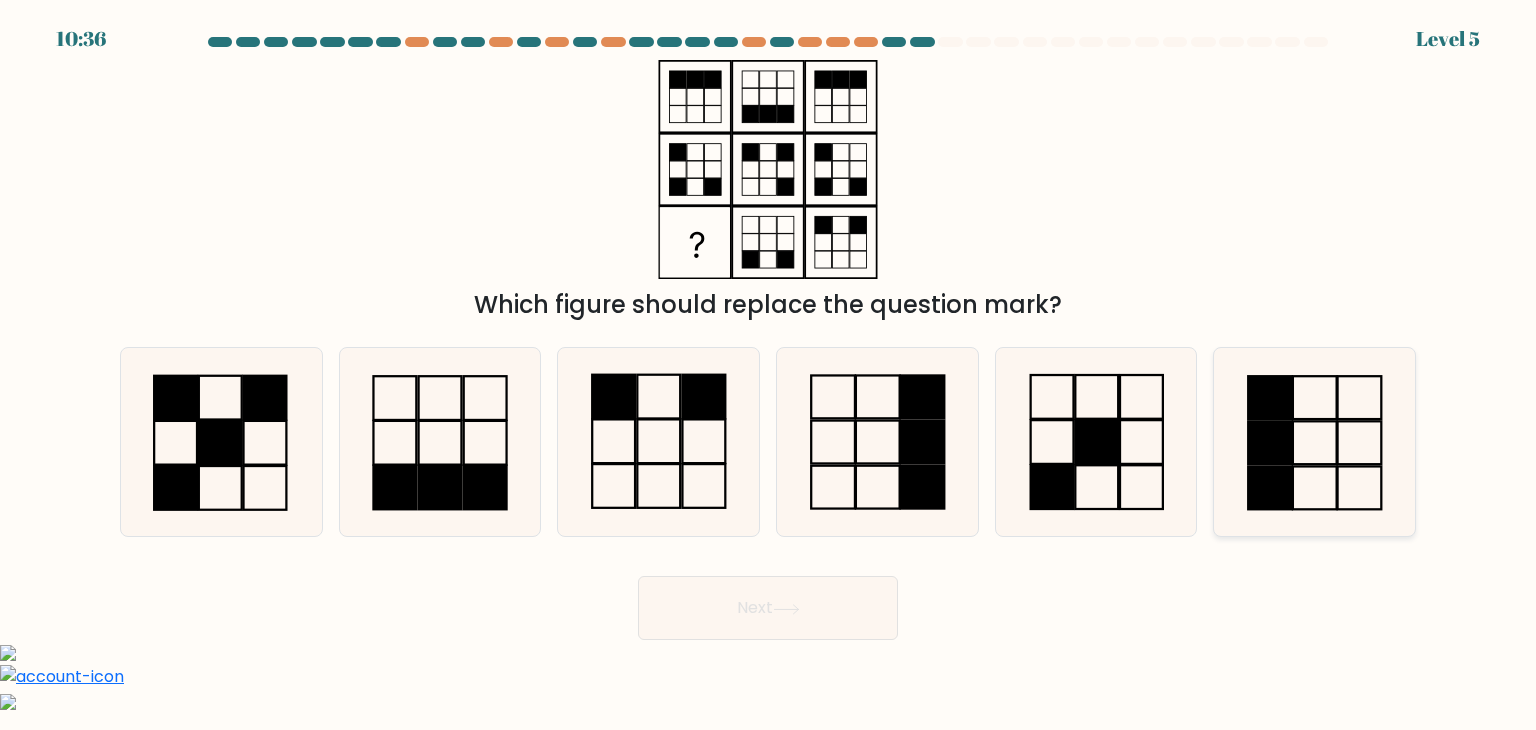 click at bounding box center [1271, 442] 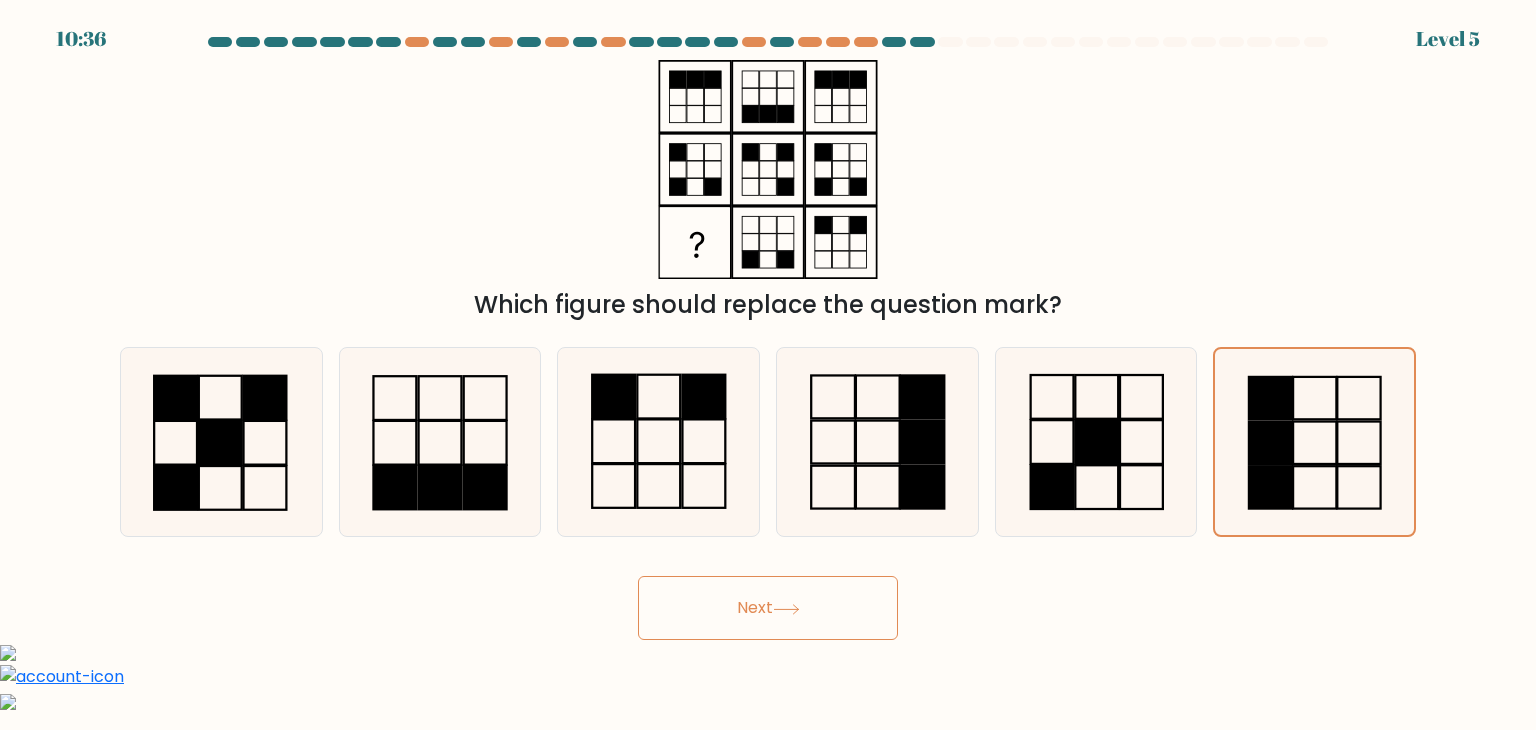 click on "Next" at bounding box center [768, 608] 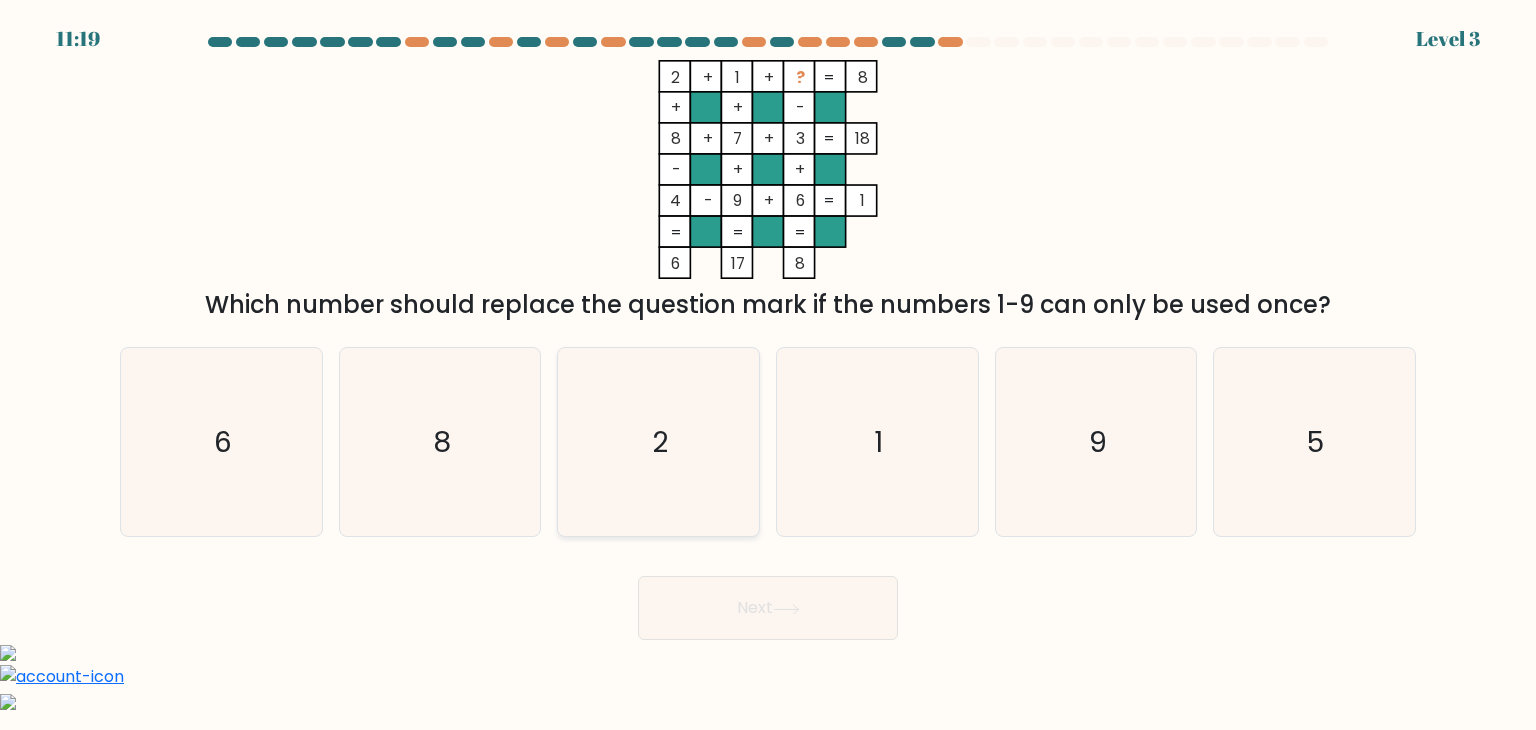 click on "2" at bounding box center [658, 442] 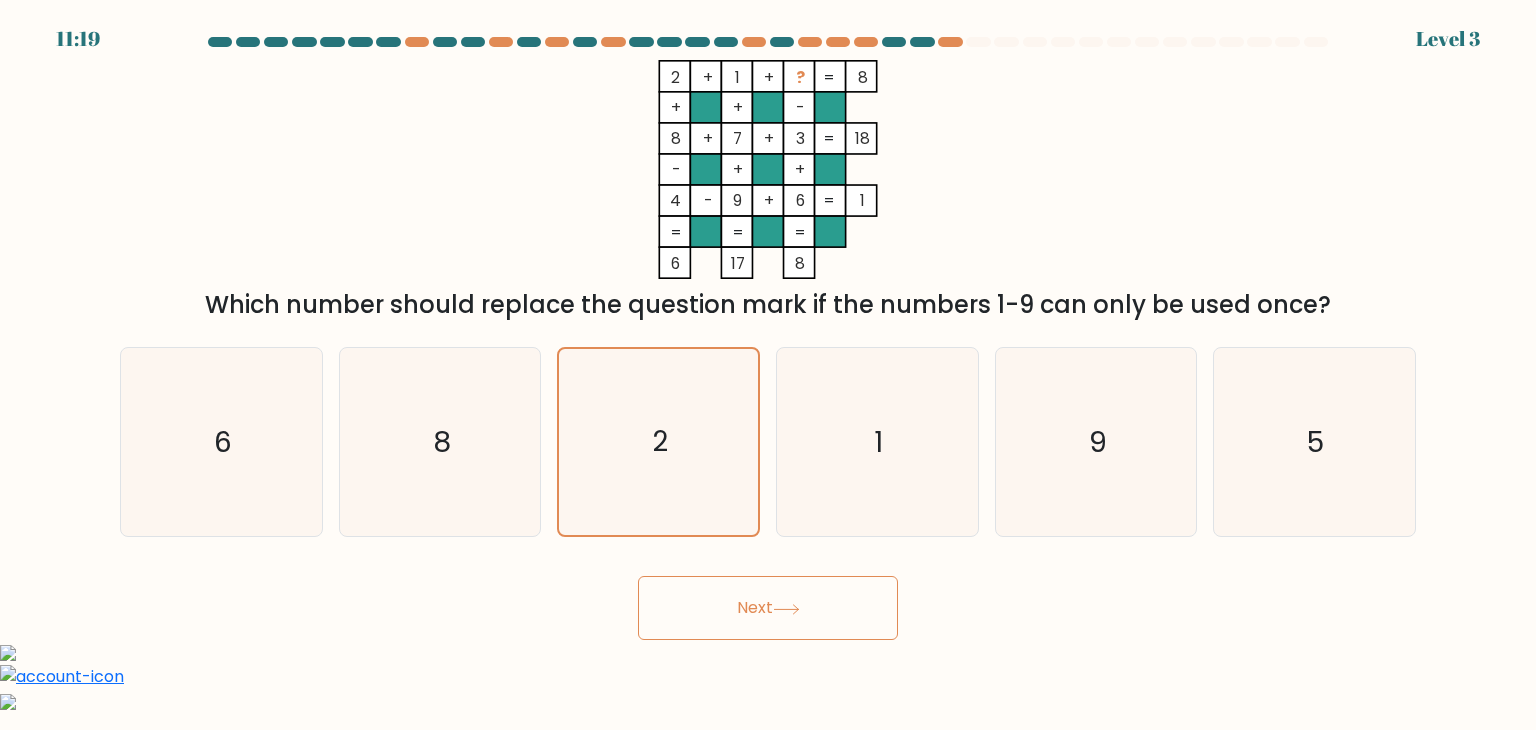 click on "Next" at bounding box center (768, 608) 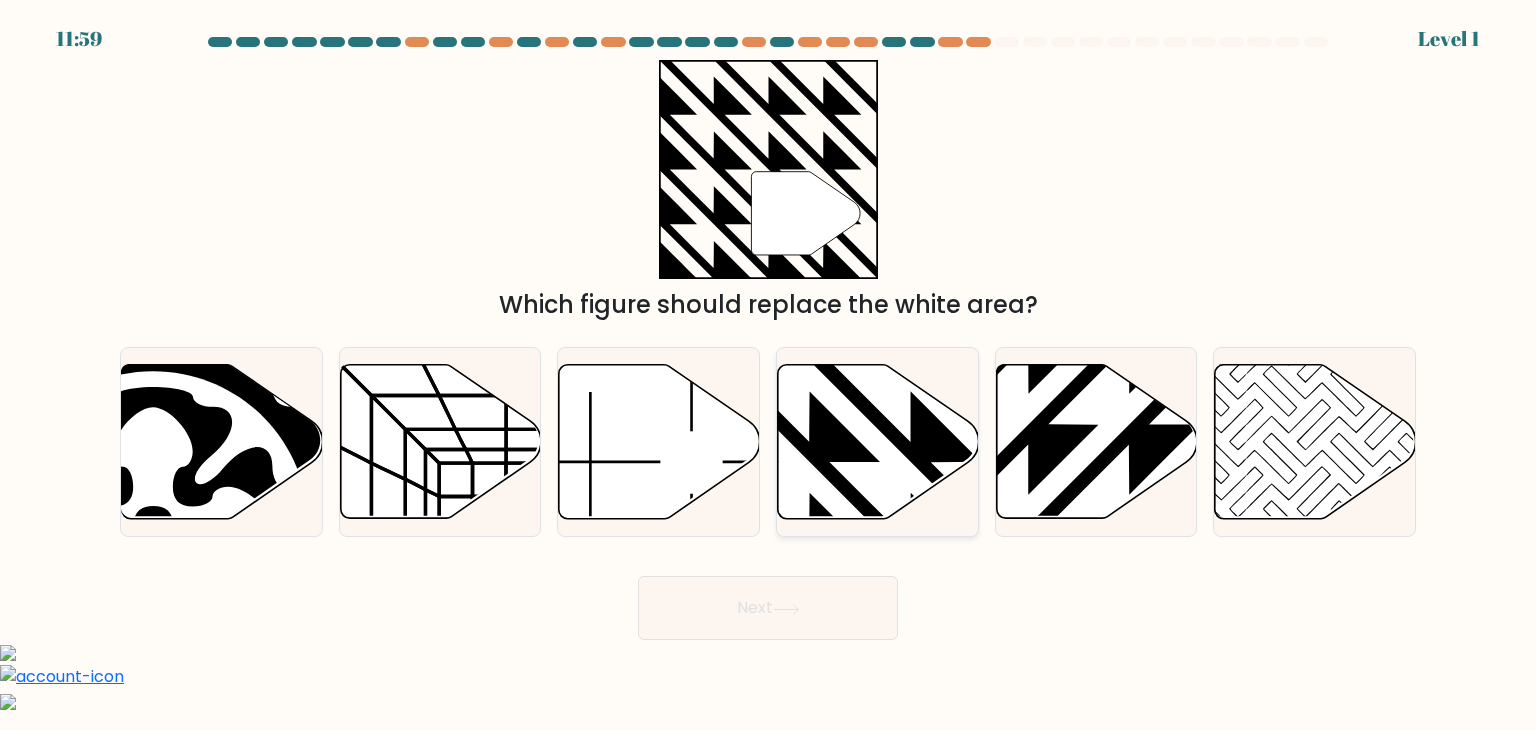 click at bounding box center [809, 360] 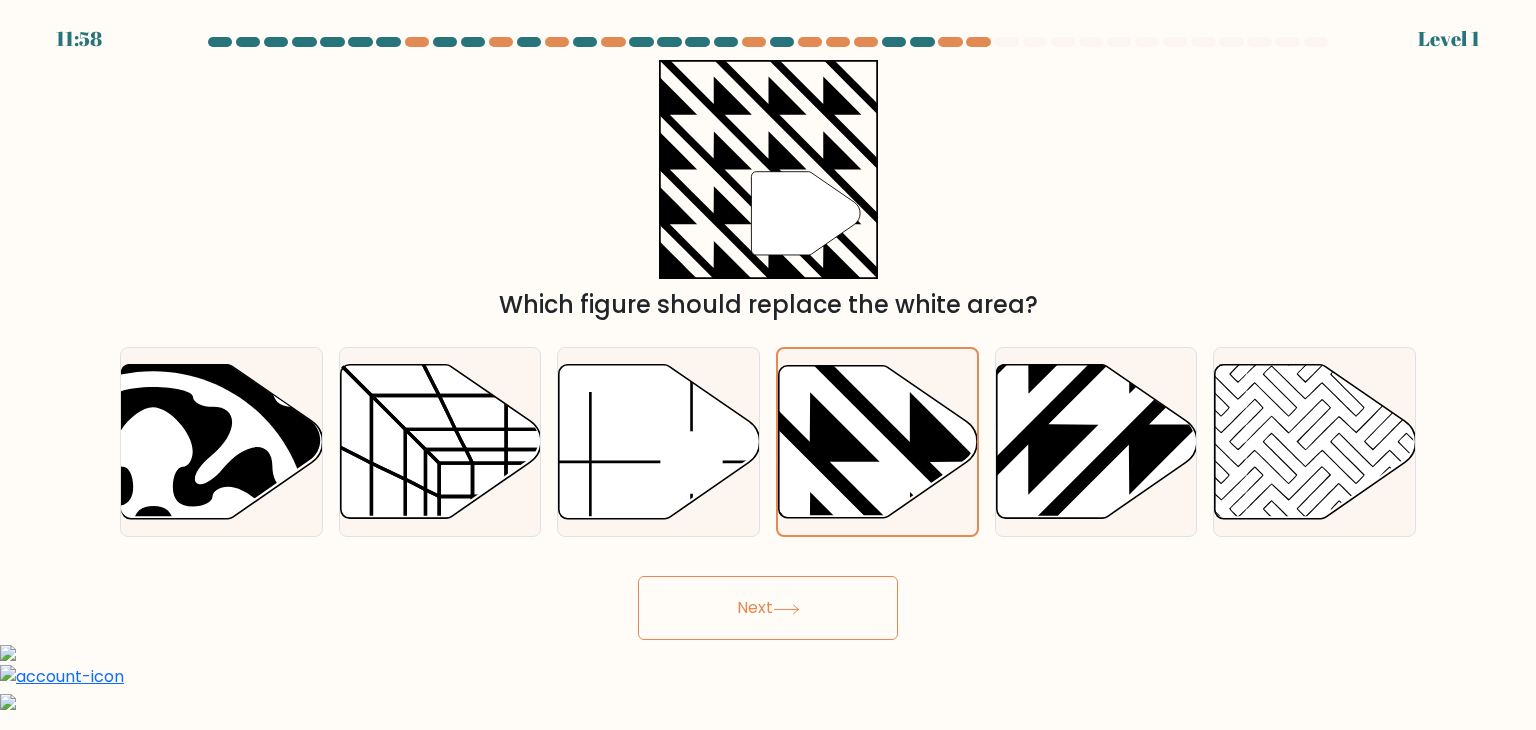 click on "Next" at bounding box center [768, 608] 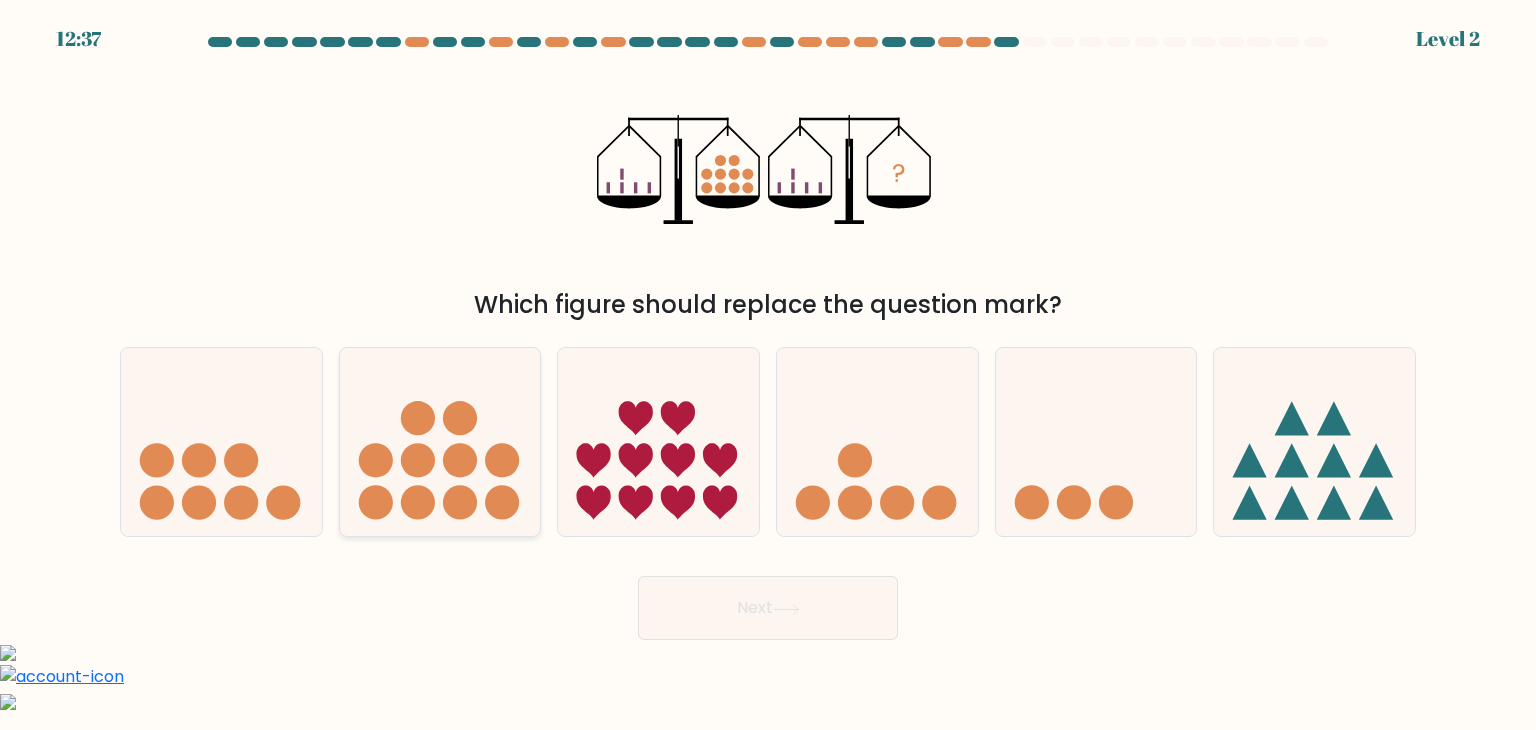 click at bounding box center (440, 442) 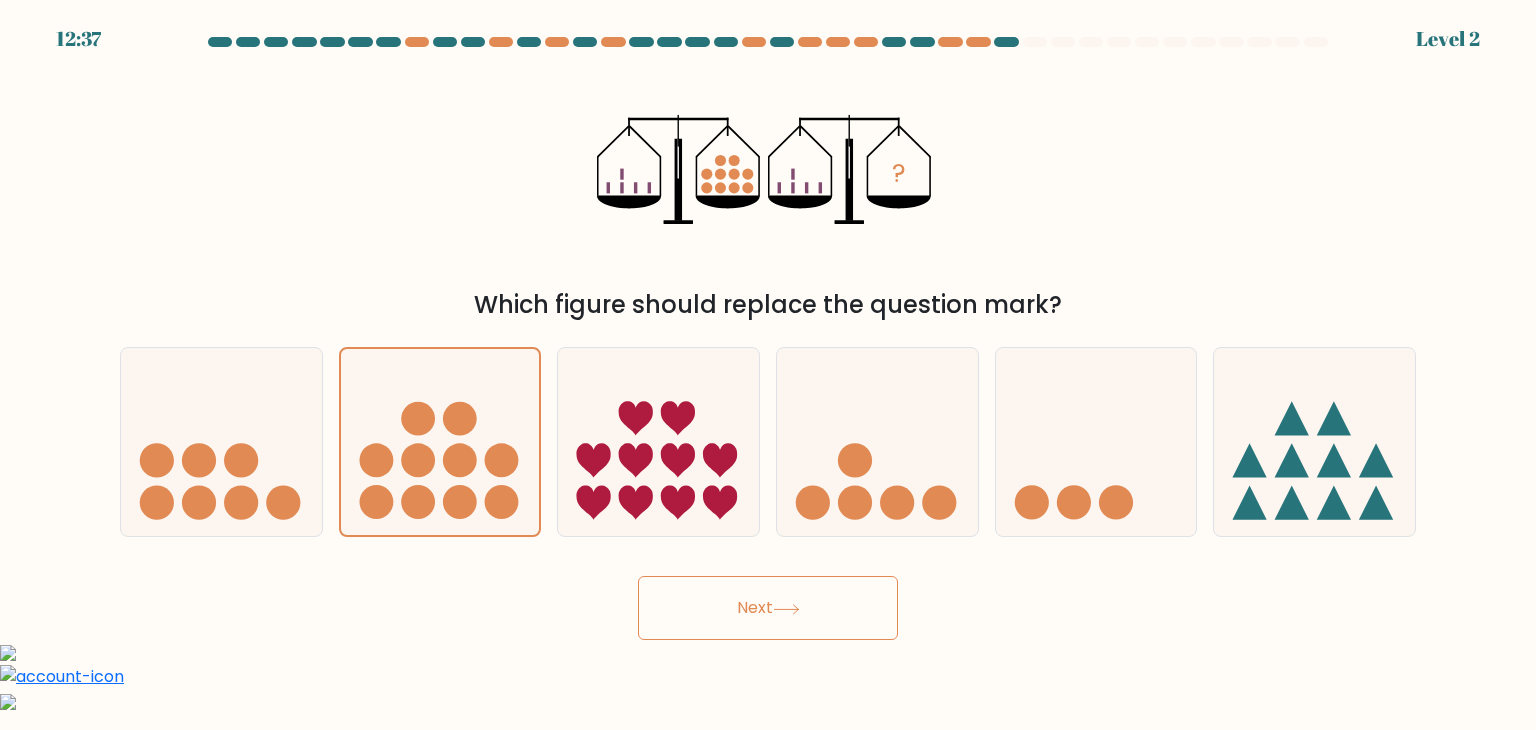 click on "Next" at bounding box center [768, 608] 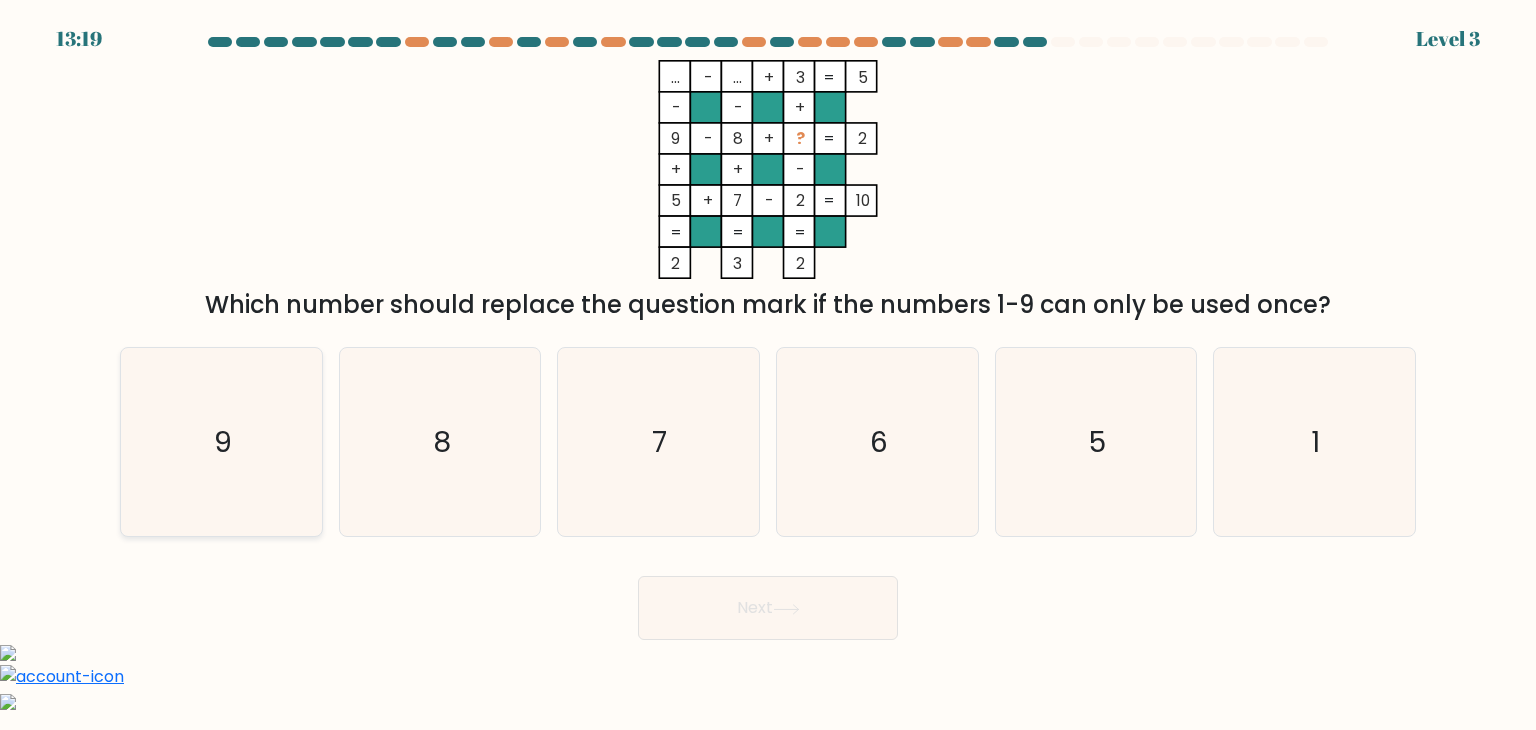 click on "9" at bounding box center [221, 442] 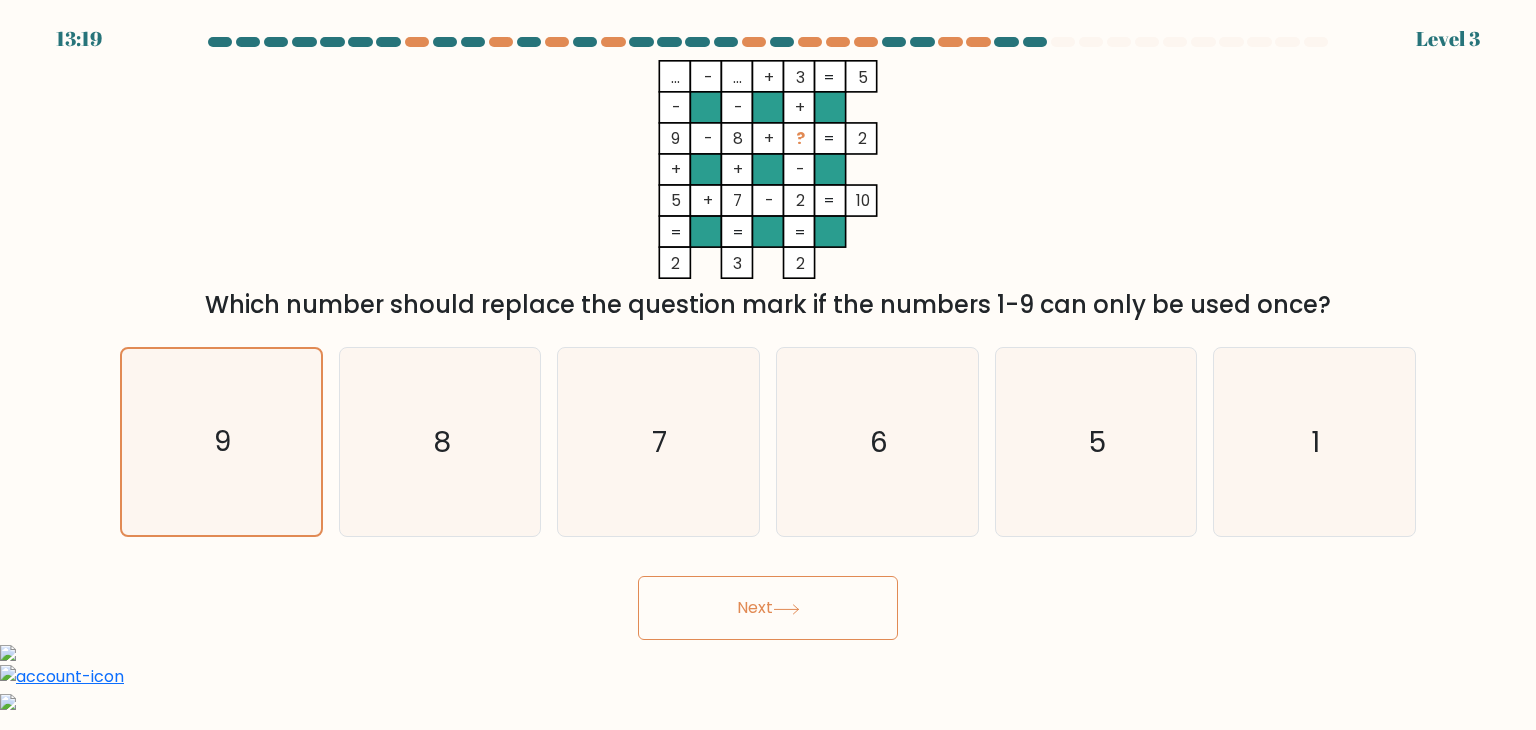 click on "Next" at bounding box center (768, 608) 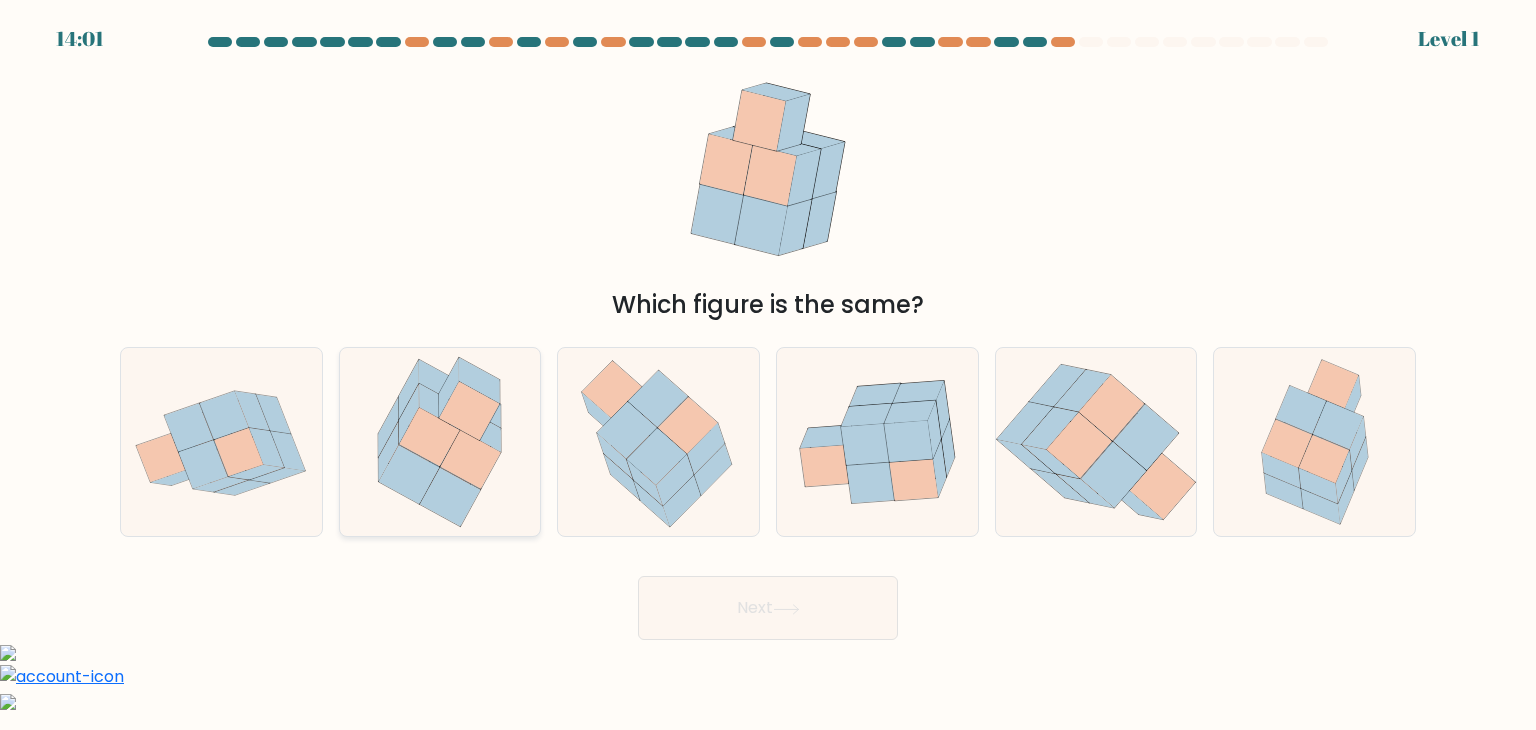 click at bounding box center [440, 442] 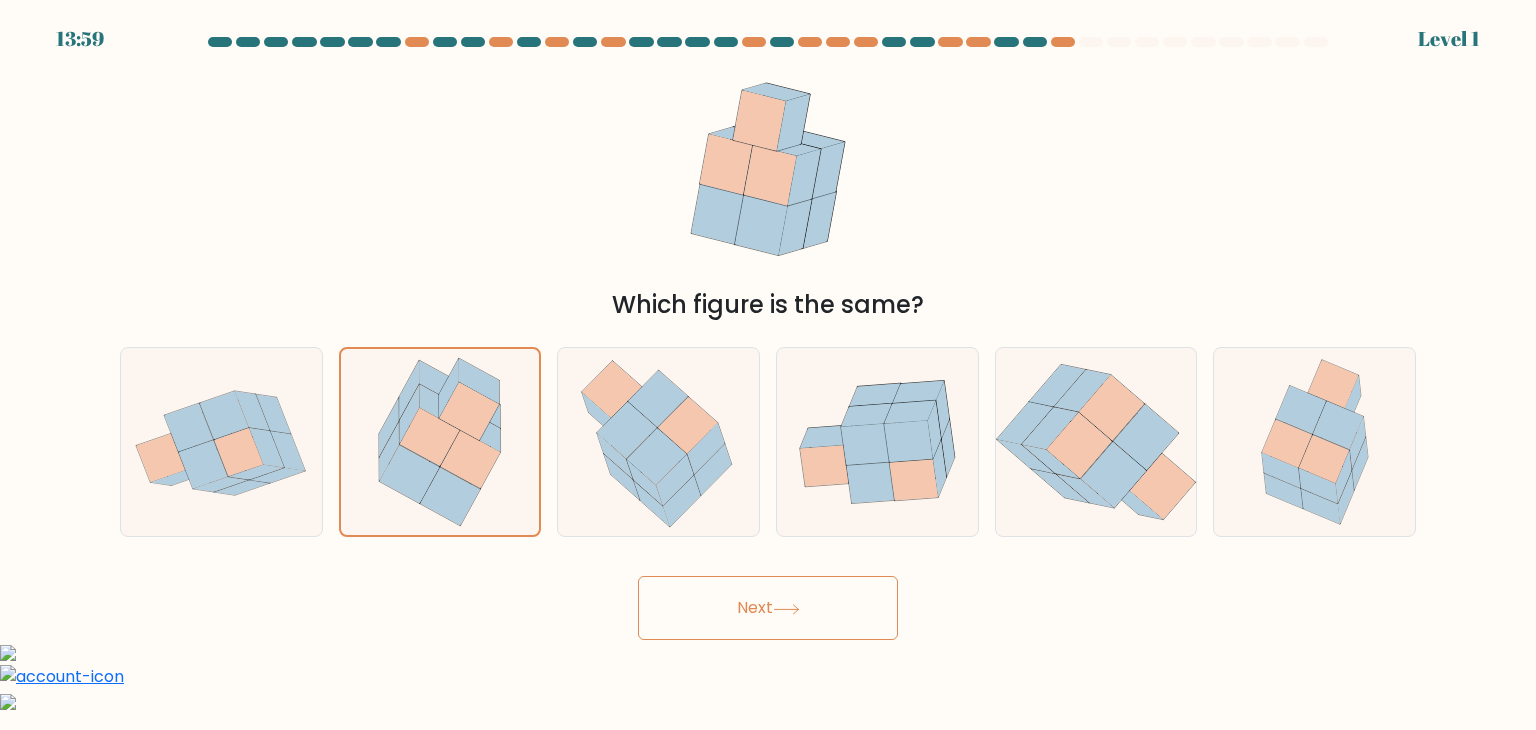 click on "Next" at bounding box center (768, 608) 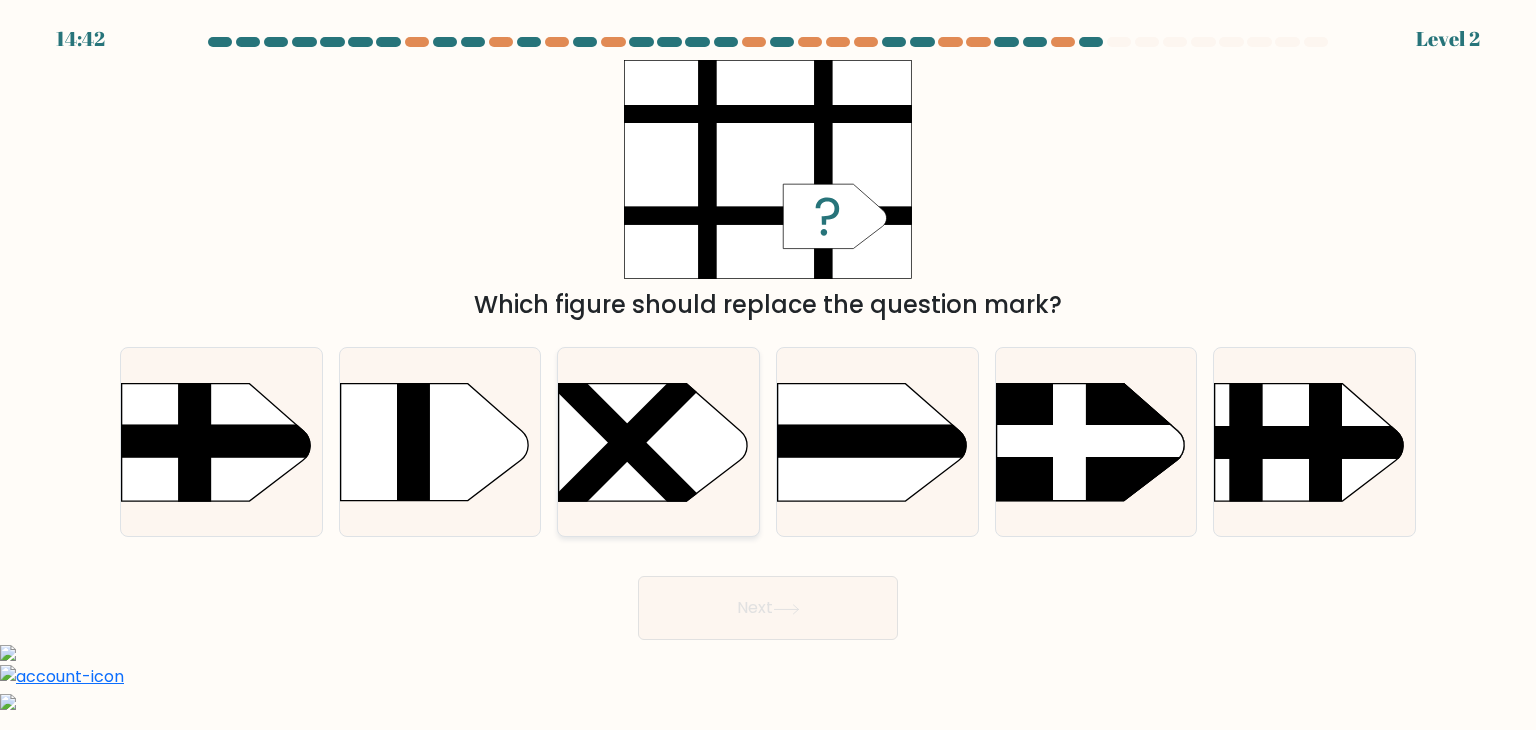 drag, startPoint x: 208, startPoint y: 460, endPoint x: 576, endPoint y: 523, distance: 373.35373 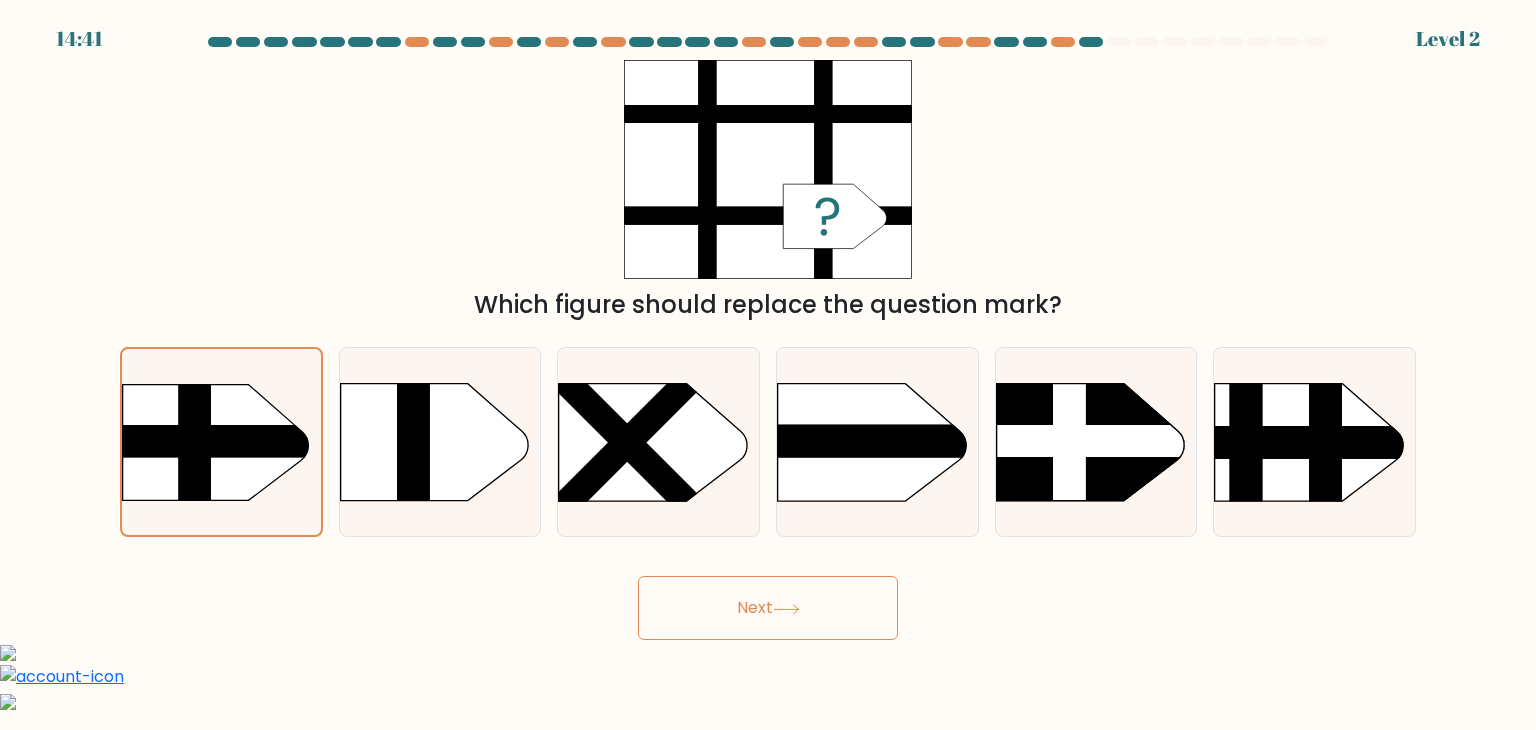 click on "Next" at bounding box center (768, 600) 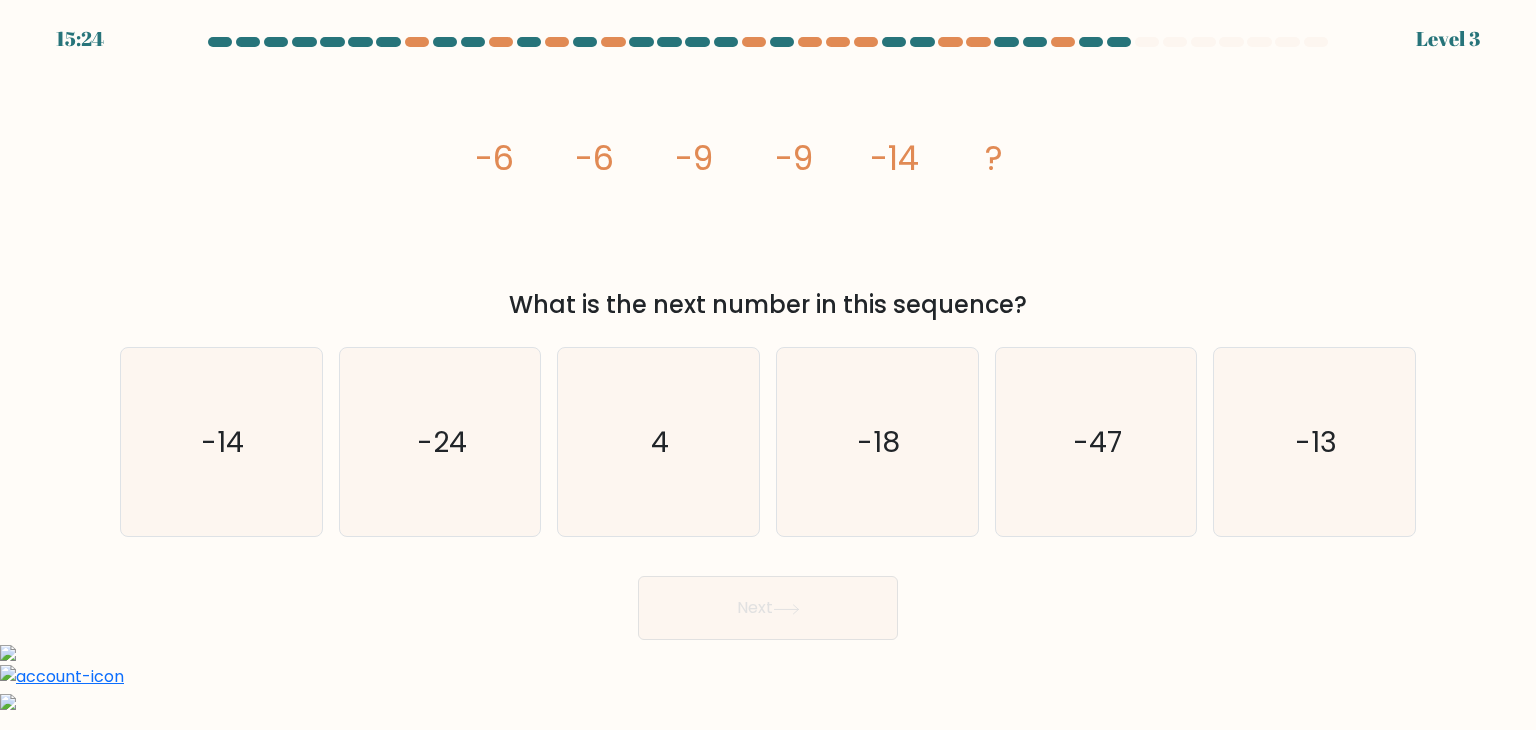 type 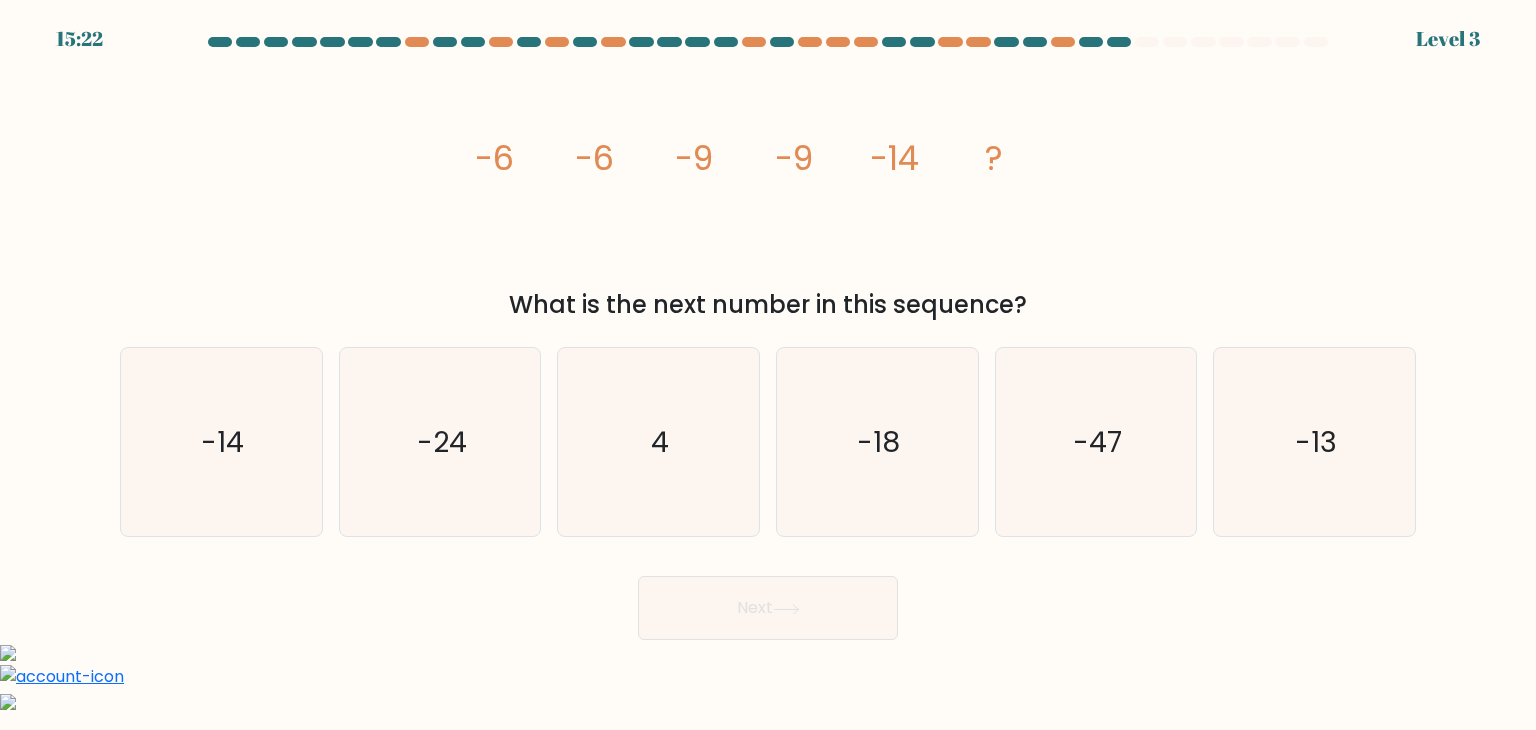 click on "lorem/ips+dol
-3
-2
-6
-9
-35
?
Sita co adi elit seddoe te inci utlabore?" at bounding box center [768, 191] 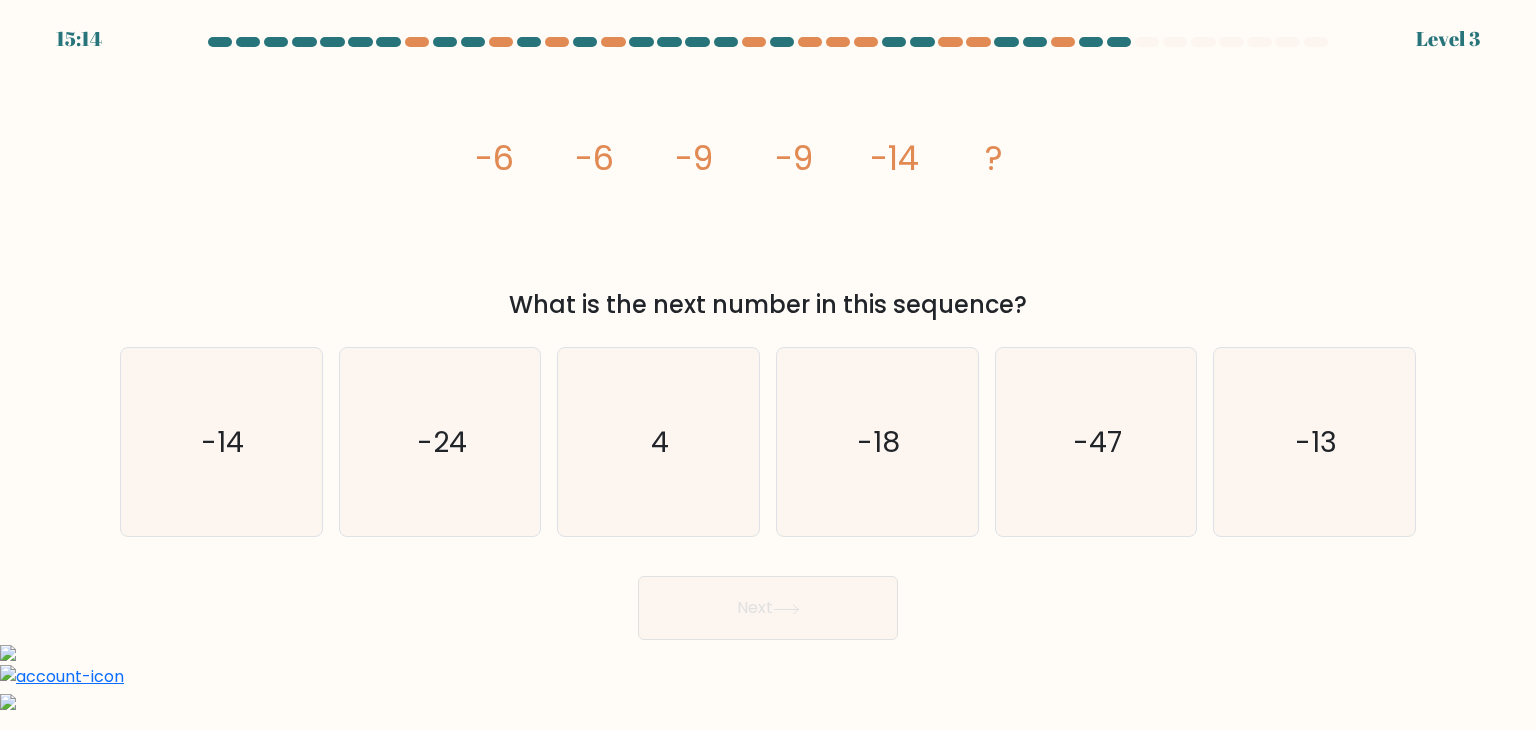 click on "42:93
Lorem 3" at bounding box center [768, 572] 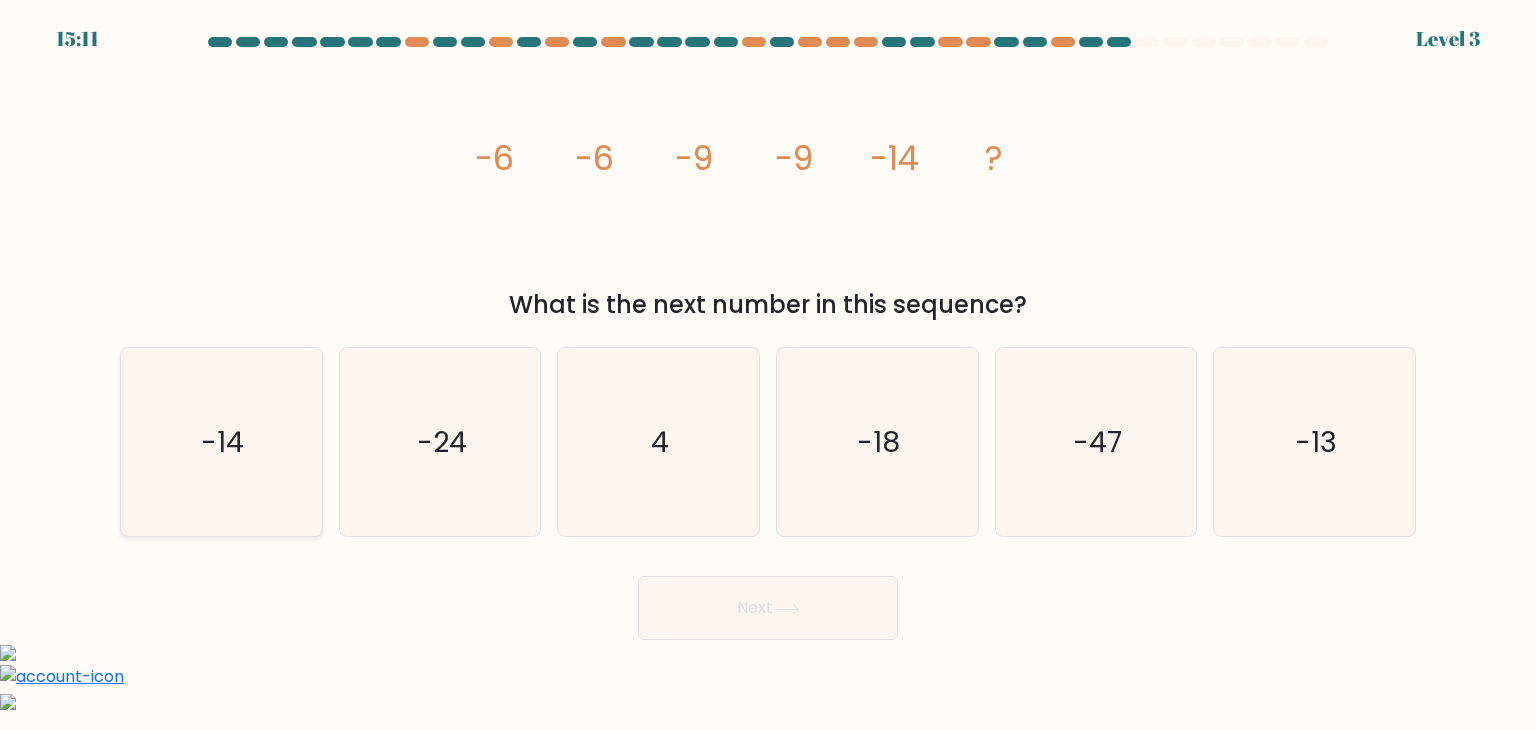 click on "-14" at bounding box center (221, 442) 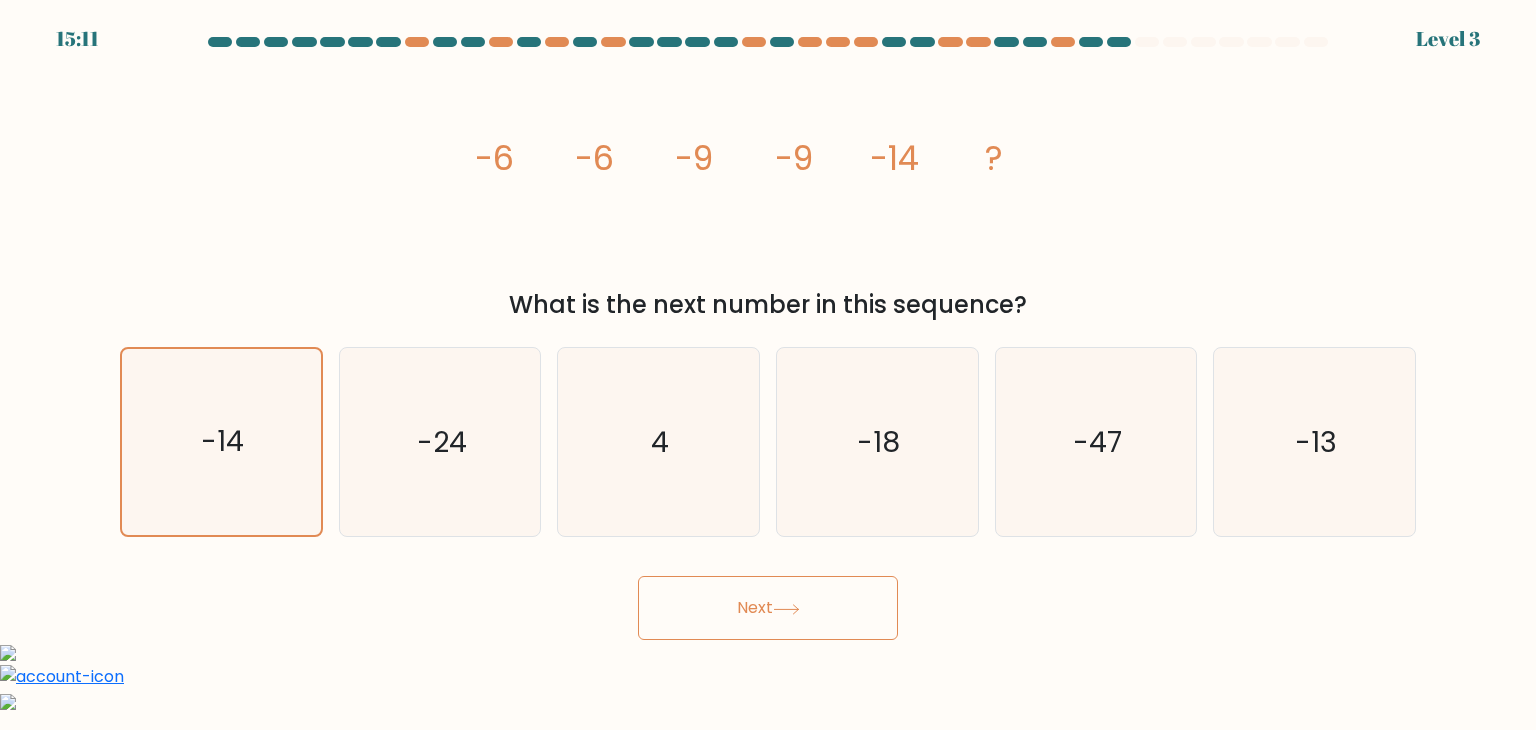 click on "Next" at bounding box center (768, 608) 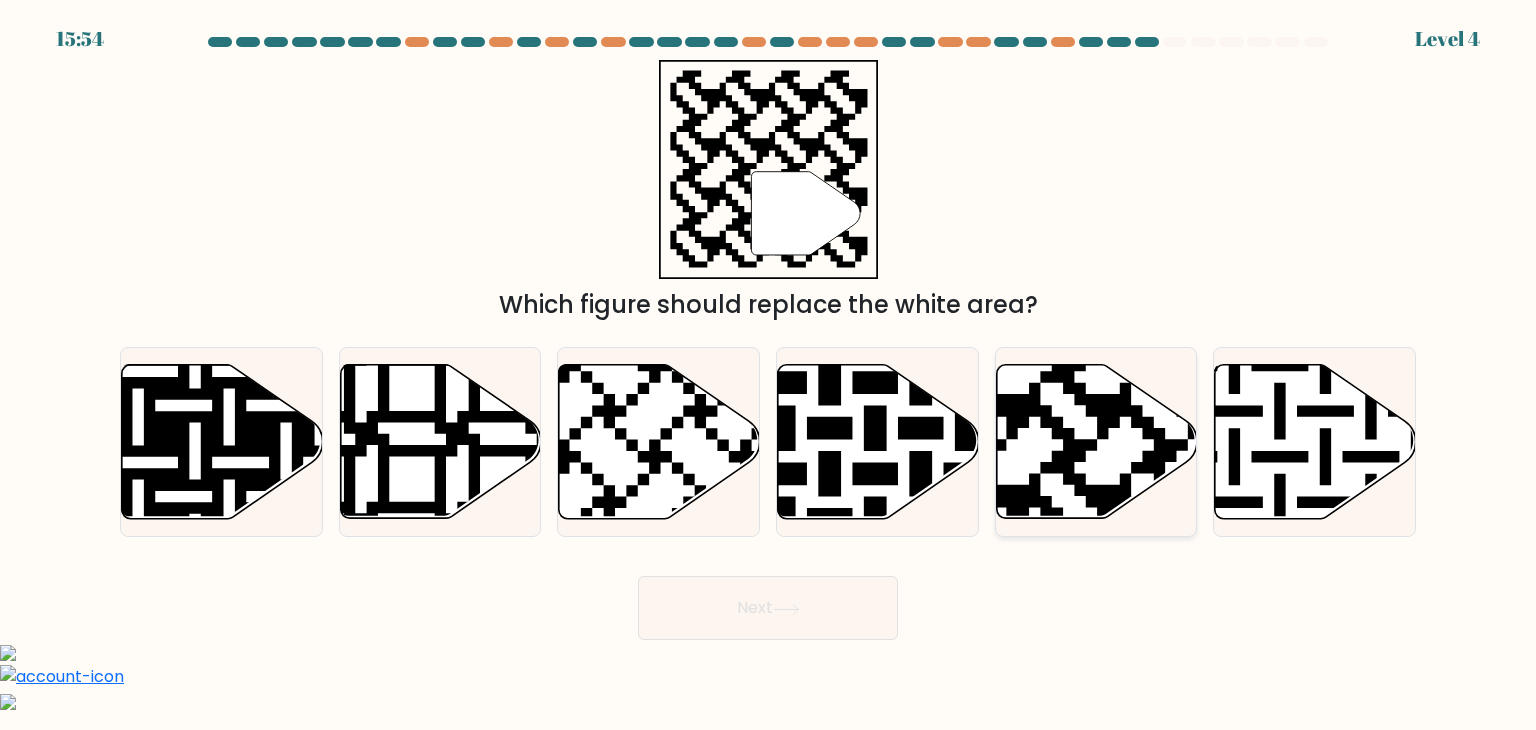 click at bounding box center [1029, 360] 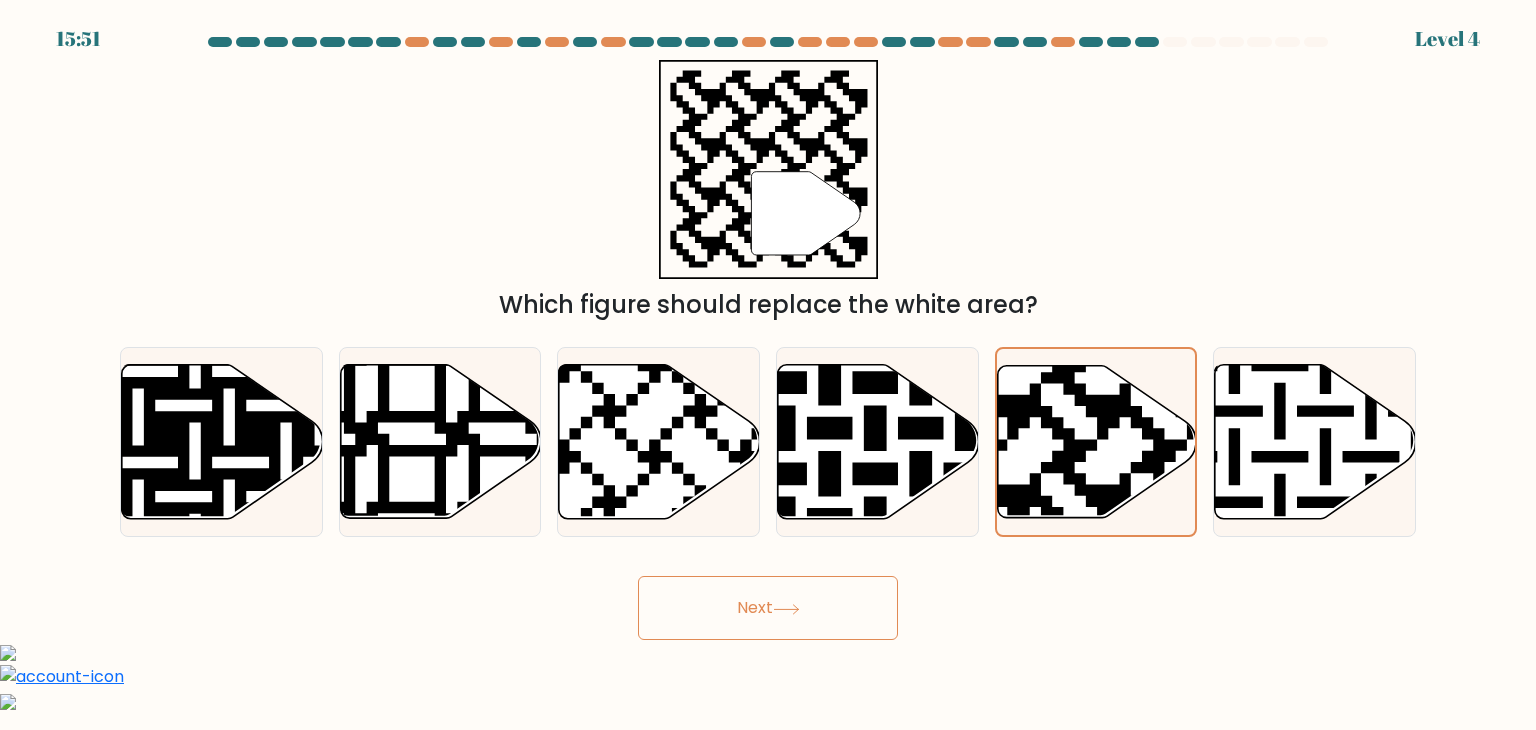 click on "Next" at bounding box center [768, 608] 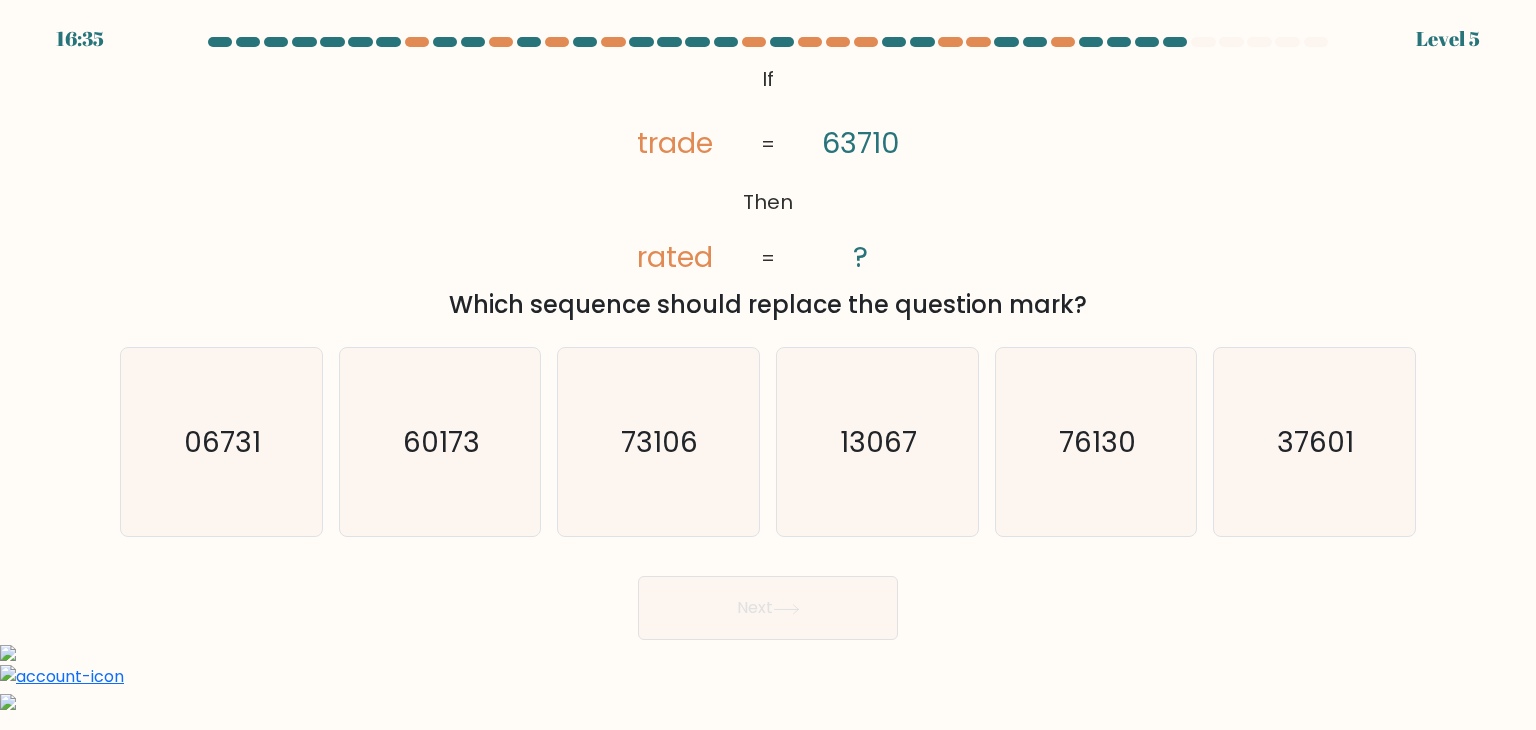 type 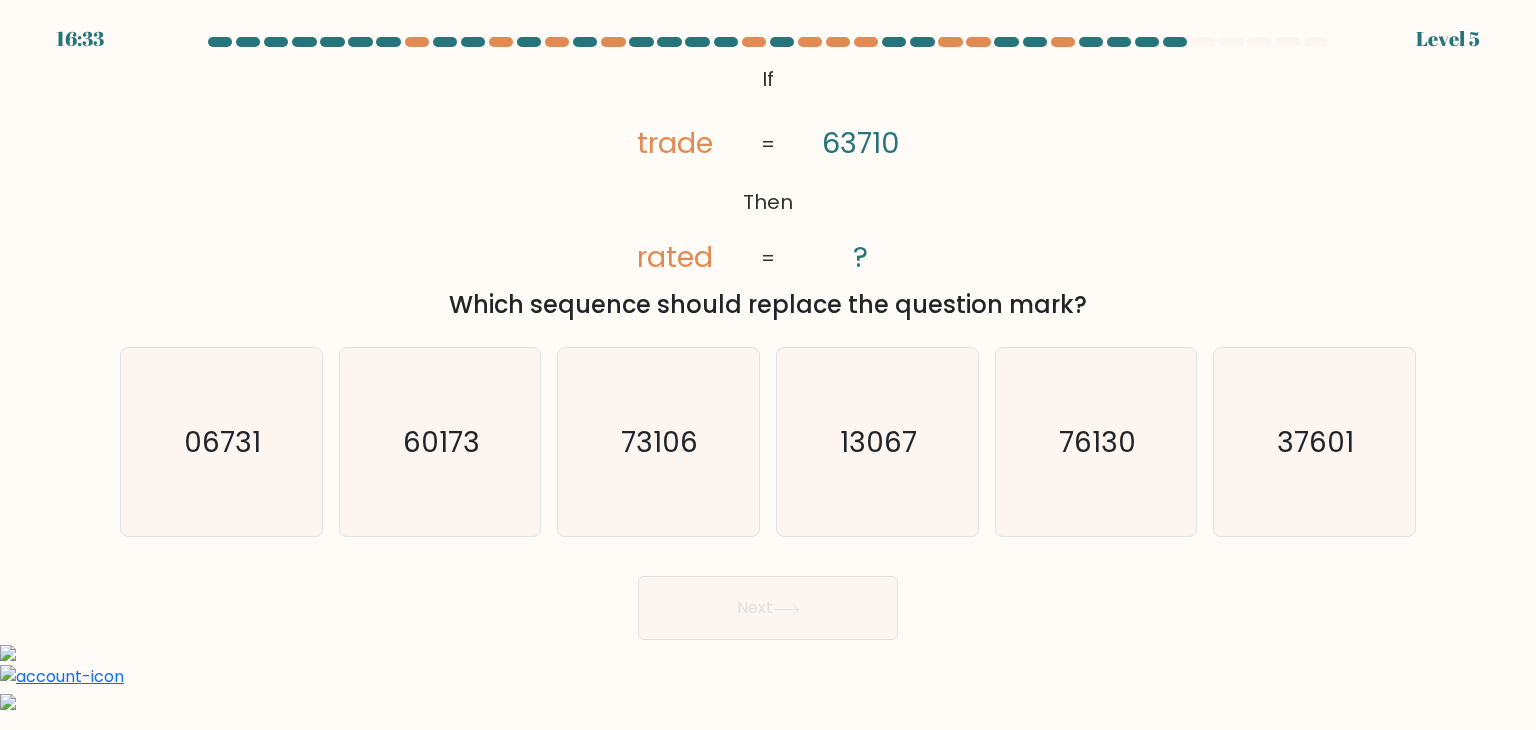 click on "rated" at bounding box center (676, 257) 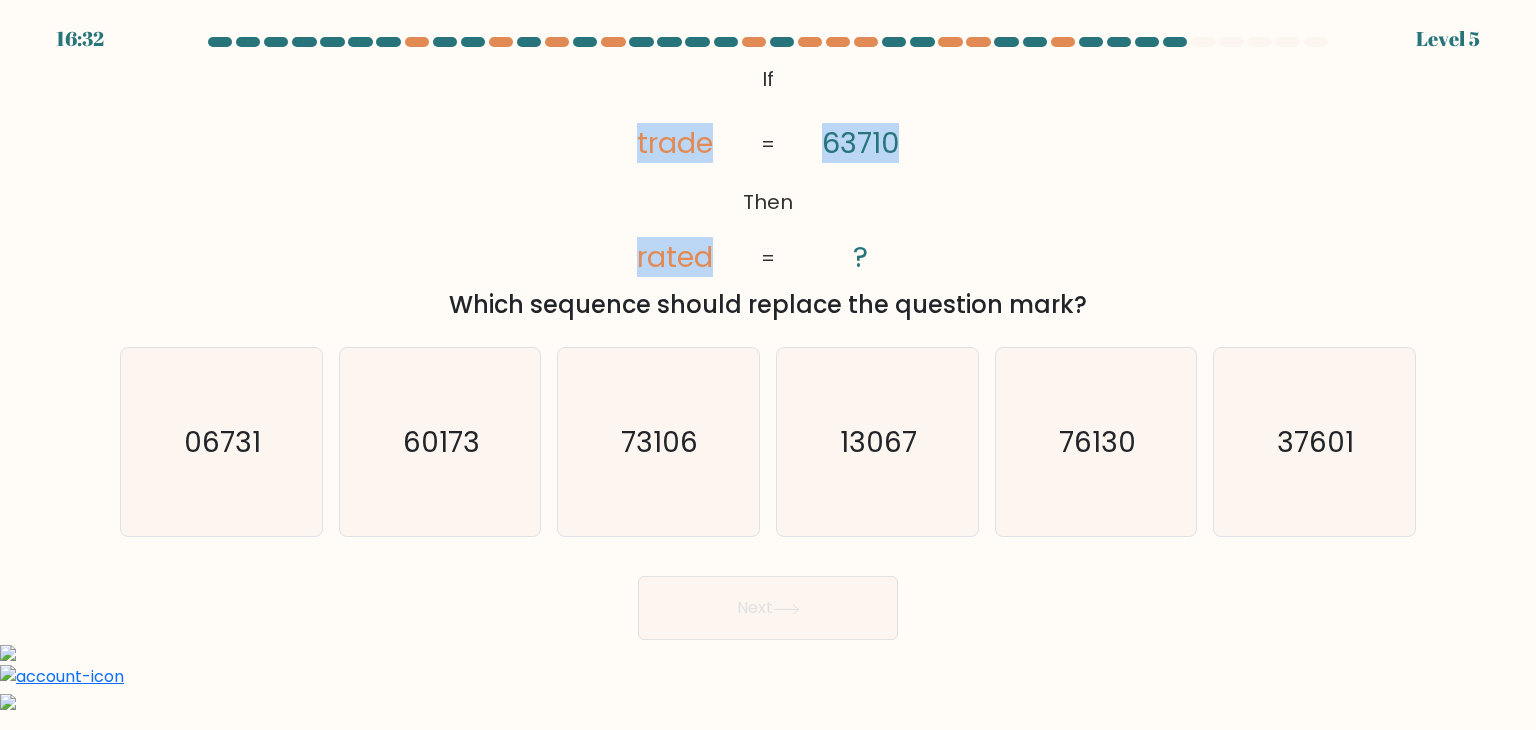 drag, startPoint x: 627, startPoint y: 140, endPoint x: 905, endPoint y: 125, distance: 278.4044 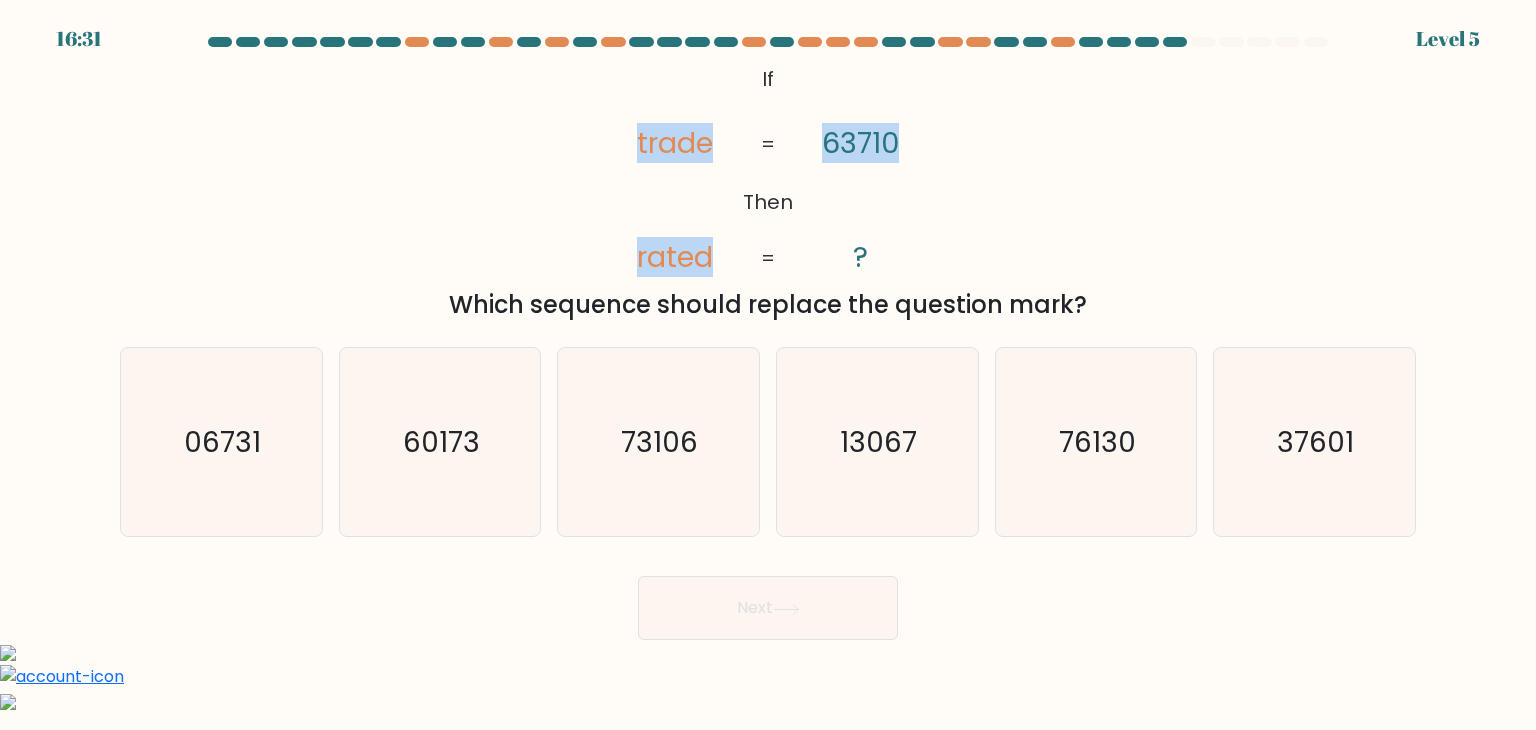 copy on "lorem       ipsum       75899" 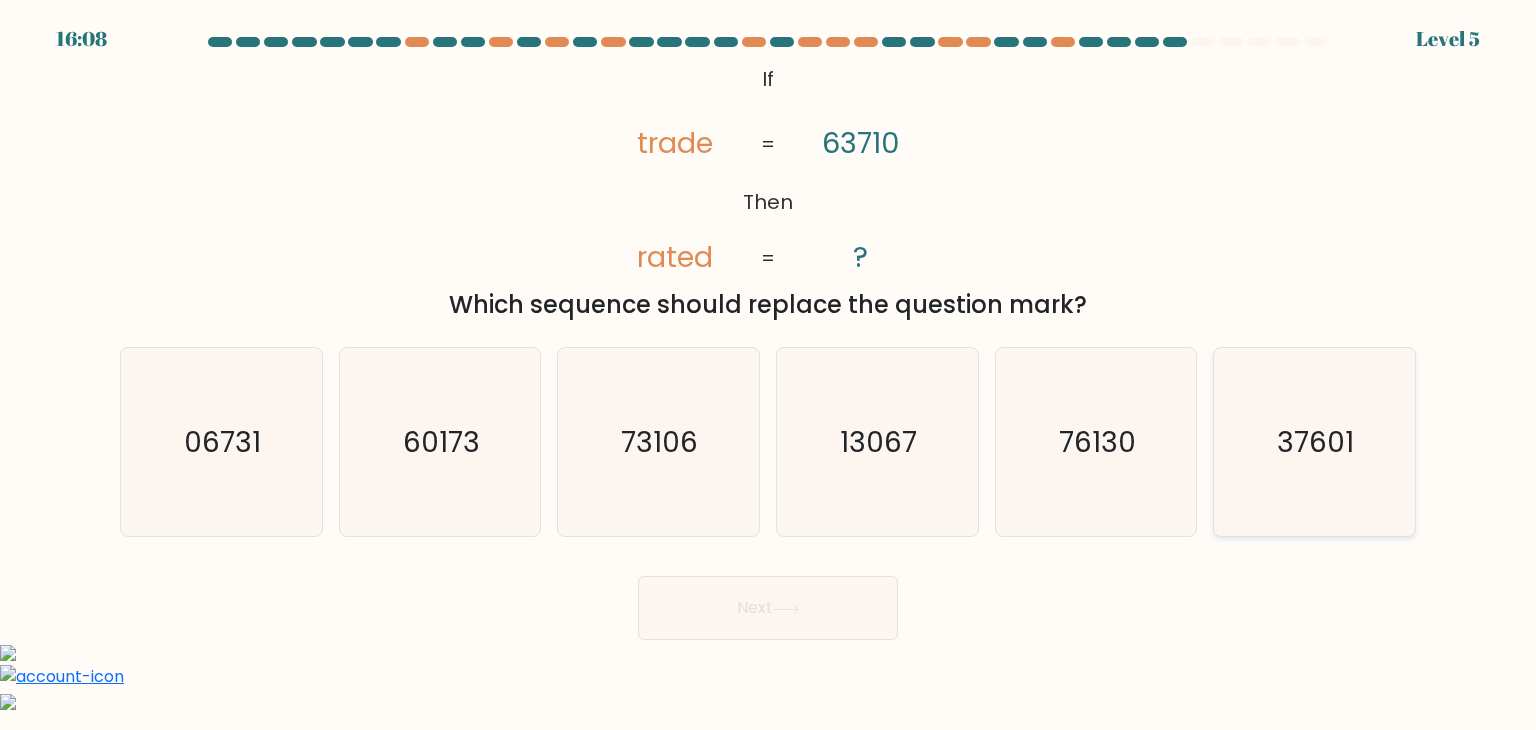 drag, startPoint x: 1389, startPoint y: 365, endPoint x: 1400, endPoint y: 358, distance: 13.038404 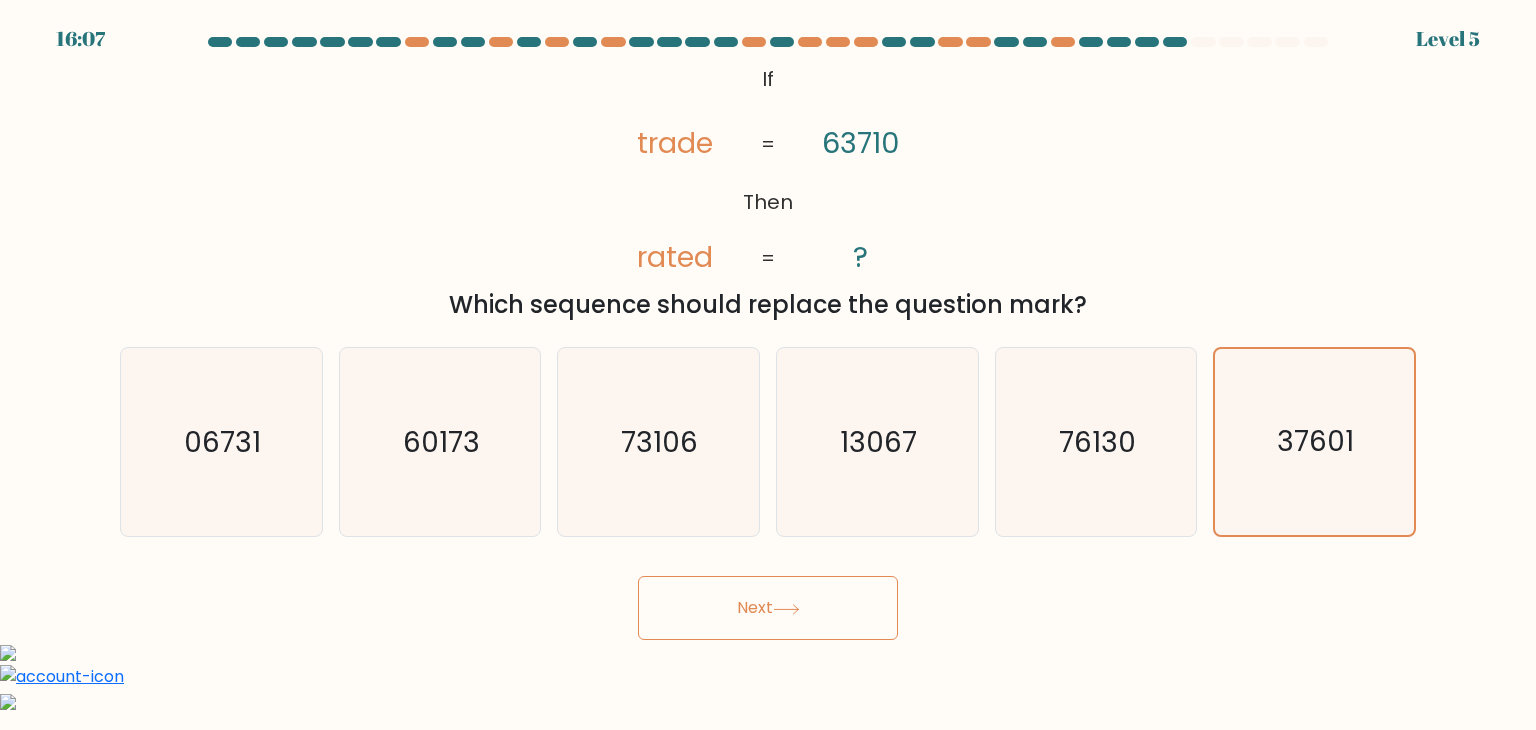 click on "Next" at bounding box center (768, 608) 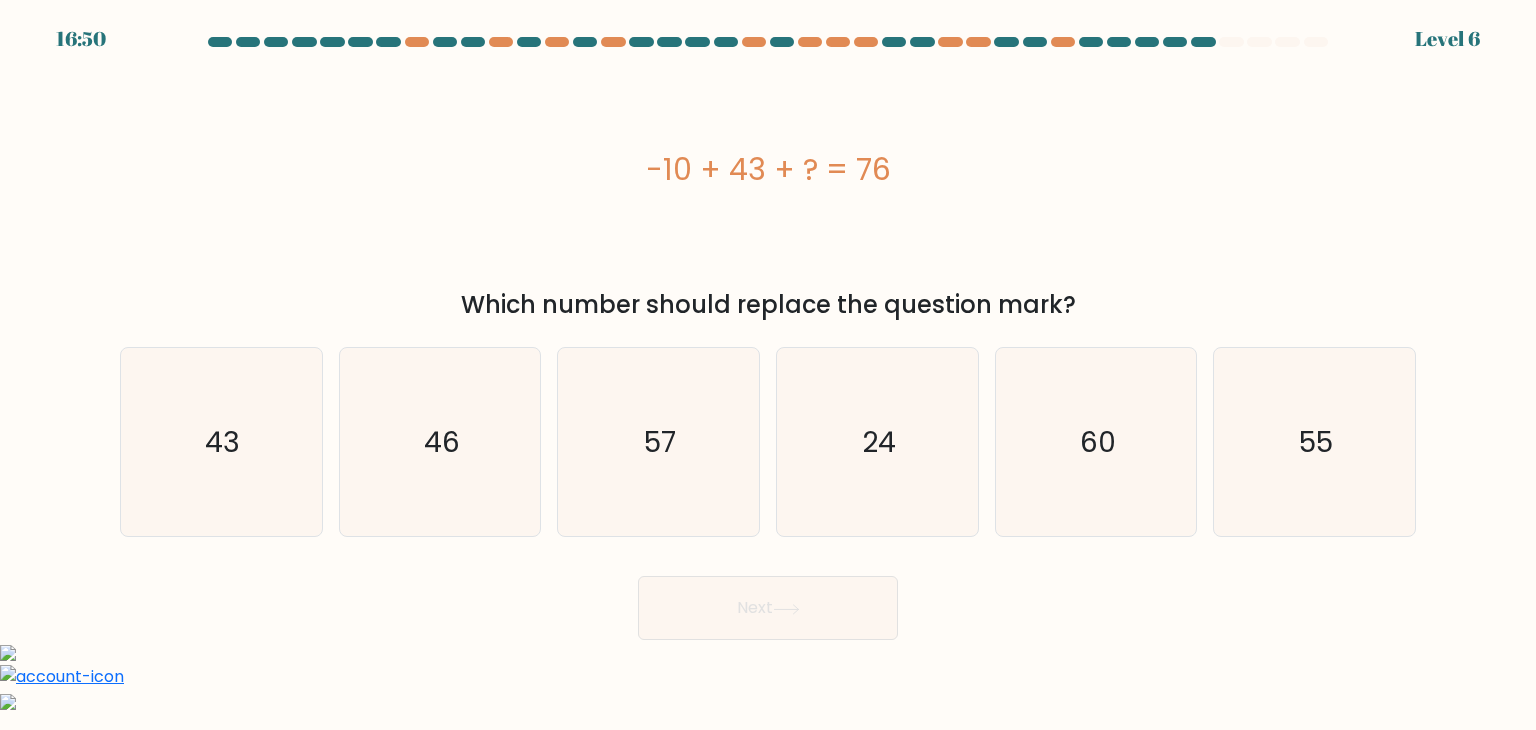 type 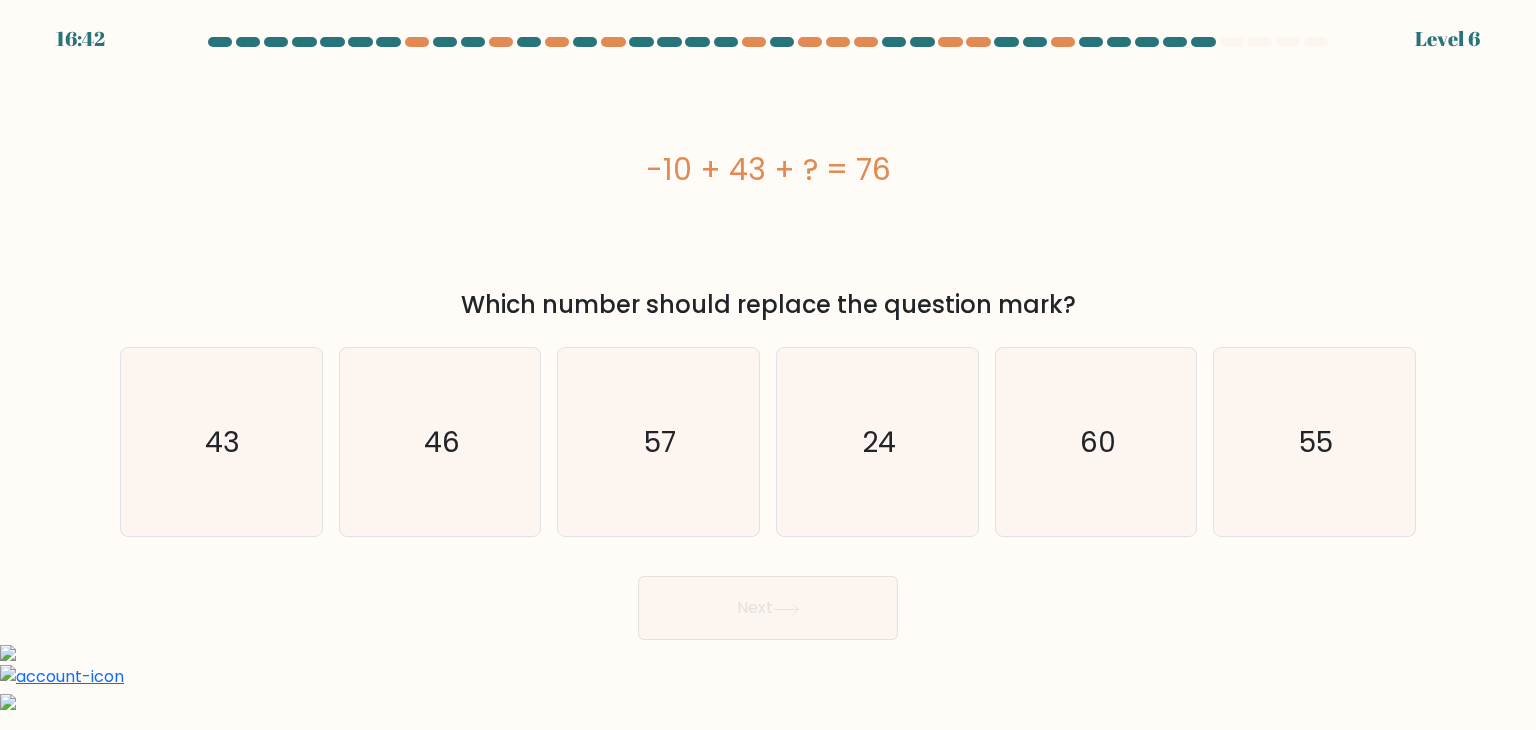 click on "-10 + 43 + ? = 76" at bounding box center [768, 169] 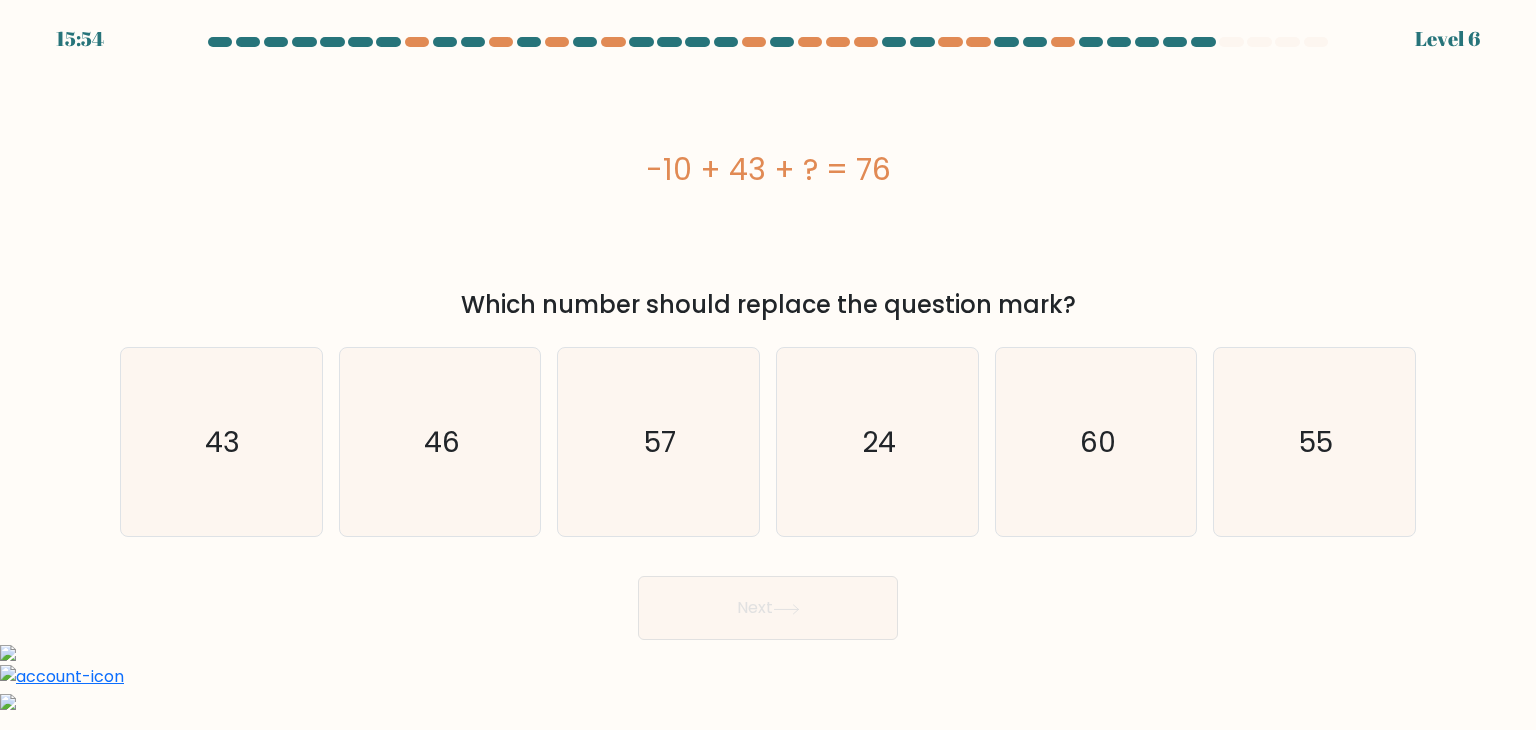 drag, startPoint x: 113, startPoint y: 477, endPoint x: 159, endPoint y: 472, distance: 46.270943 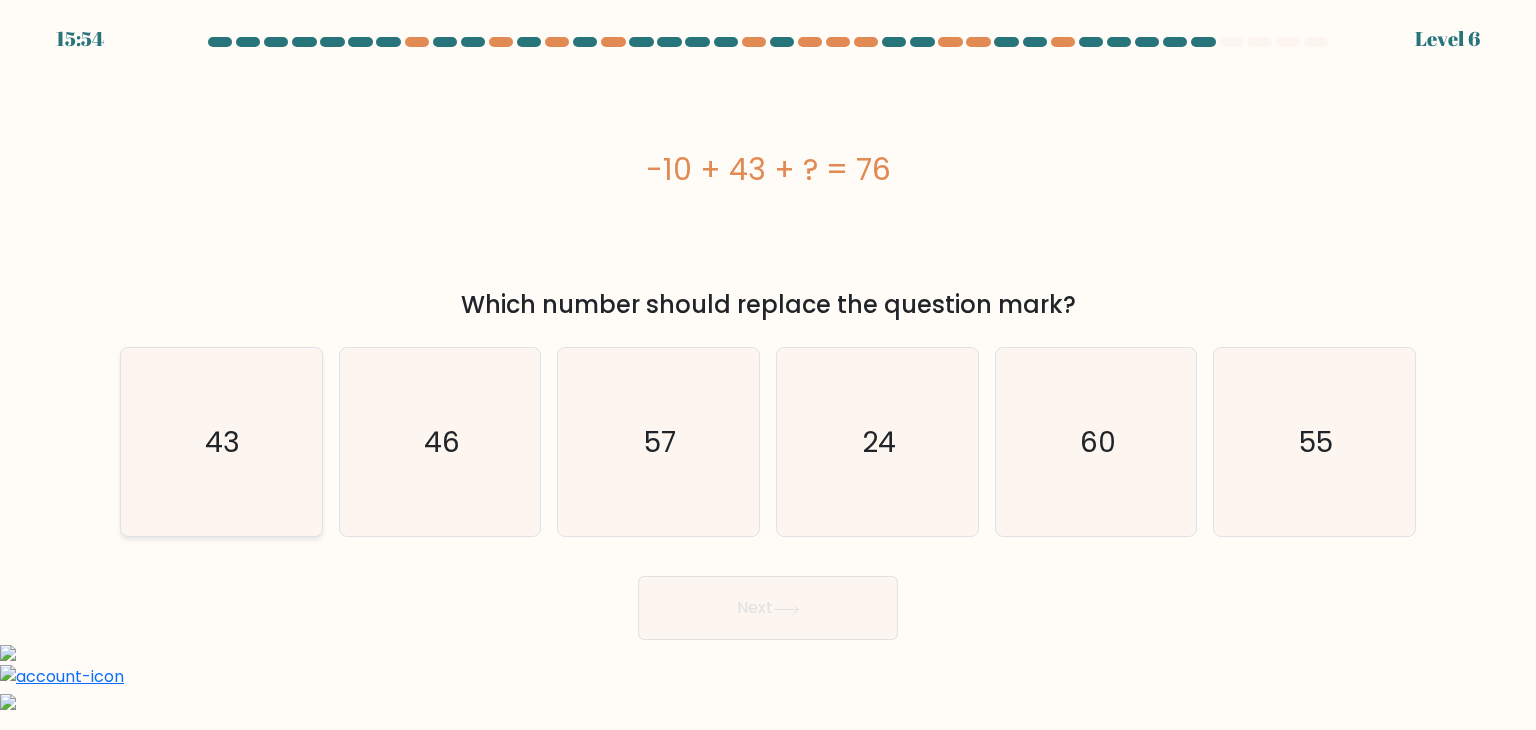click on "l.
33
i.
14
d. 04 s." at bounding box center (768, 434) 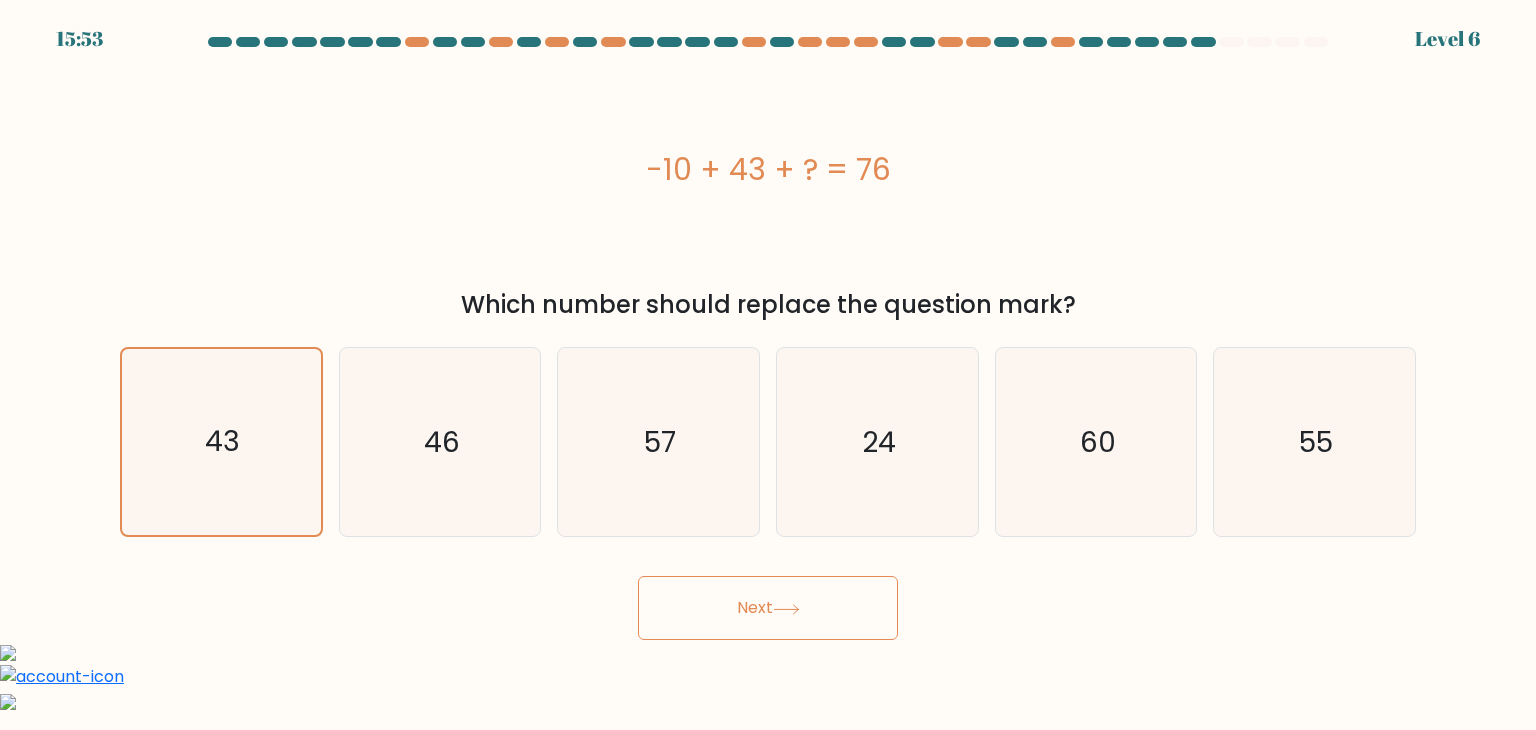 click on "Next" at bounding box center (768, 608) 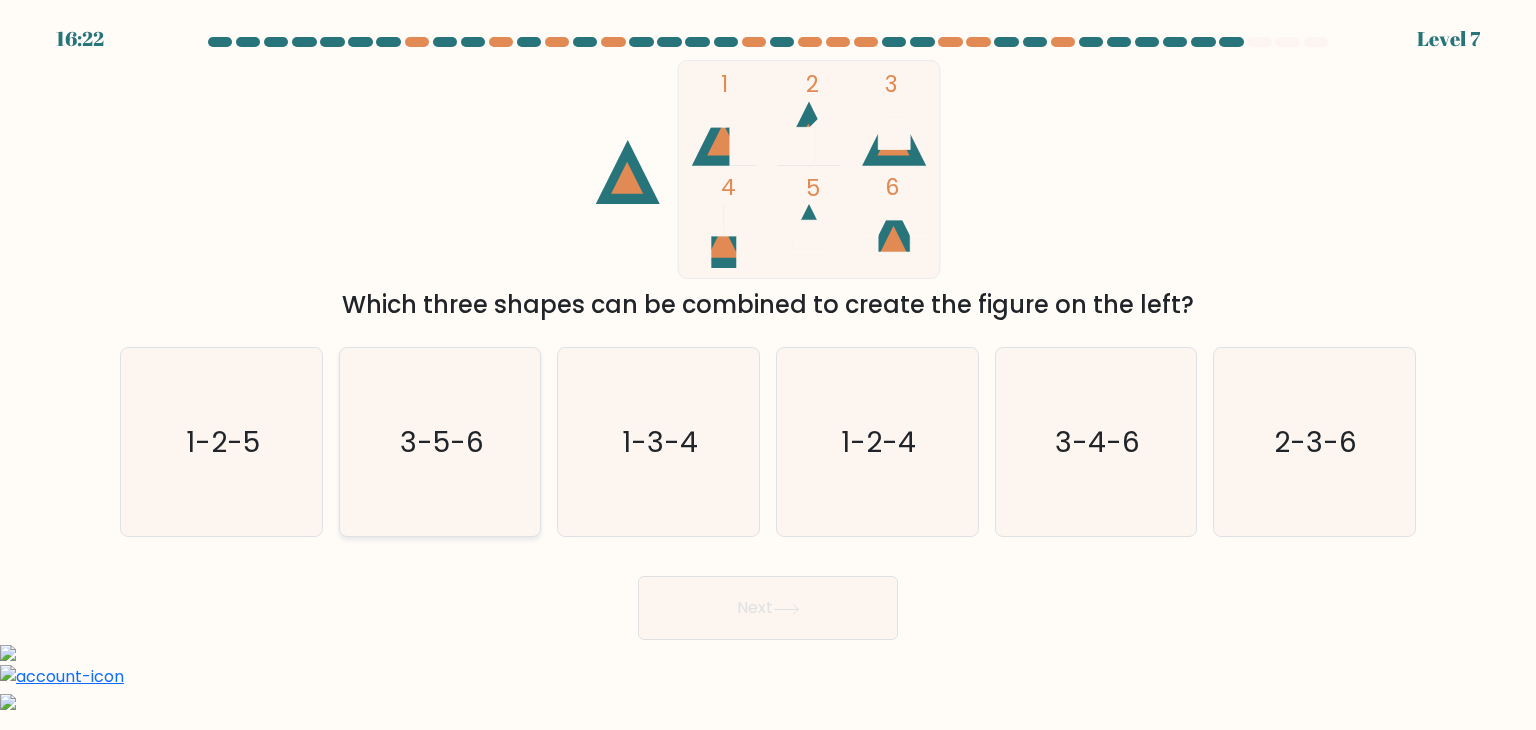 click on "3-5-6" at bounding box center [442, 442] 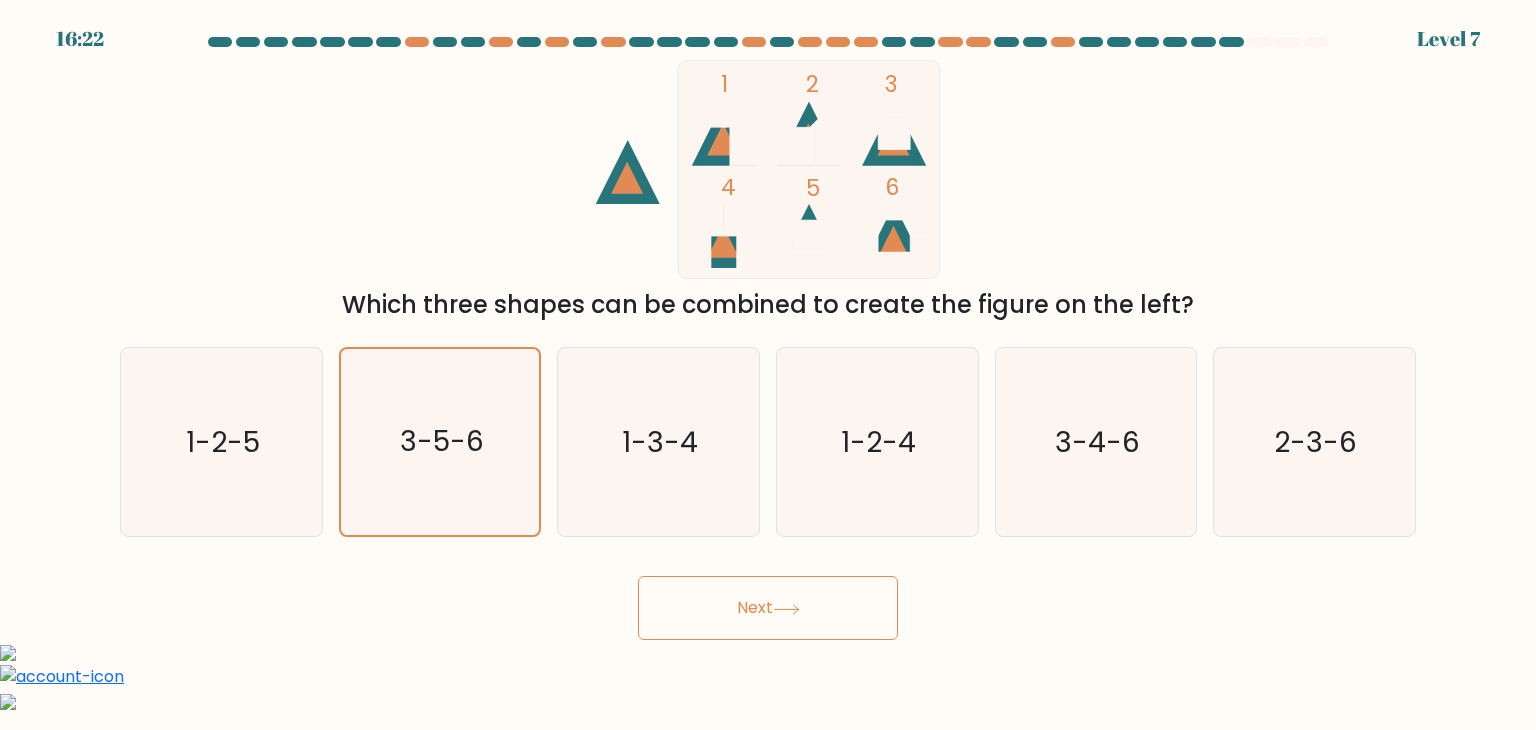 click on "Next" at bounding box center [768, 608] 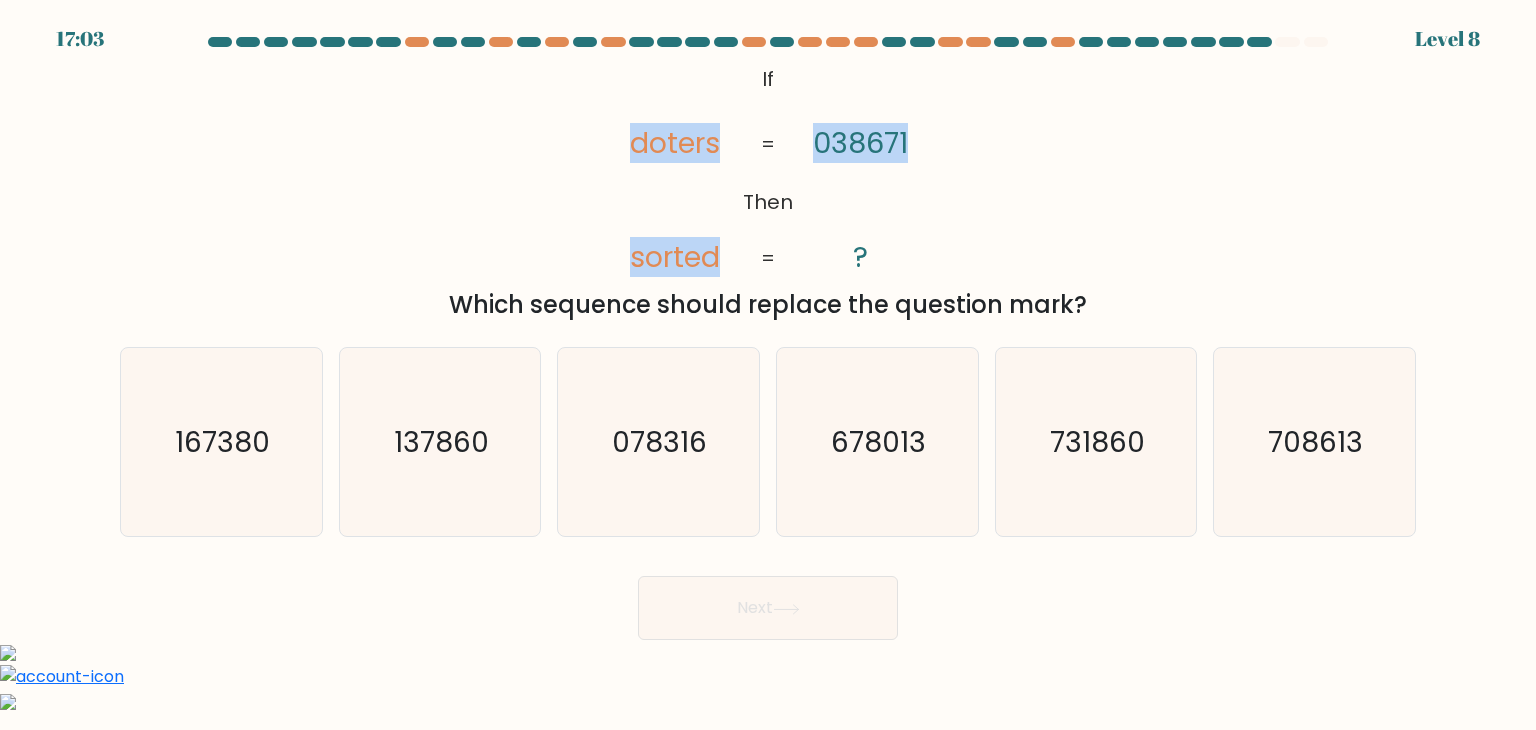 drag, startPoint x: 628, startPoint y: 139, endPoint x: 918, endPoint y: 140, distance: 290.0017 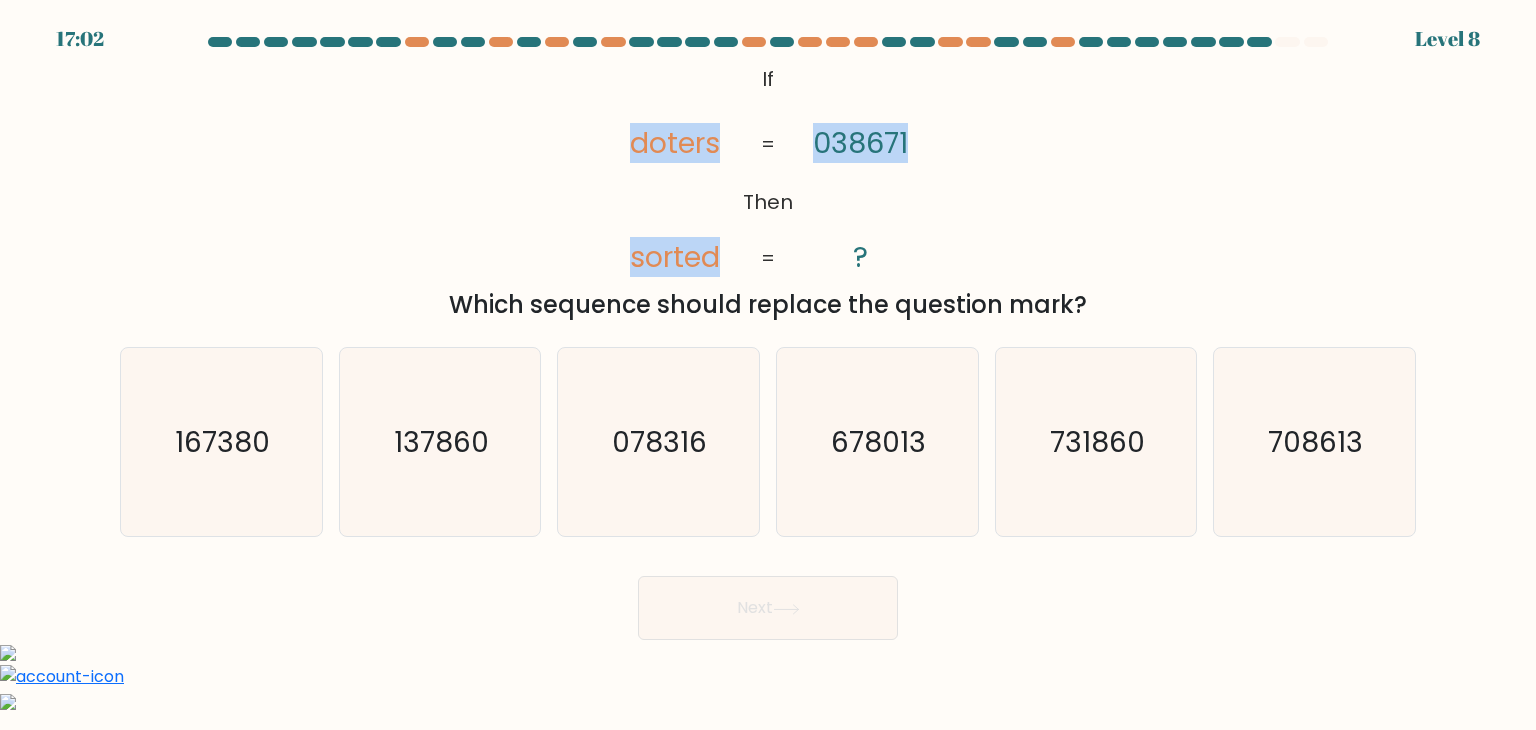 click on "@loremi dol('sitam://conse.adipiscing.eli/sed?doeius=Tempo+Incidid:412,010,609utlabo,214,403etdolo,789magnaa,386,111enimad,603,042minimv,929,505quisno');           Ex       Ulla       labori       nisial       665718       ?       =       =" at bounding box center (768, 169) 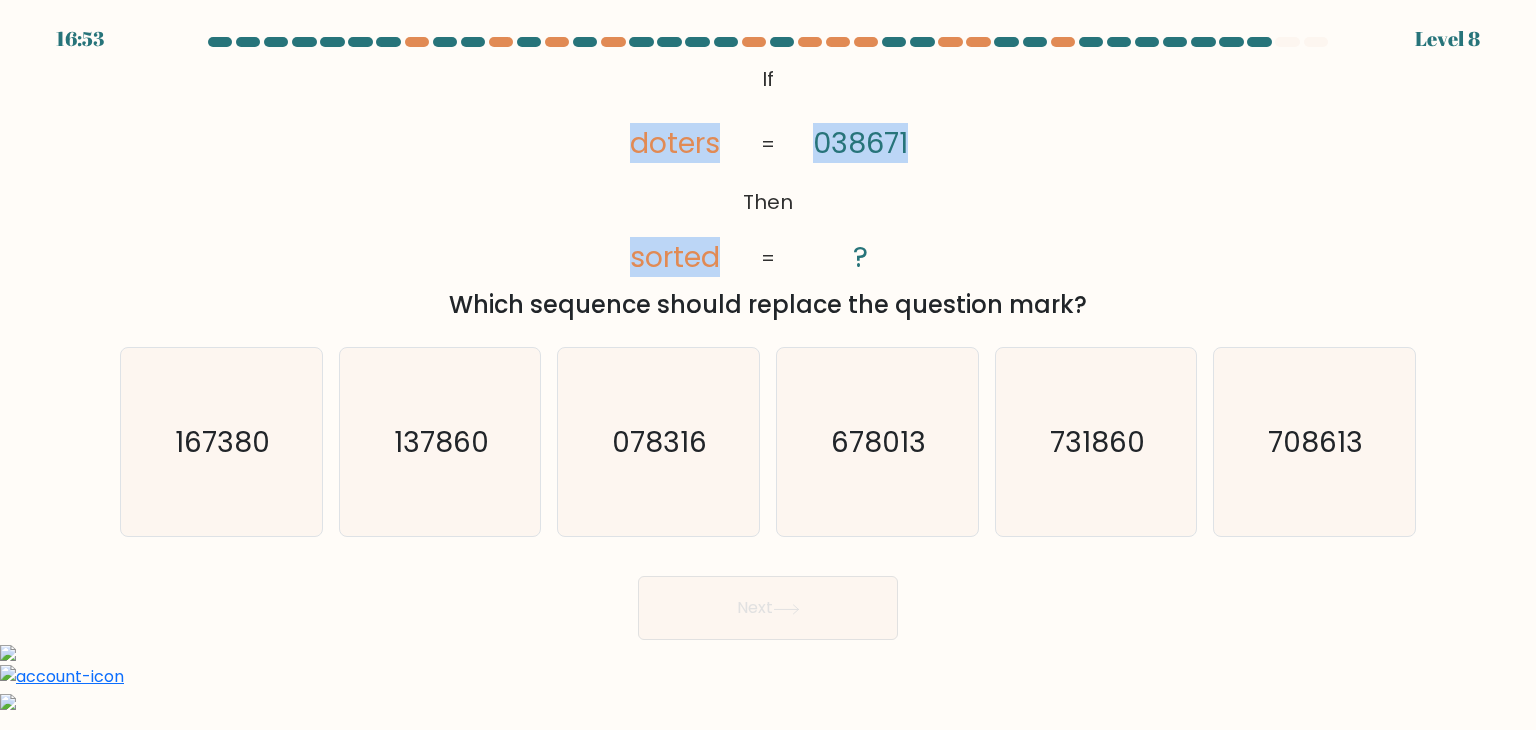 click on "@loremi dol('sitam://conse.adipiscing.eli/sed?doeius=Tempo+Incidid:077,149,214utlabo,799,027etdolo,419magnaa,813,812enimad,677,239minimv,284,857quisno');           Ex       Ulla       labori       nisial       293051       ?       =       =
Exeac consequa duisau irurein rep voluptat veli?" at bounding box center [768, 191] 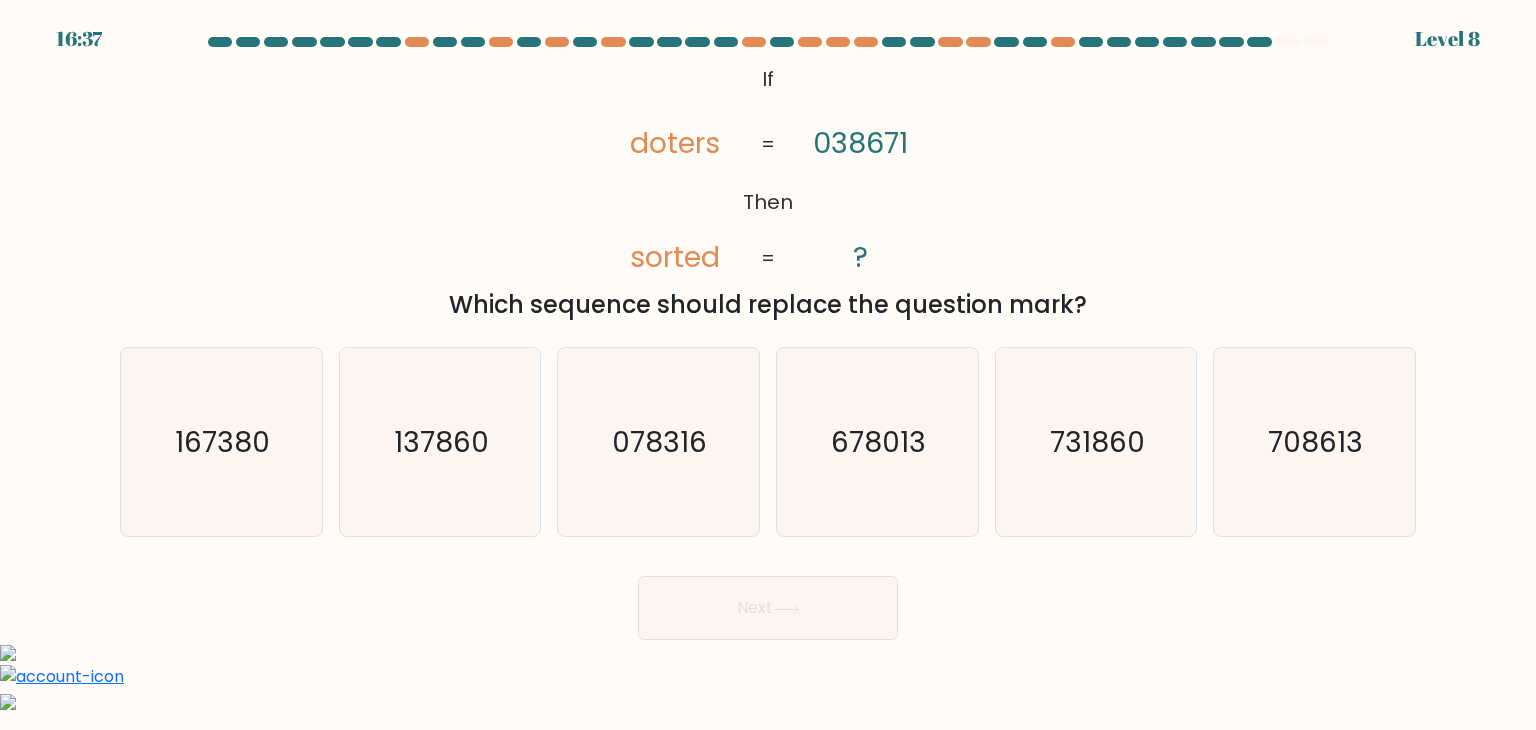 click on "If ?" at bounding box center (768, 338) 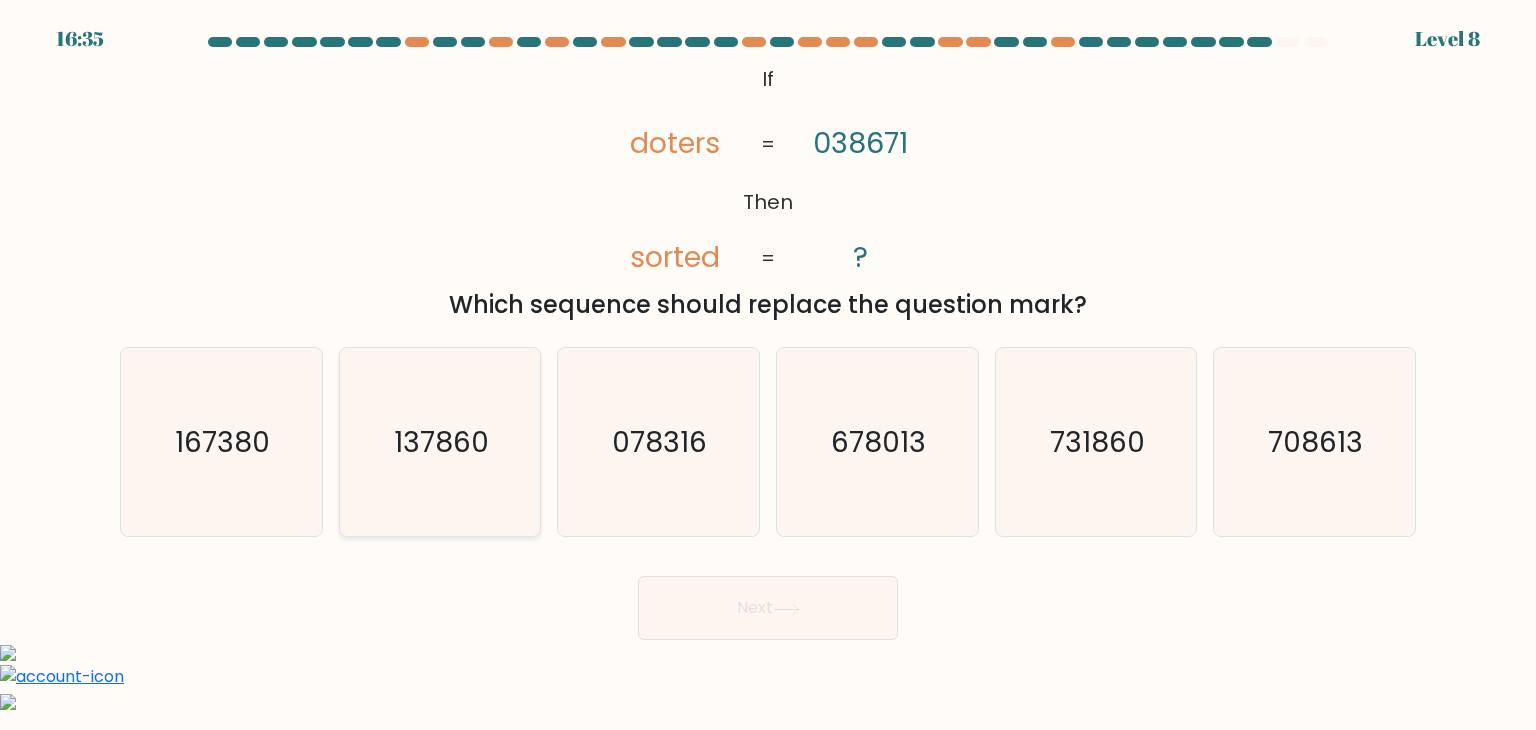 click on "137860" at bounding box center (440, 442) 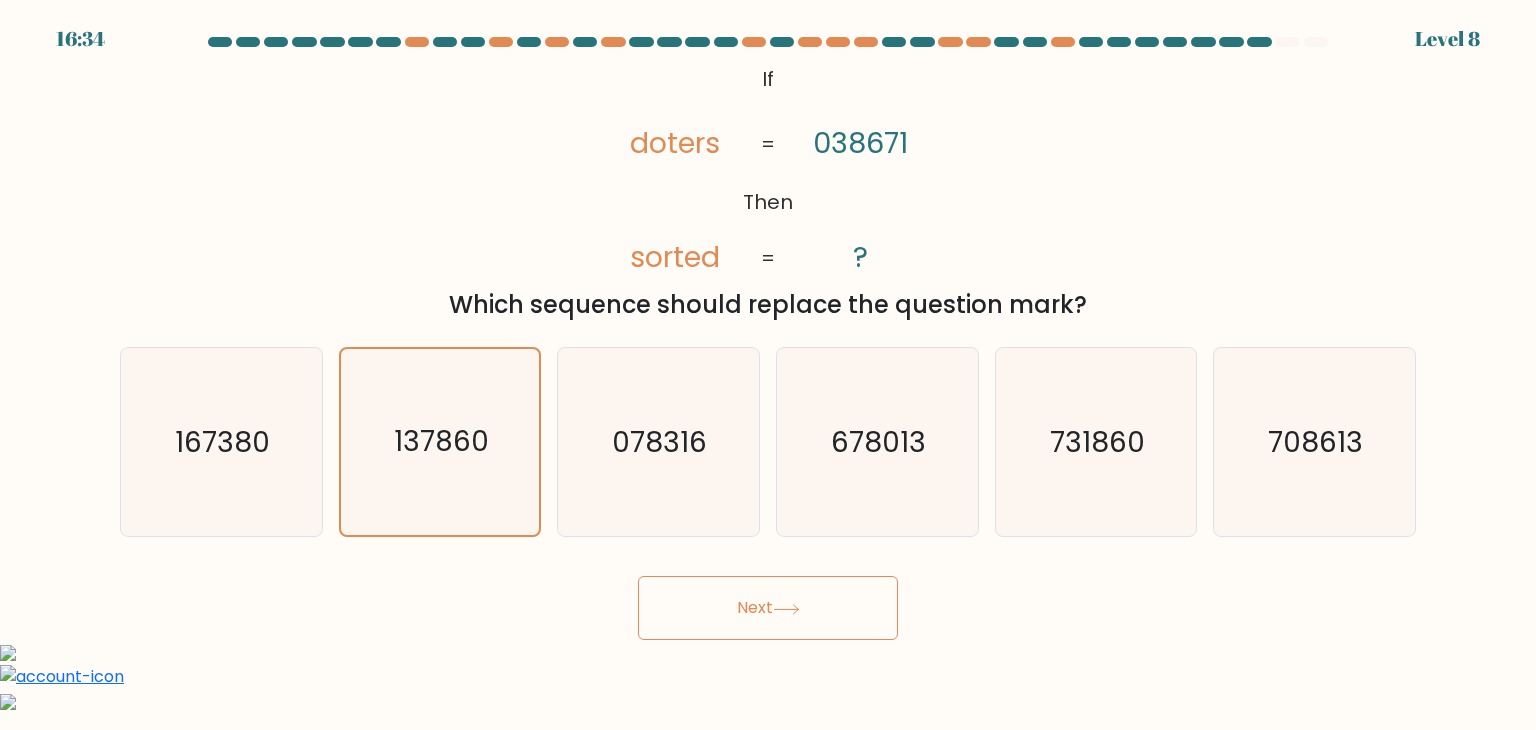 click on "Next" at bounding box center (768, 608) 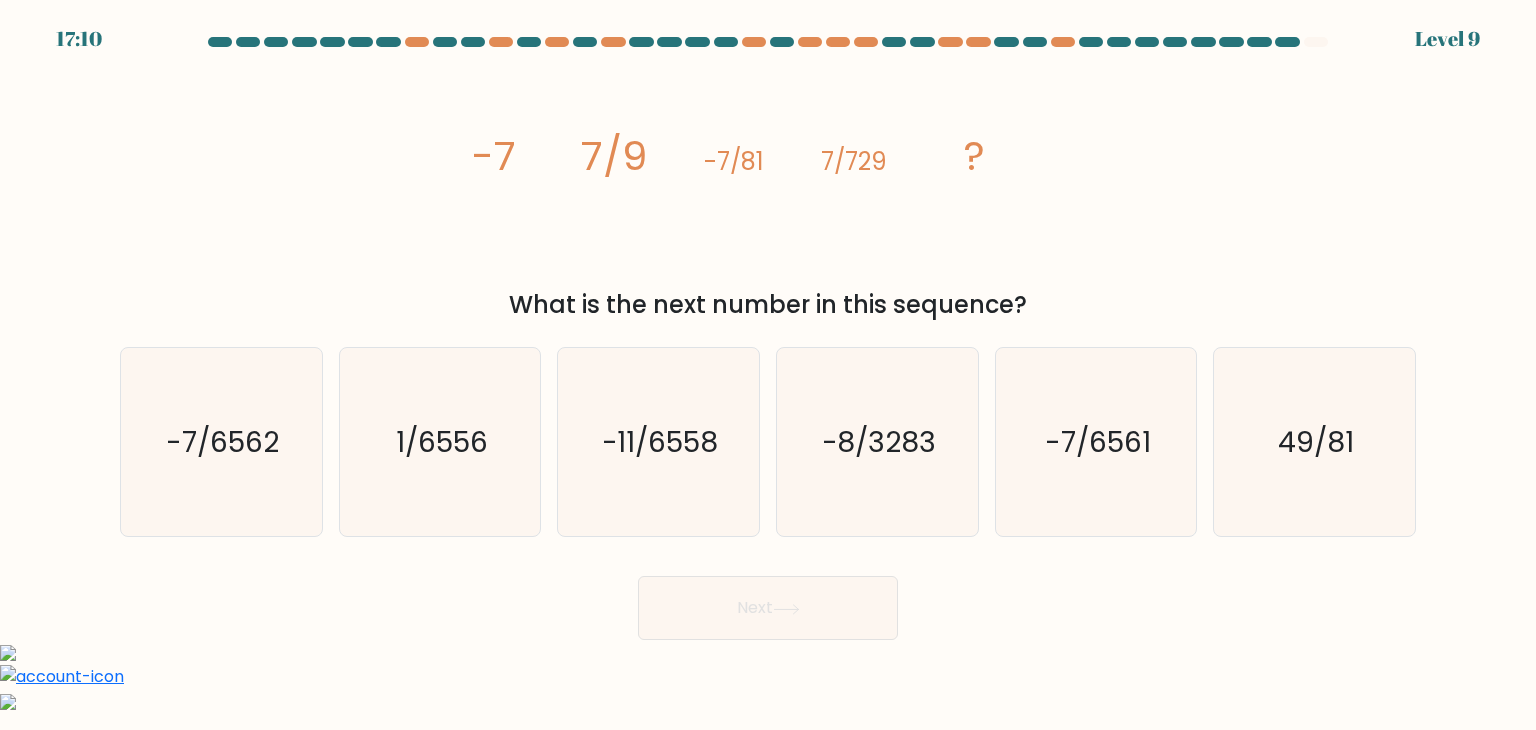 type 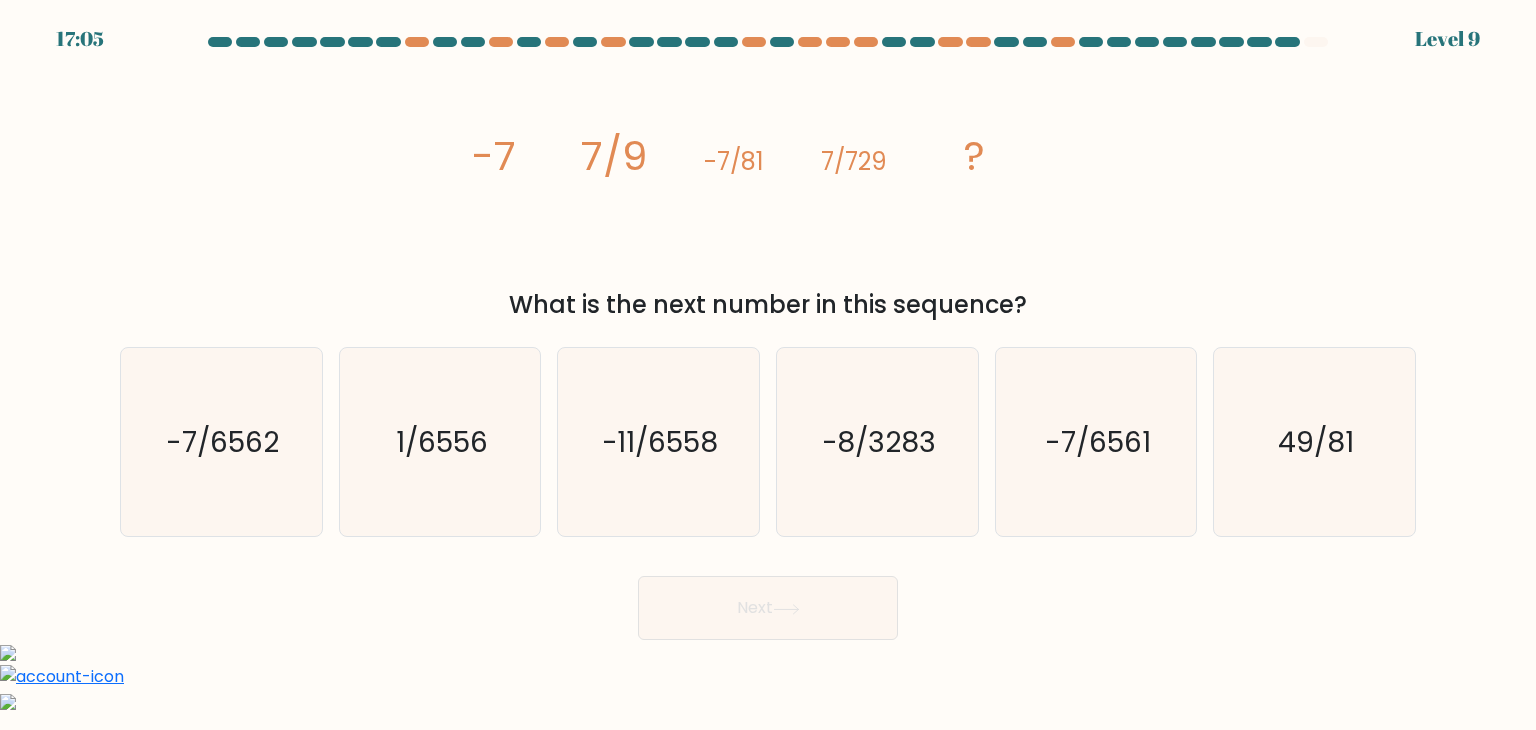 click on "image/svg+xml
-7
7/9
-7/81
7/729
?
What is the next number in this sequence?" at bounding box center (768, 191) 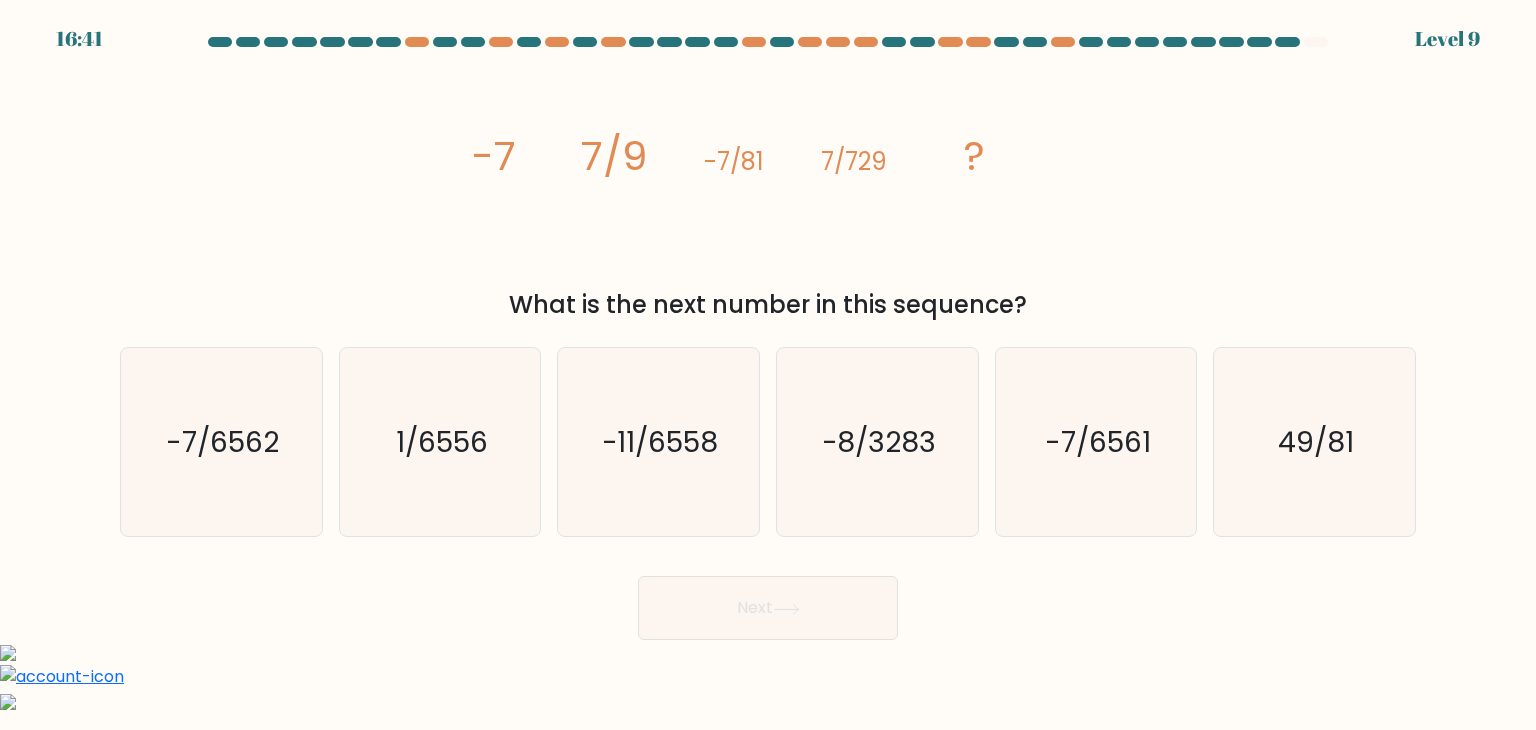 click at bounding box center [768, 338] 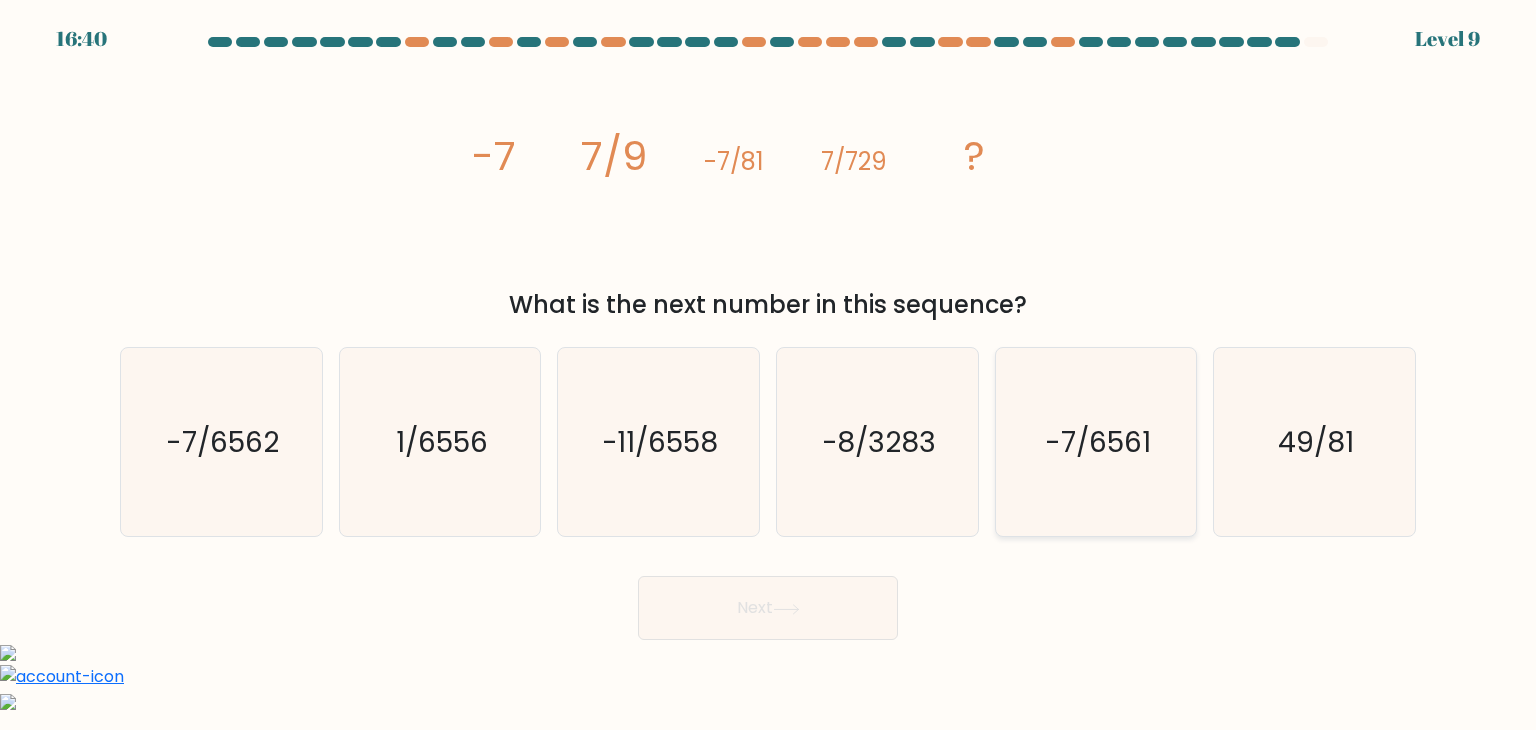click on "-7/6561" at bounding box center (1096, 442) 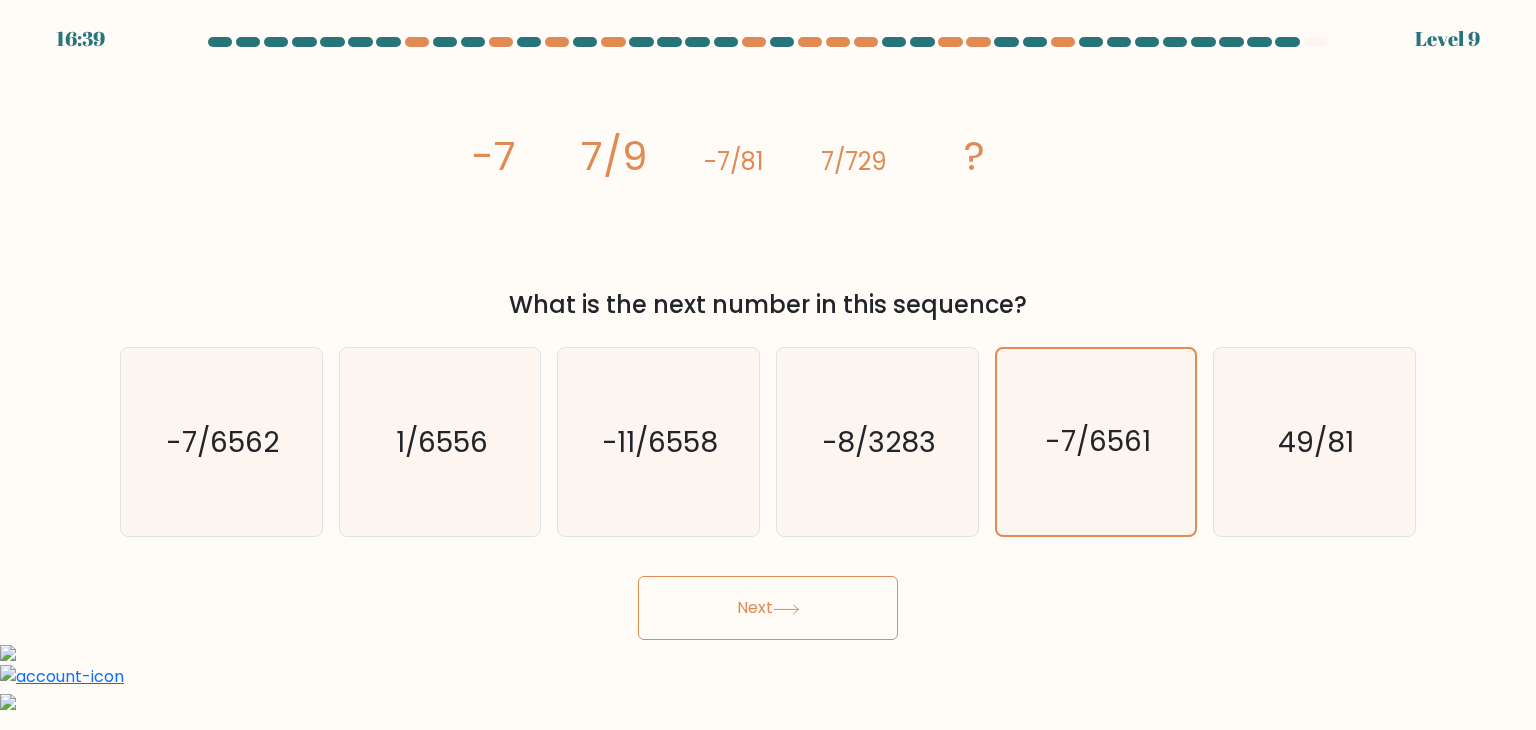click on "Next" at bounding box center (768, 608) 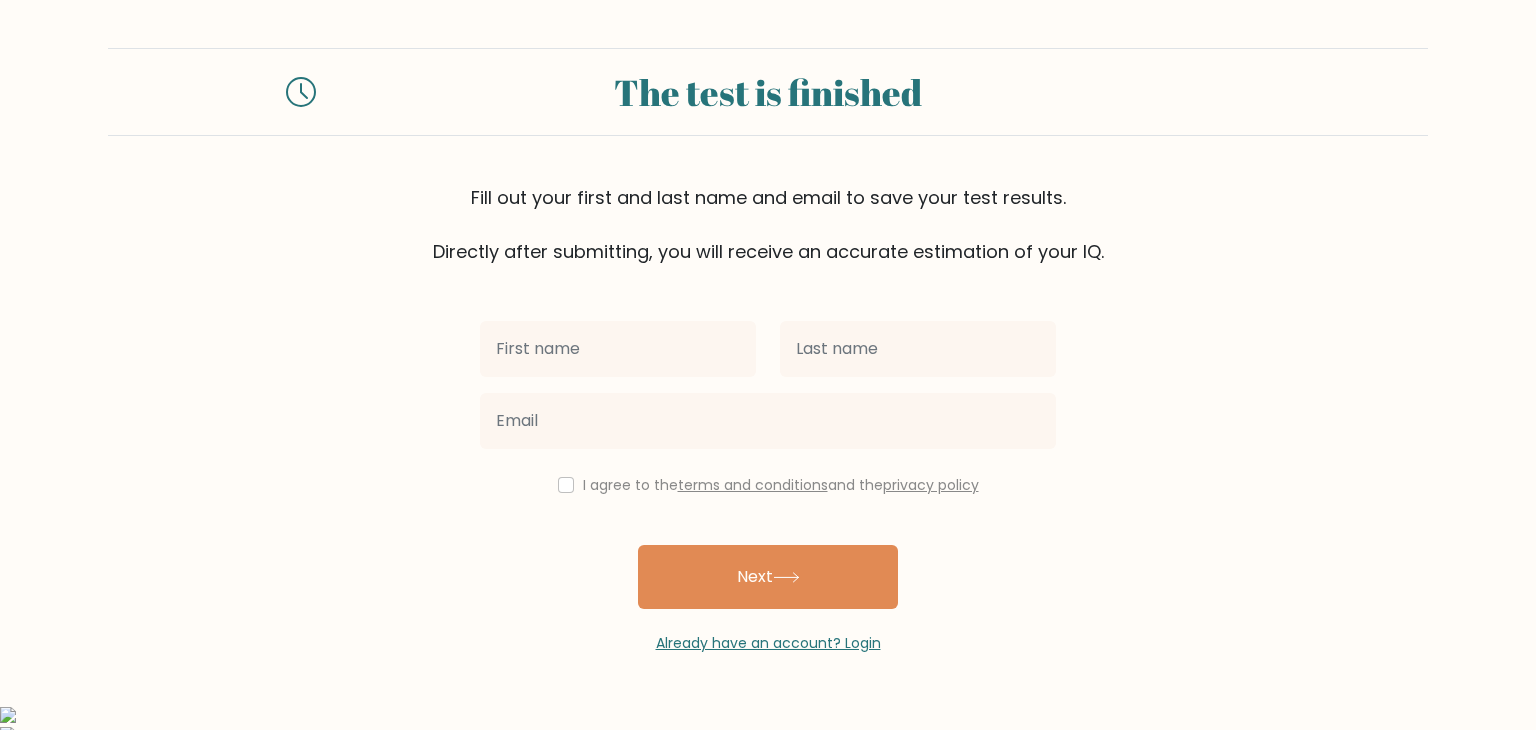 scroll, scrollTop: 0, scrollLeft: 0, axis: both 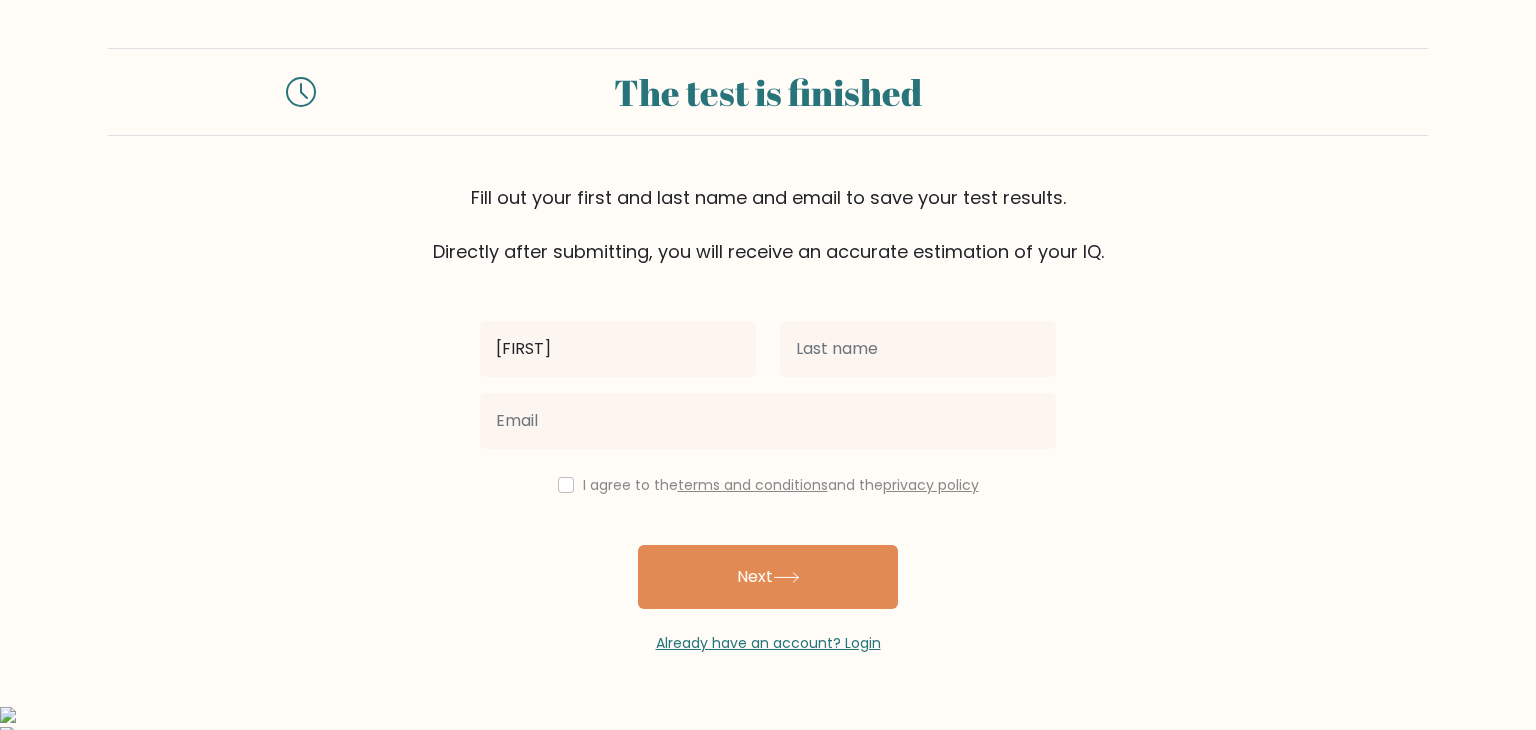 type on "[FIRST]" 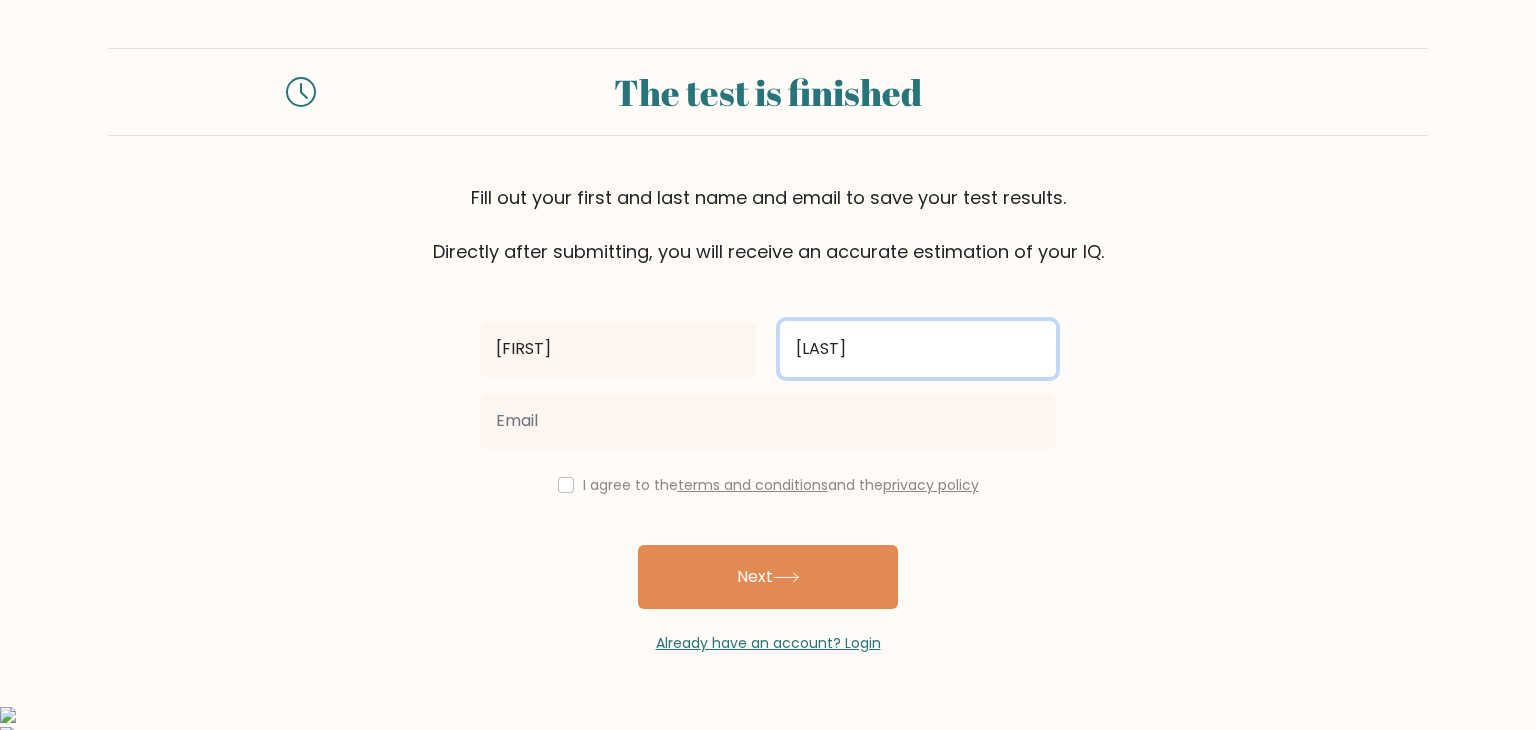 type on "[LAST]" 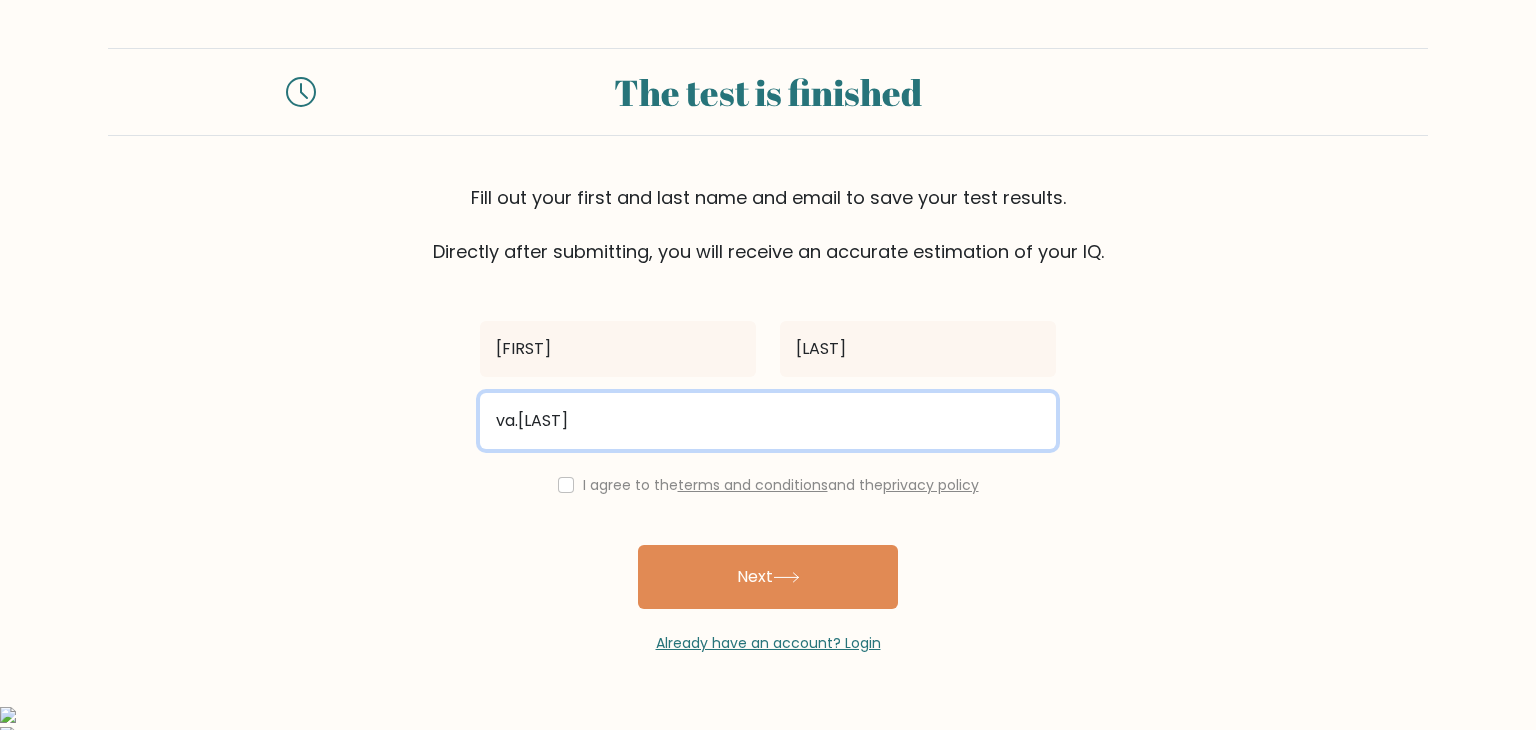 click on "va.[LAST]" at bounding box center [768, 421] 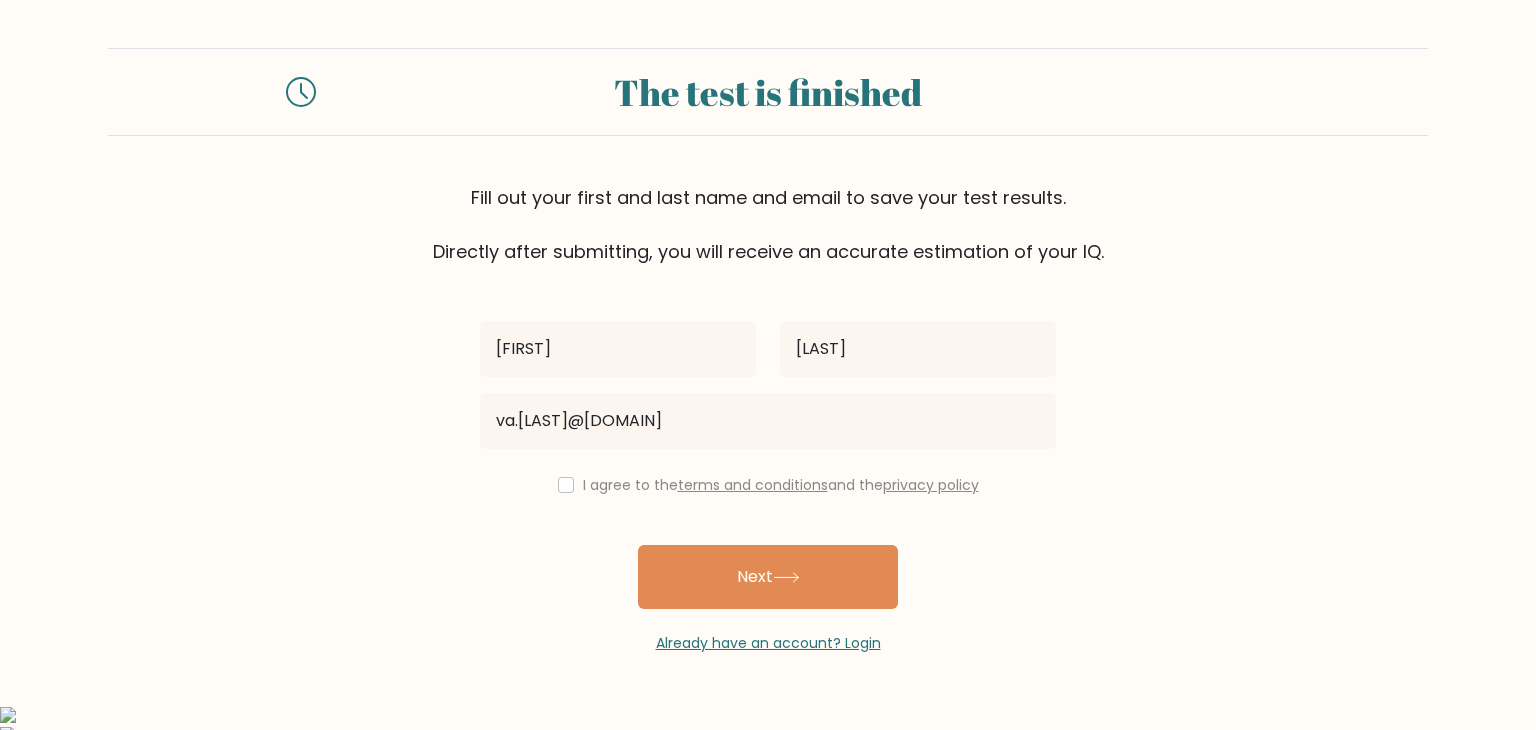 click on "I agree to the  terms and conditions  and the  privacy policy" at bounding box center (768, 485) 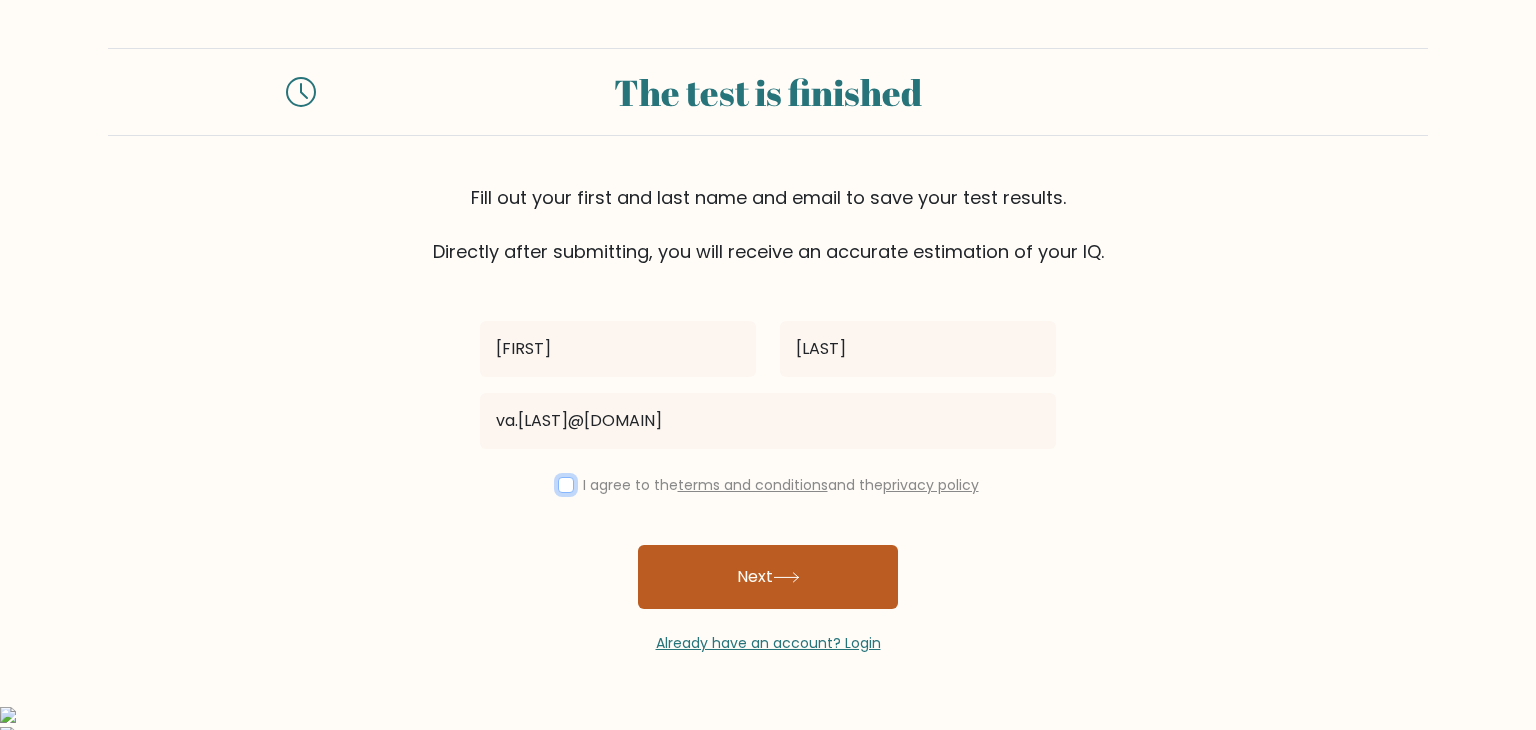 drag, startPoint x: 560, startPoint y: 478, endPoint x: 678, endPoint y: 551, distance: 138.75517 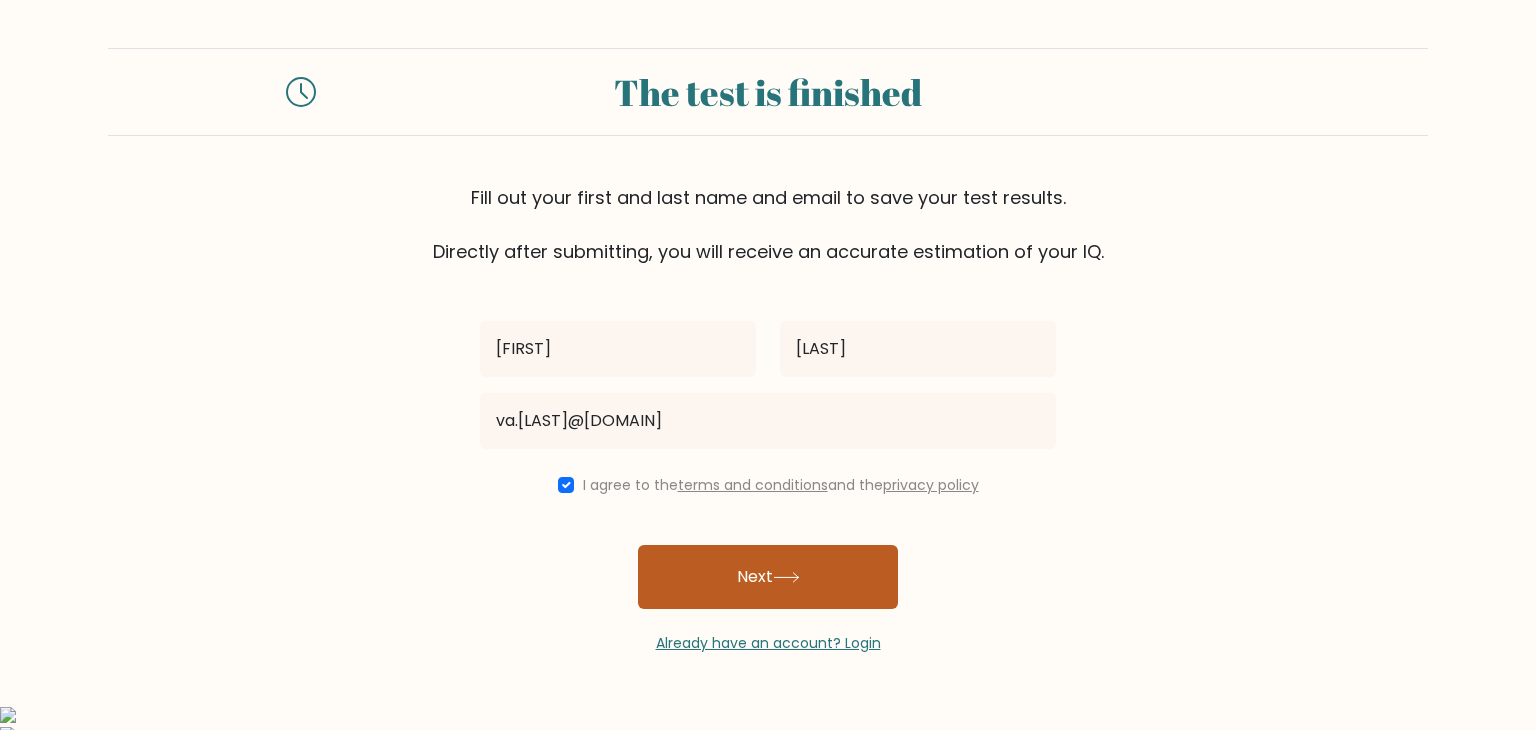 click on "Next" at bounding box center [768, 577] 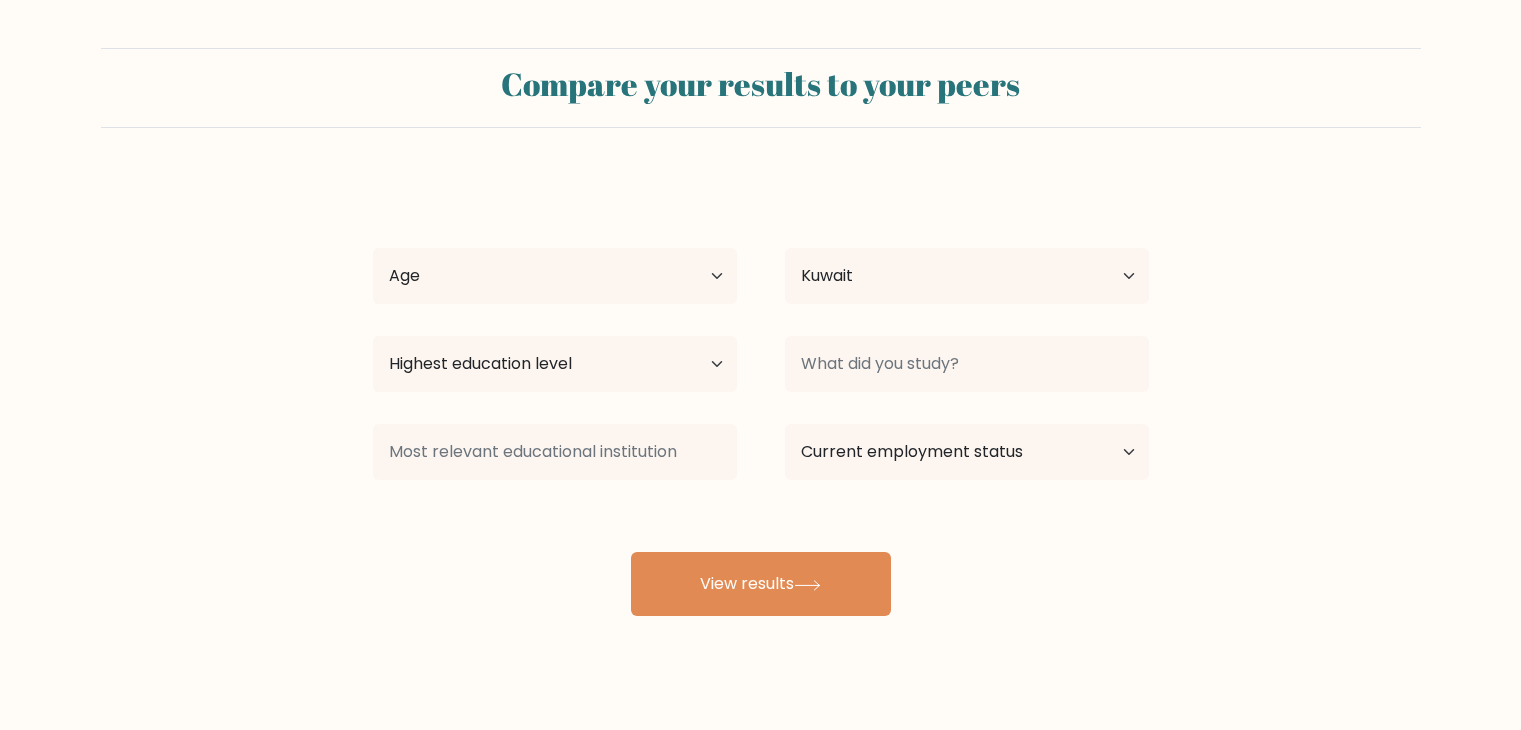 scroll, scrollTop: 0, scrollLeft: 0, axis: both 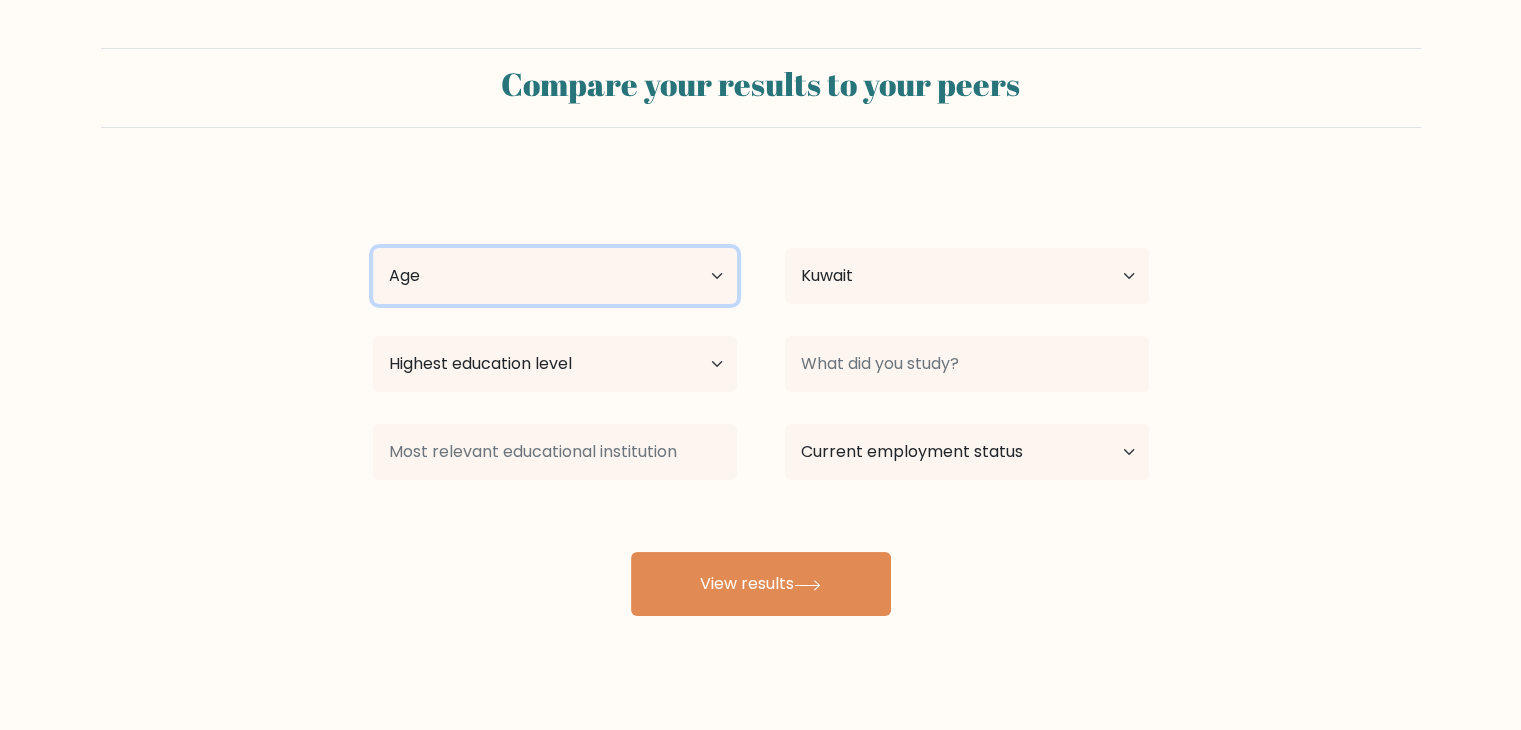 click on "Age
Under 18 years old
18-24 years old
25-34 years old
35-44 years old
45-54 years old
55-64 years old
65 years old and above" at bounding box center (555, 276) 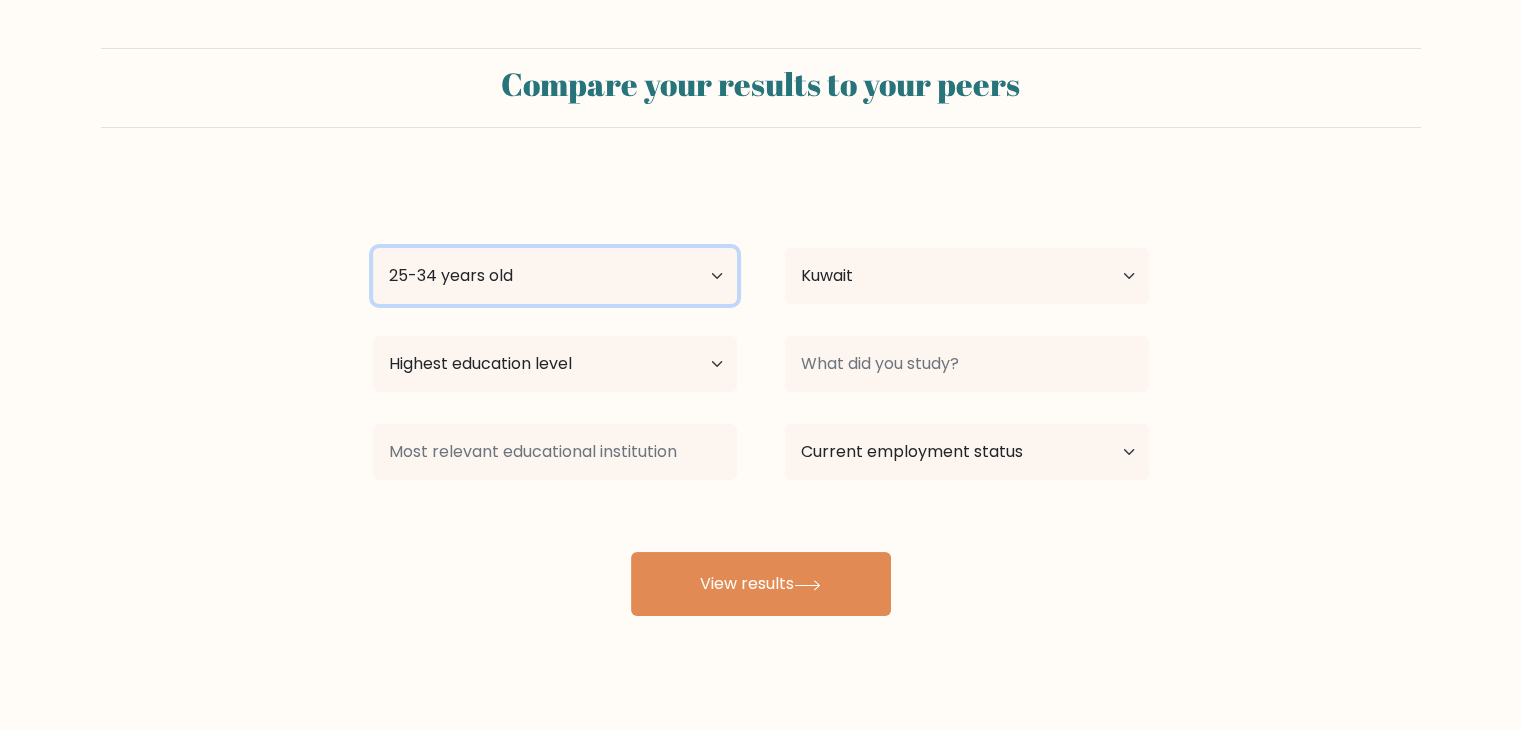 click on "Age
Under 18 years old
18-24 years old
25-34 years old
35-44 years old
45-54 years old
55-64 years old
65 years old and above" at bounding box center [555, 276] 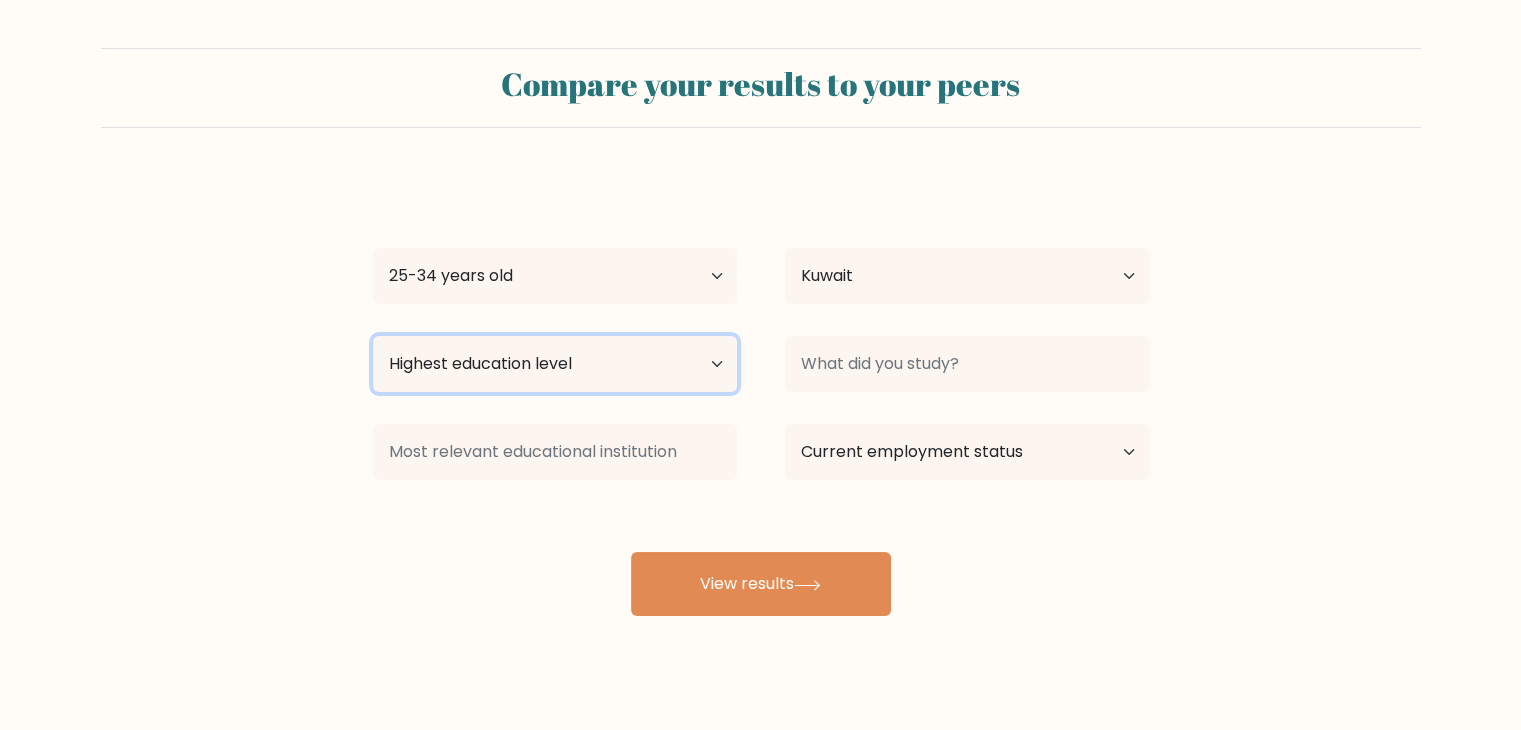 click on "Highest education level
No schooling
Primary
Lower Secondary
Upper Secondary
Occupation Specific
Bachelor's degree
Master's degree
Doctoral degree" at bounding box center [555, 364] 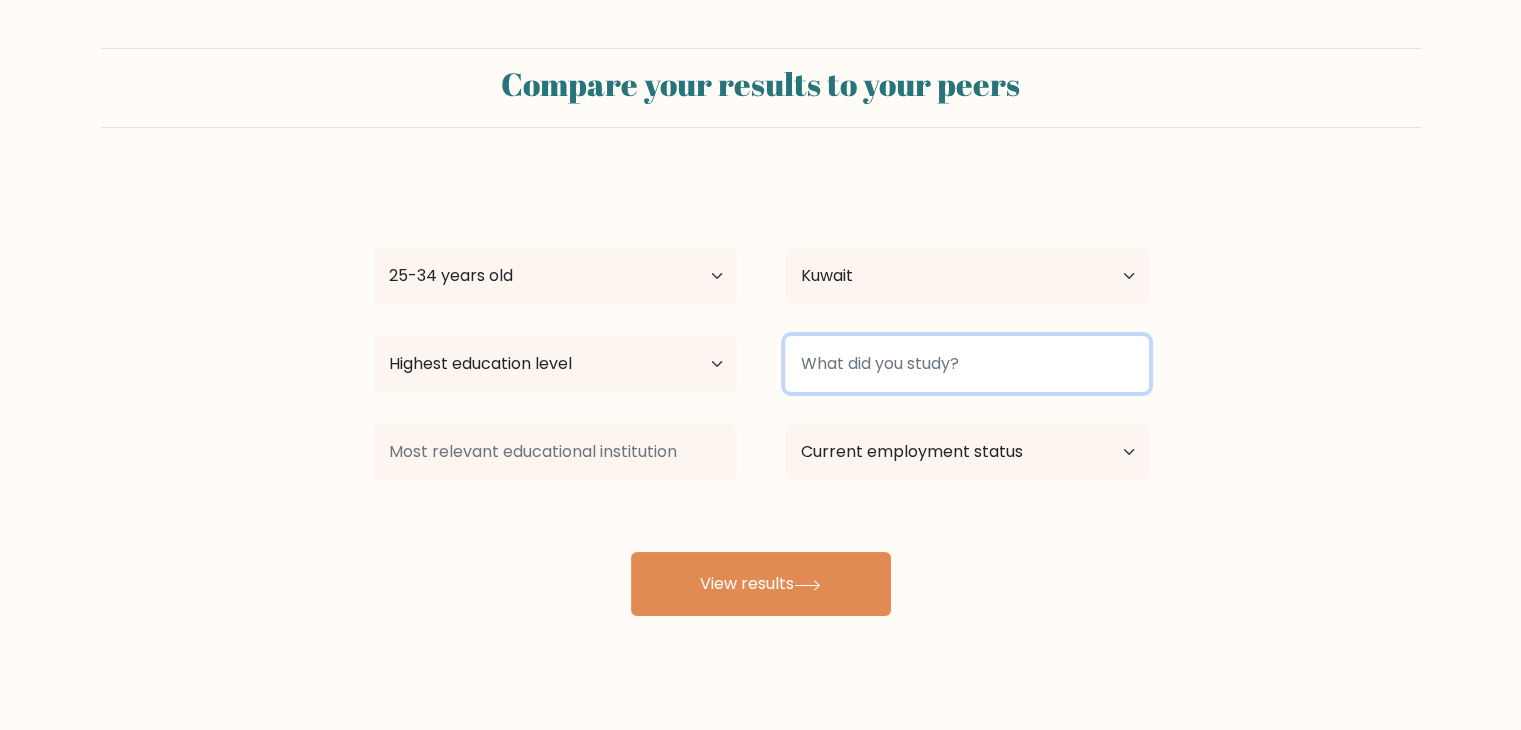click at bounding box center [967, 364] 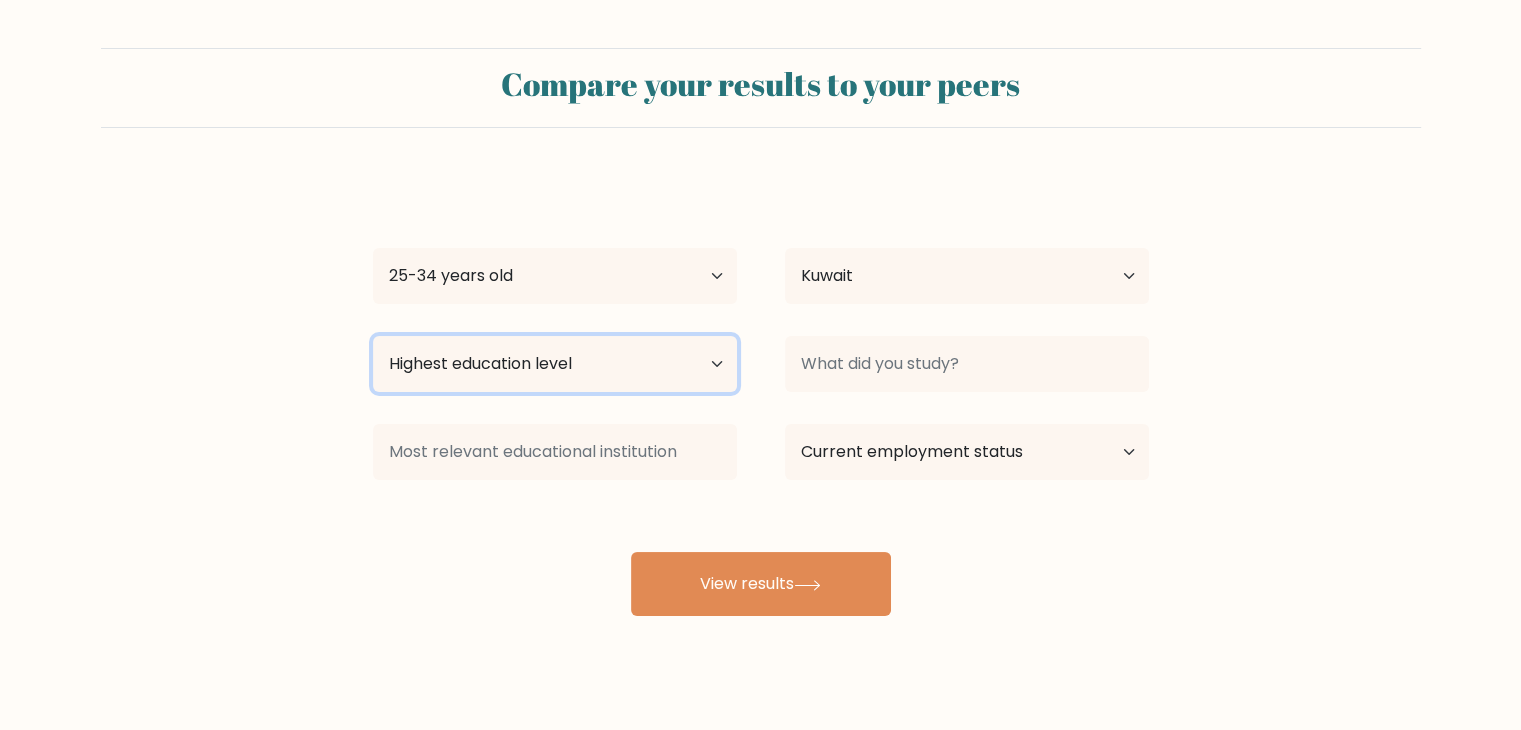 click on "Highest education level
No schooling
Primary
Lower Secondary
Upper Secondary
Occupation Specific
Bachelor's degree
Master's degree
Doctoral degree" at bounding box center (555, 364) 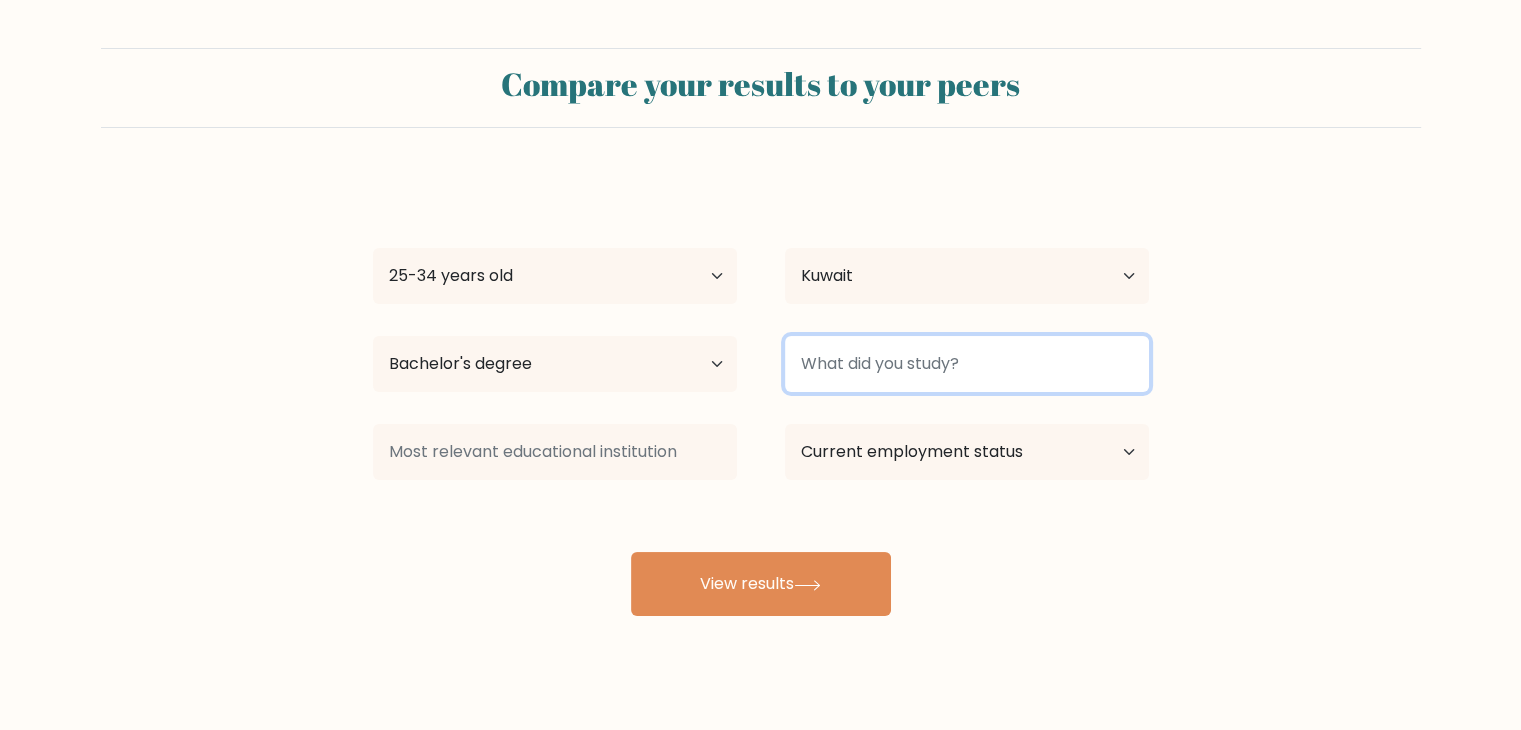 click at bounding box center (967, 364) 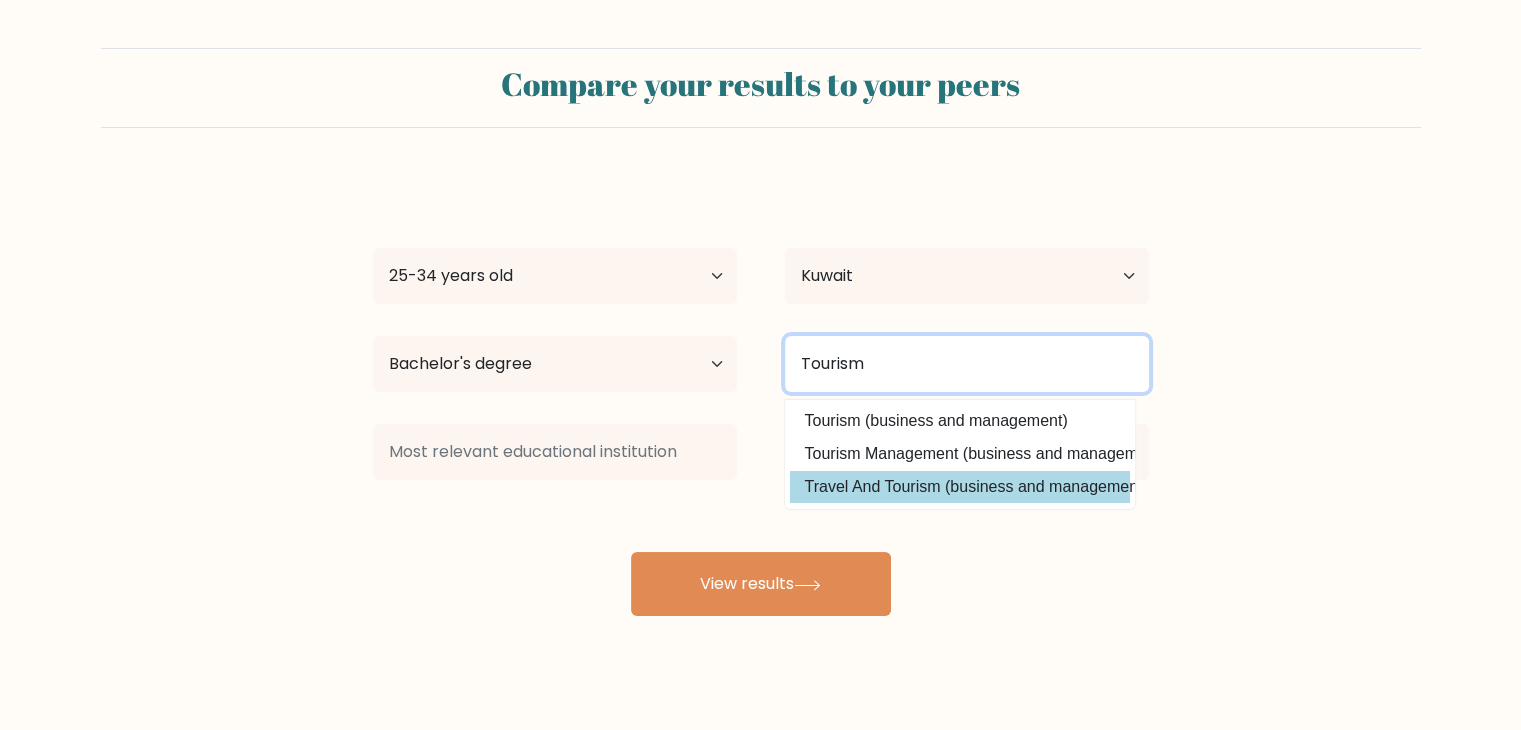 type on "Tourism" 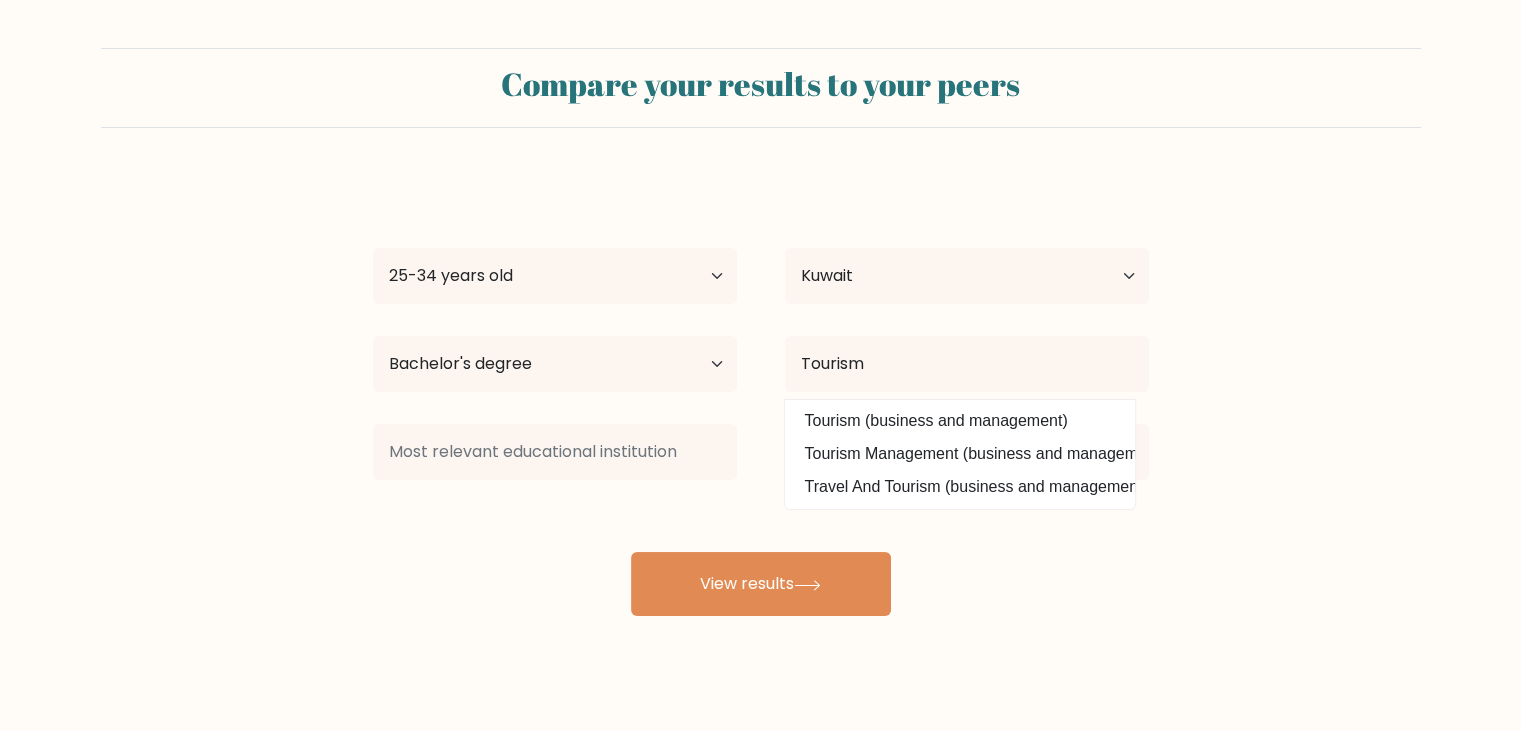 drag, startPoint x: 934, startPoint y: 482, endPoint x: 1169, endPoint y: 431, distance: 240.47037 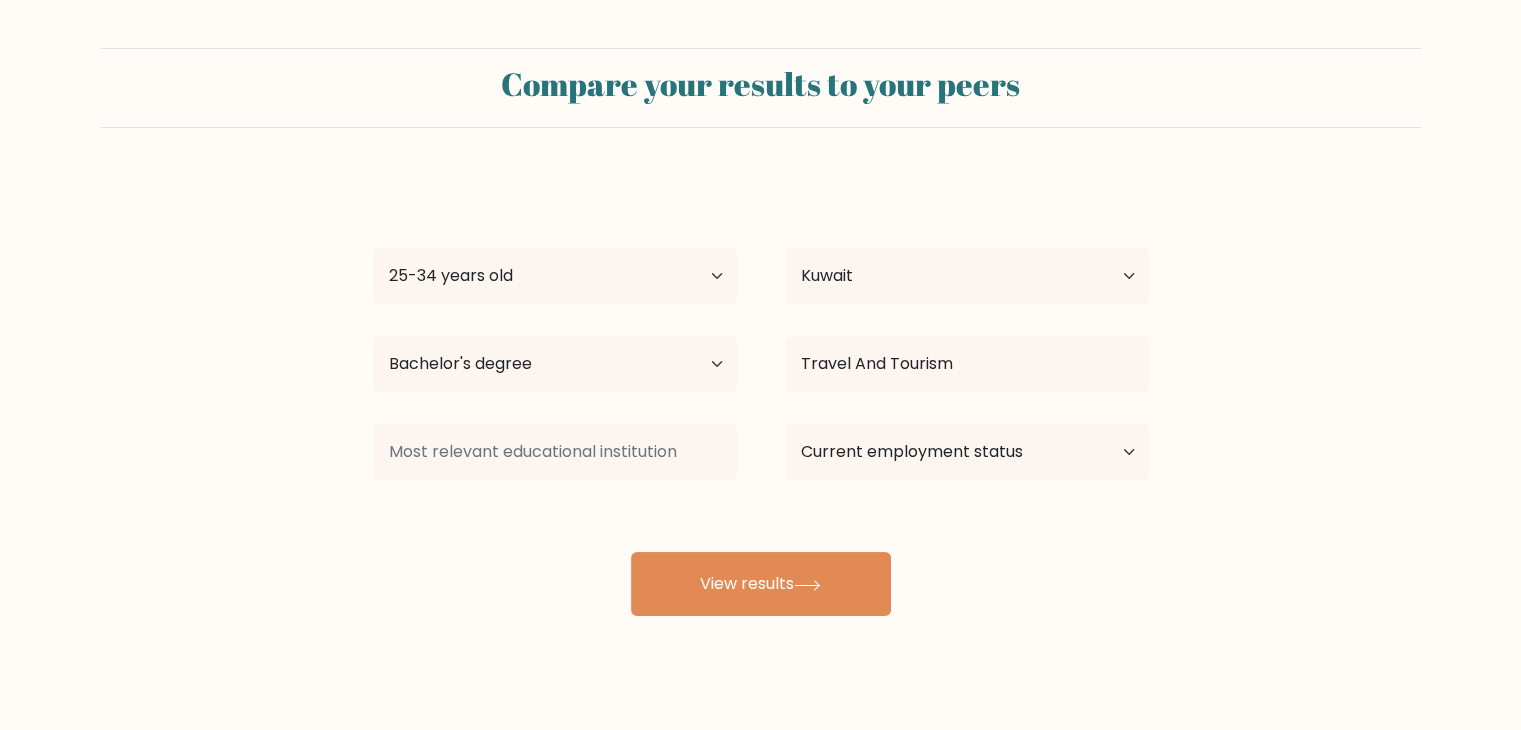 drag, startPoint x: 1266, startPoint y: 392, endPoint x: 1255, endPoint y: 386, distance: 12.529964 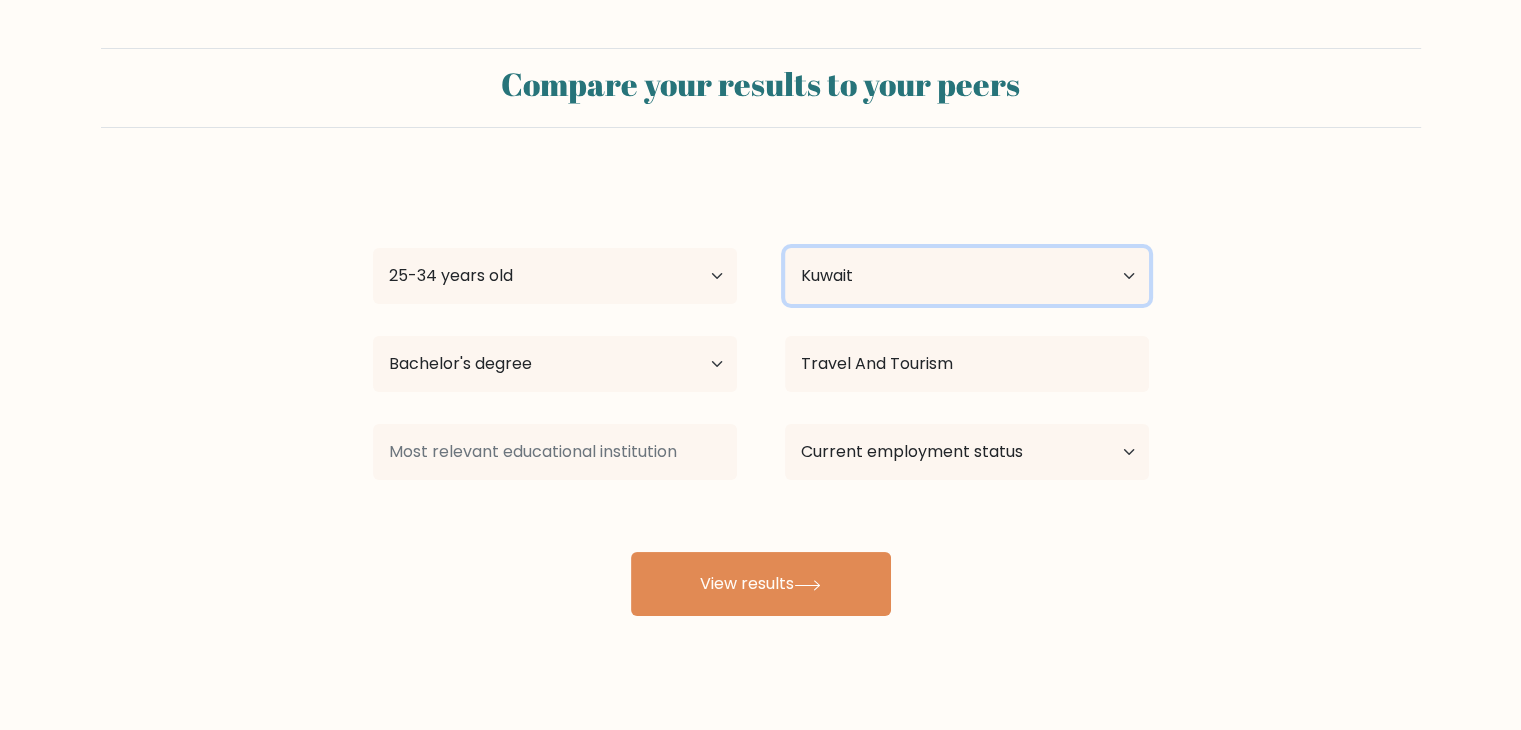 click on "Country
Afghanistan
Albania
Algeria
American Samoa
Andorra
Angola
Anguilla
Antarctica
Antigua and Barbuda
Argentina
Armenia
Aruba
Australia
Austria
Azerbaijan
Bahamas
Bahrain
Bangladesh
Barbados
Belarus
Belgium
Belize
Benin
Bermuda
Bhutan
Bolivia
Bonaire, Sint Eustatius and Saba
Bosnia and Herzegovina
Botswana
Bouvet Island
Brazil
British Indian Ocean Territory
Brunei
Bulgaria
Burkina Faso
Burundi
Cabo Verde
Cambodia
Cameroon
Canada
Cayman Islands
Central African Republic
Chad
Chile
China
Christmas Island
Cocos (Keeling) Islands
Colombia
Comoros
Congo
Congo (the Democratic Republic of the)
Cook Islands
Costa Rica
Côte d'Ivoire
Croatia
Cuba" at bounding box center [967, 276] 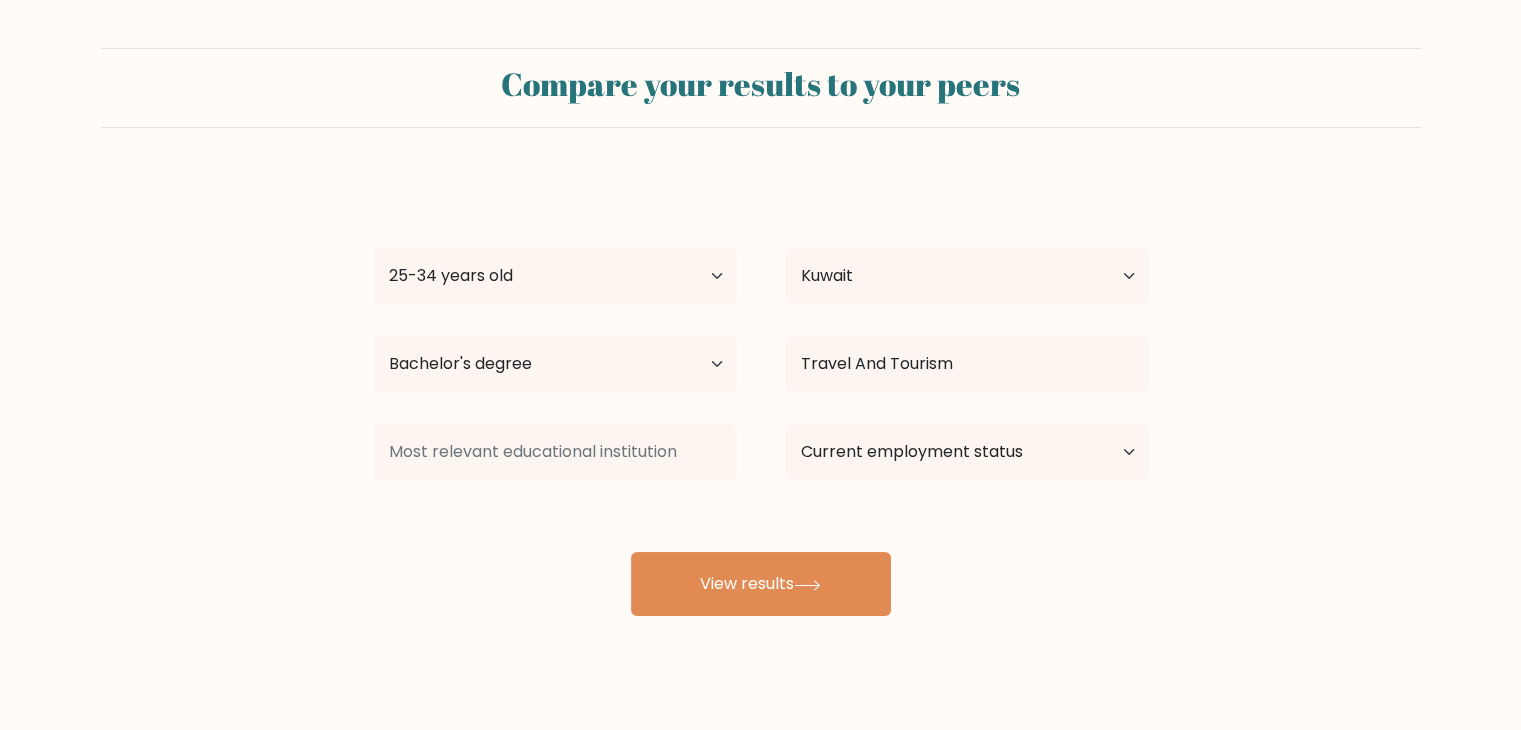 click on "Compare your results to your peers
Kristian
Oquendo
Age
Under 18 years old
18-24 years old
25-34 years old
35-44 years old
45-54 years old
55-64 years old
65 years old and above
Country
Afghanistan
Albania
Algeria
American Samoa
Andorra
Angola
Anguilla
Antarctica
Antigua and Barbuda
Argentina
Armenia
Aruba
Australia" at bounding box center (760, 332) 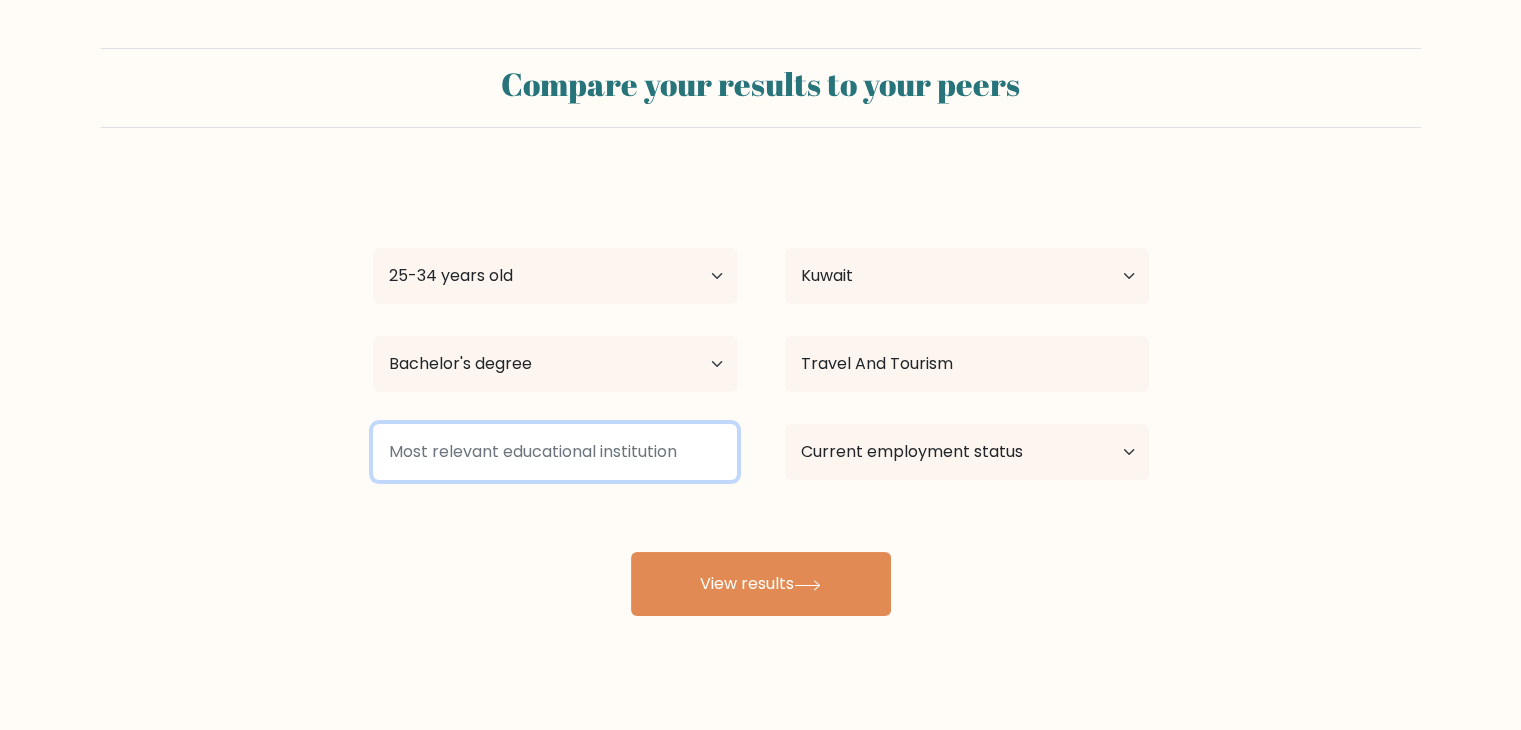 click at bounding box center [555, 452] 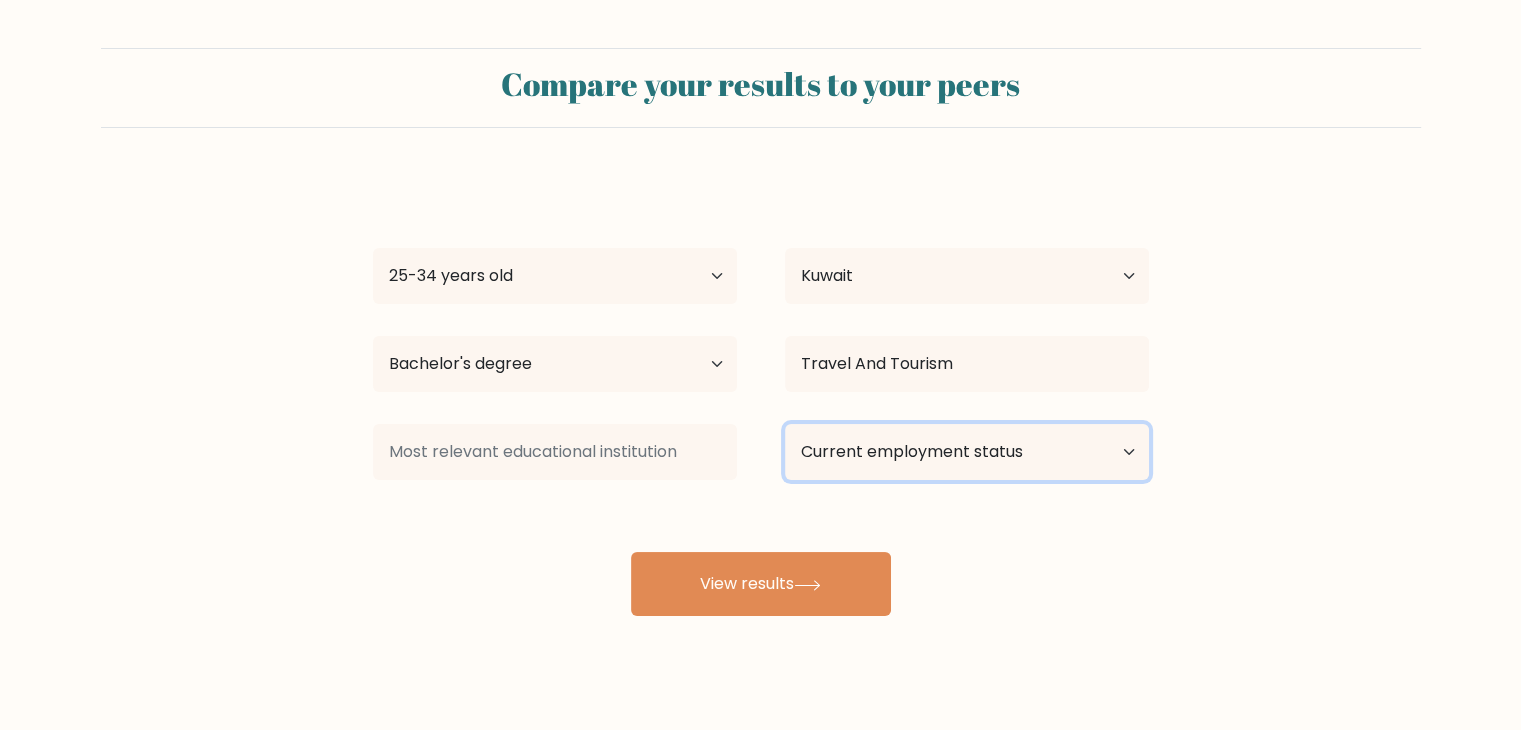 click on "Current employment status
Employed
Student
Retired
Other / prefer not to answer" at bounding box center [967, 452] 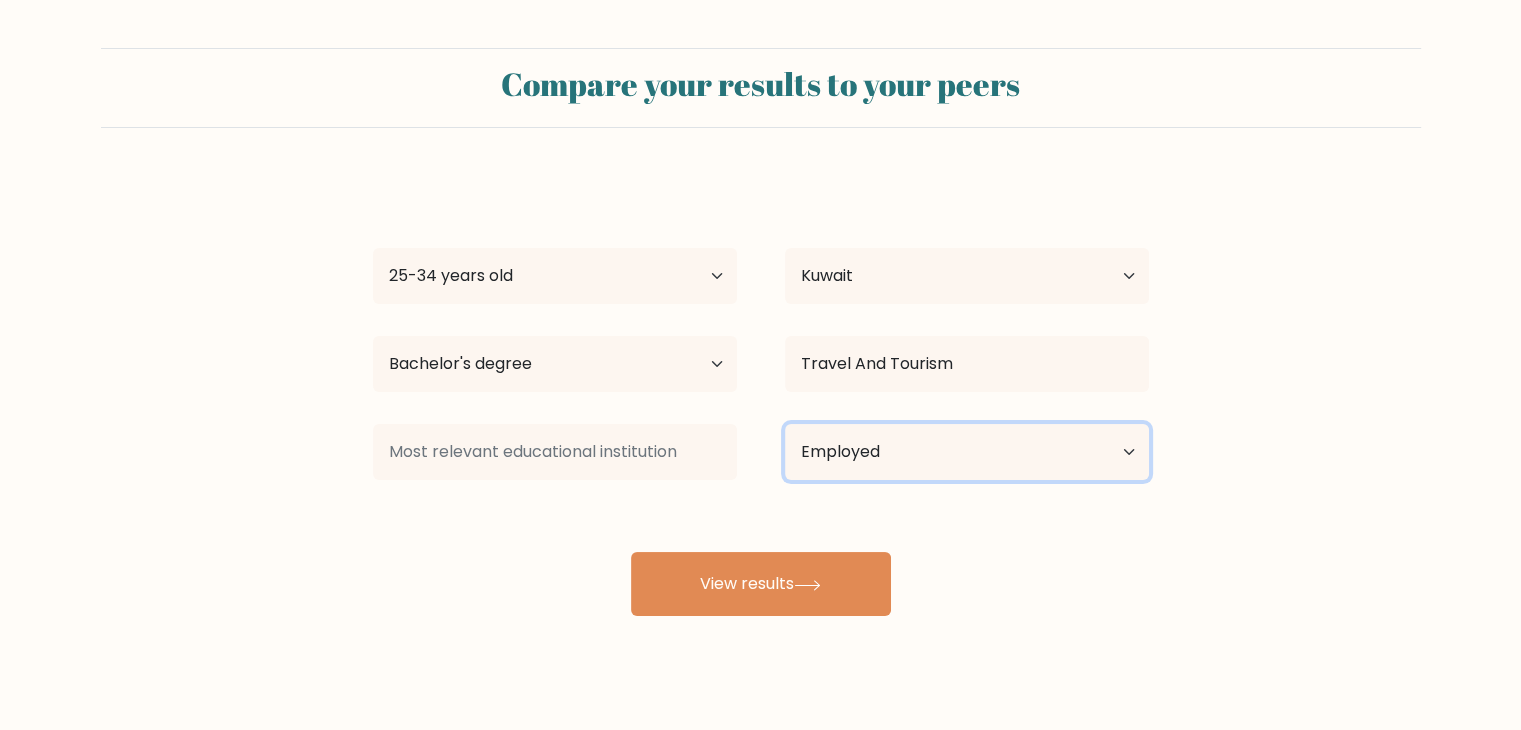 click on "Current employment status
Employed
Student
Retired
Other / prefer not to answer" at bounding box center [967, 452] 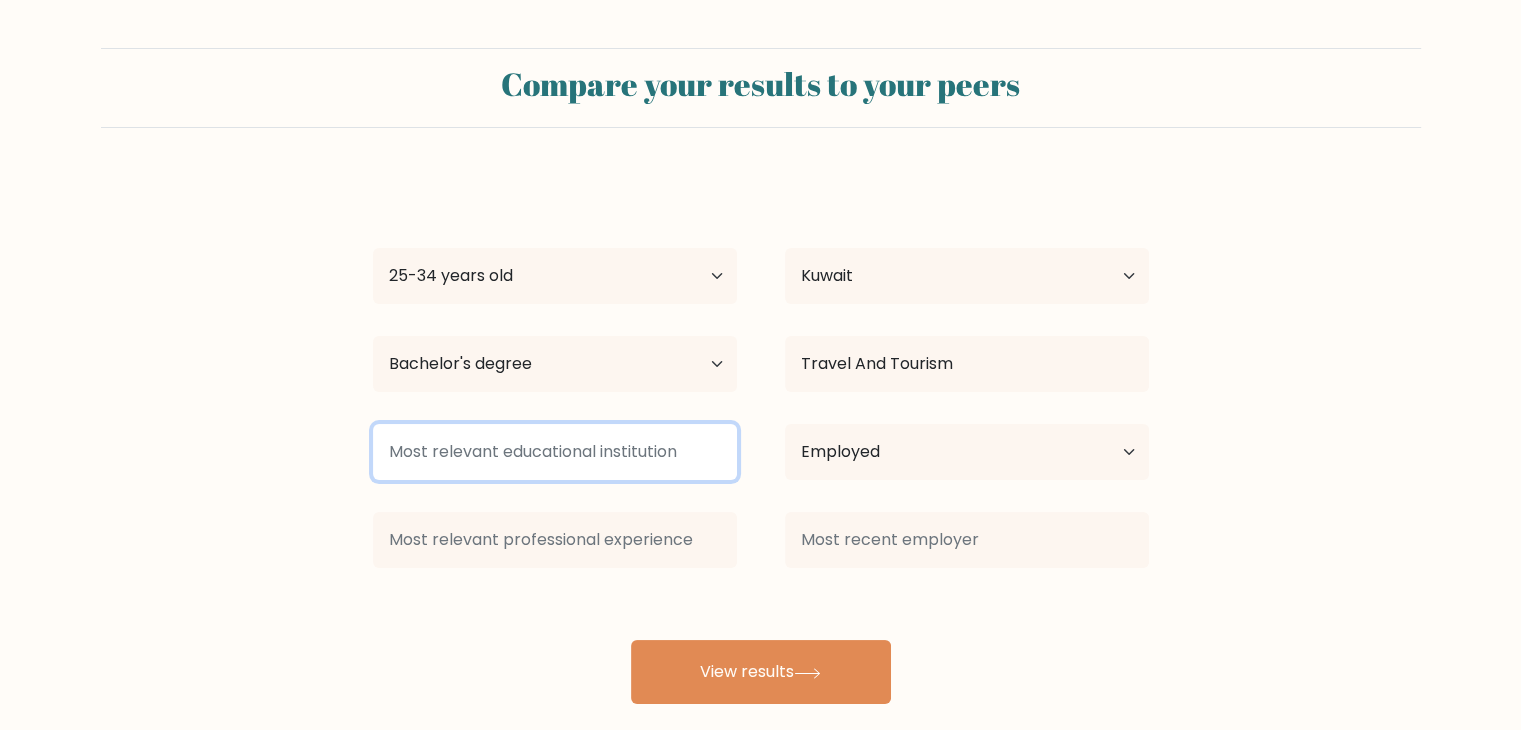 click at bounding box center [555, 452] 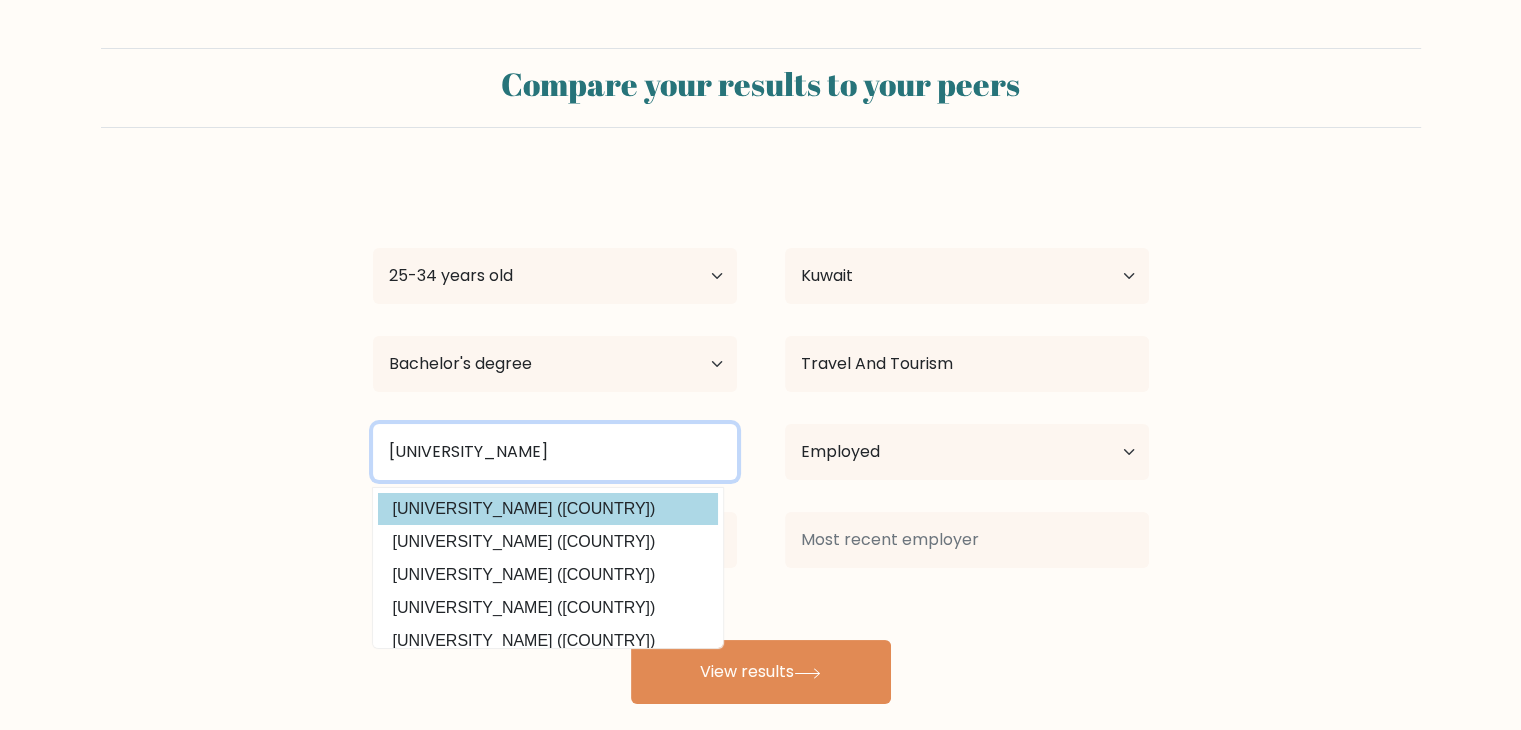 type on "Central Philip" 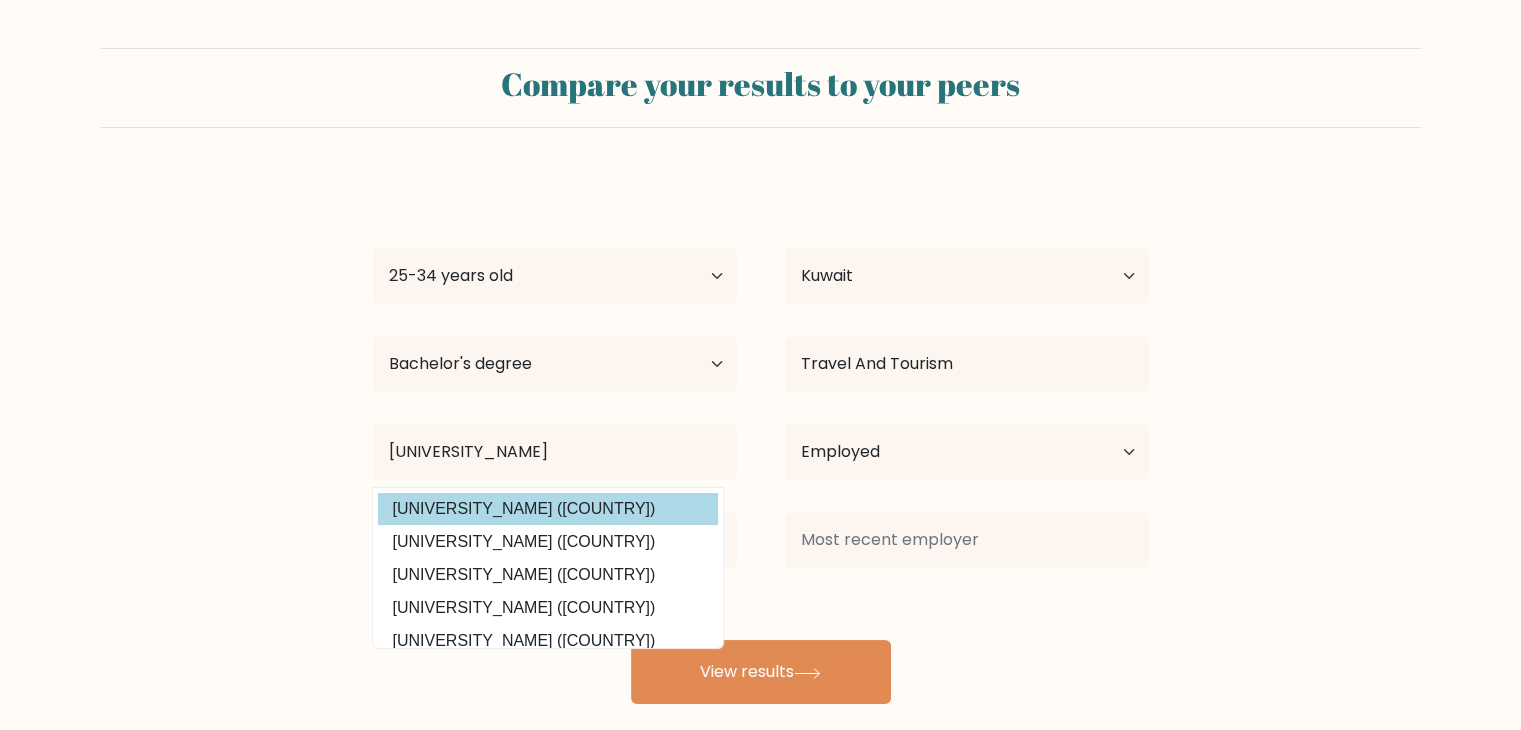drag, startPoint x: 570, startPoint y: 511, endPoint x: 397, endPoint y: 501, distance: 173.28877 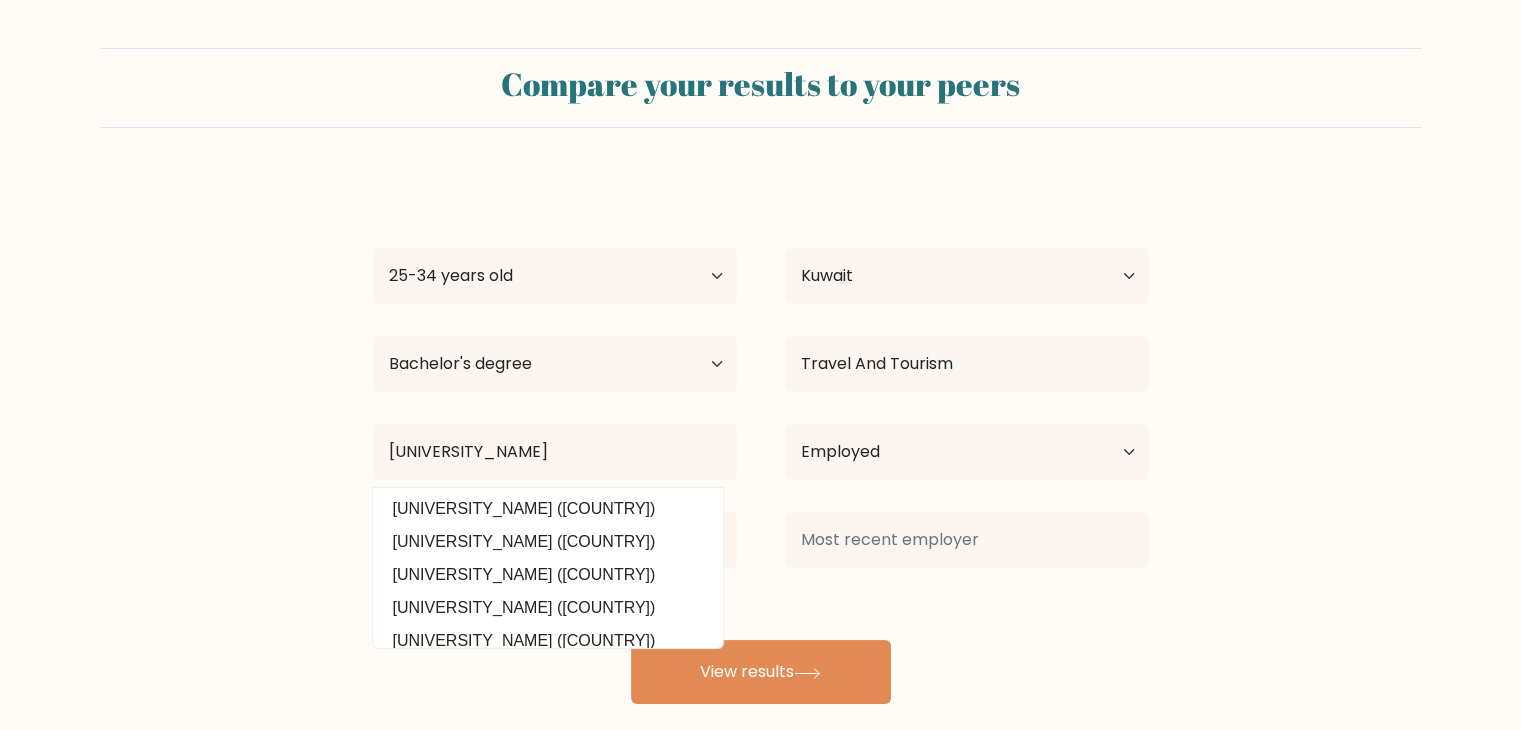 click on "Central Philippine University (Philippines)" at bounding box center (548, 509) 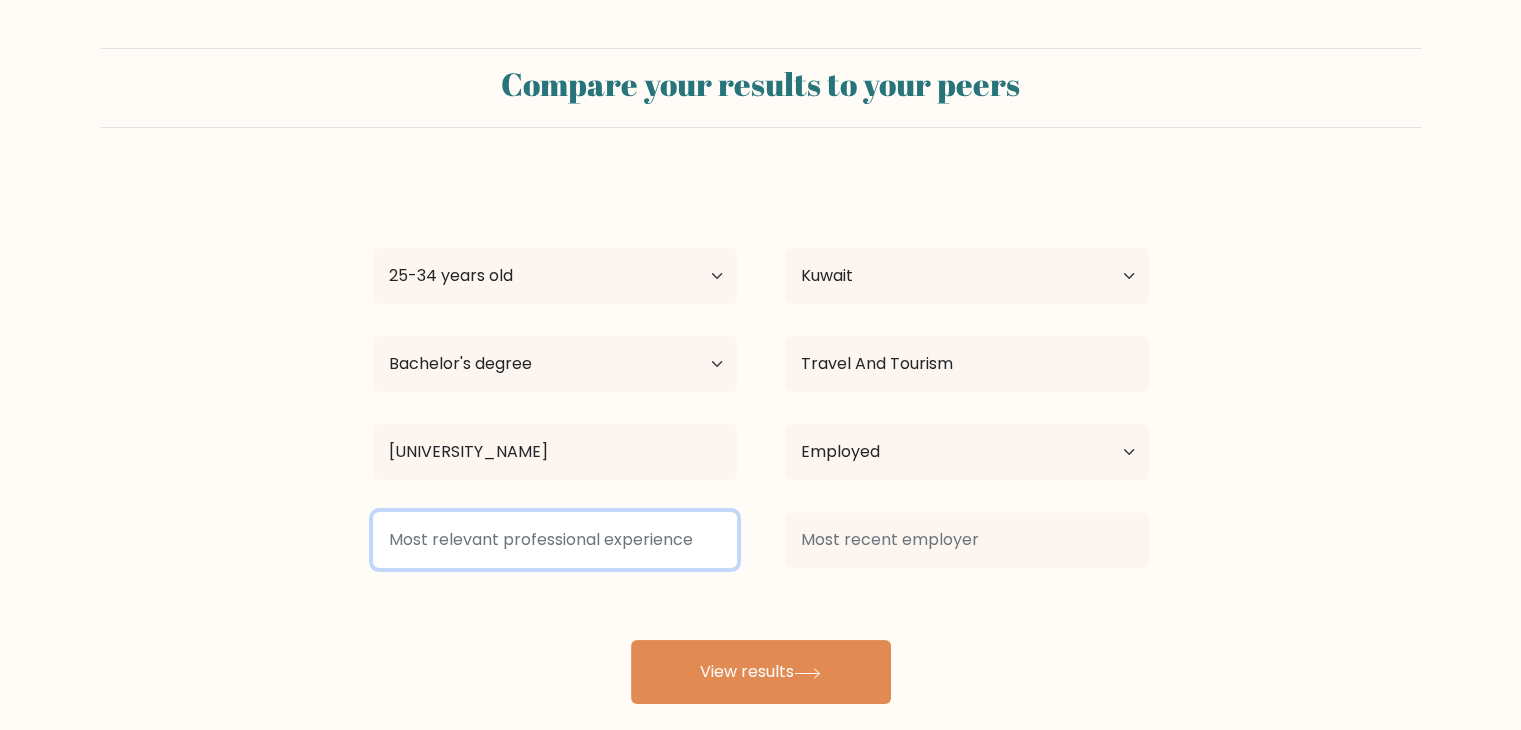 click at bounding box center (555, 540) 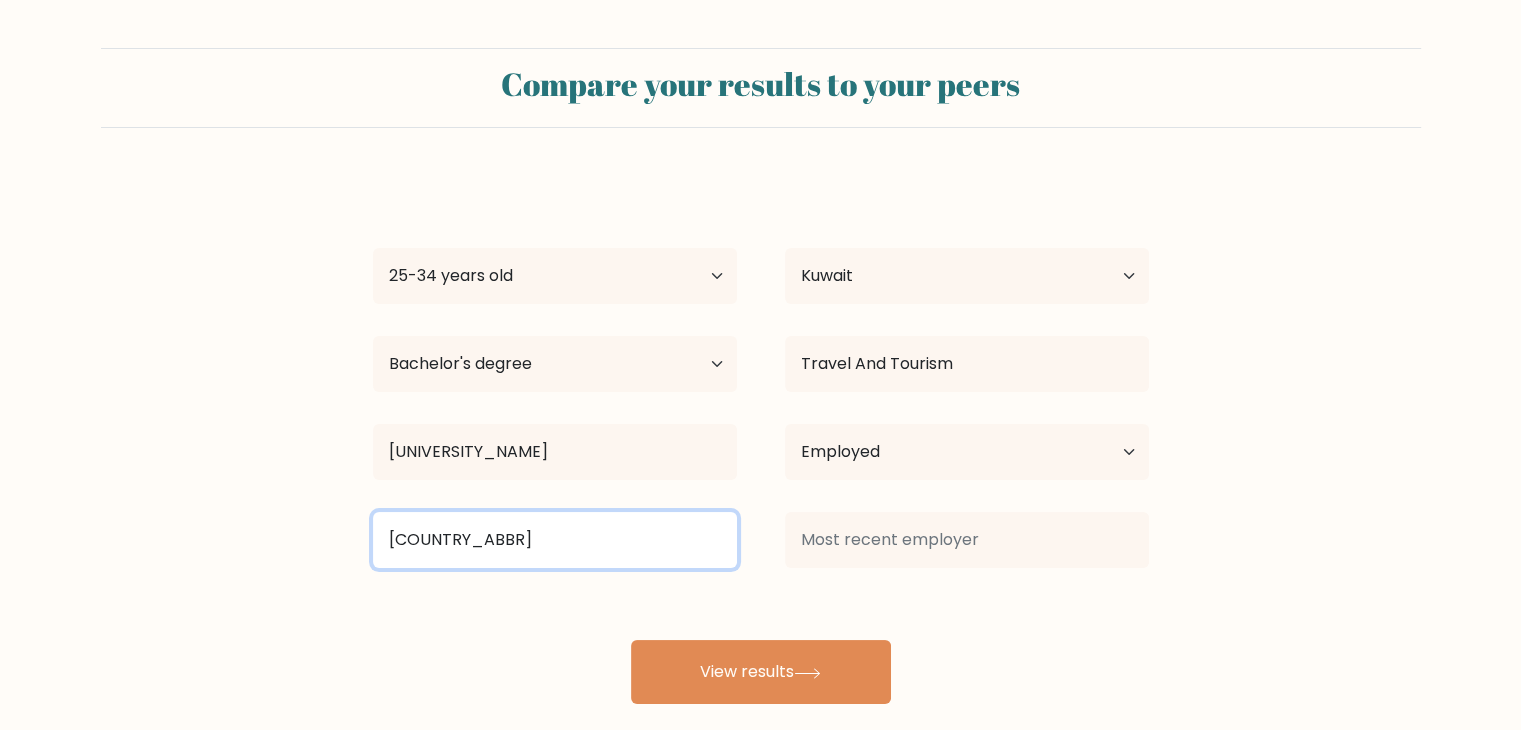 type on "Kuw" 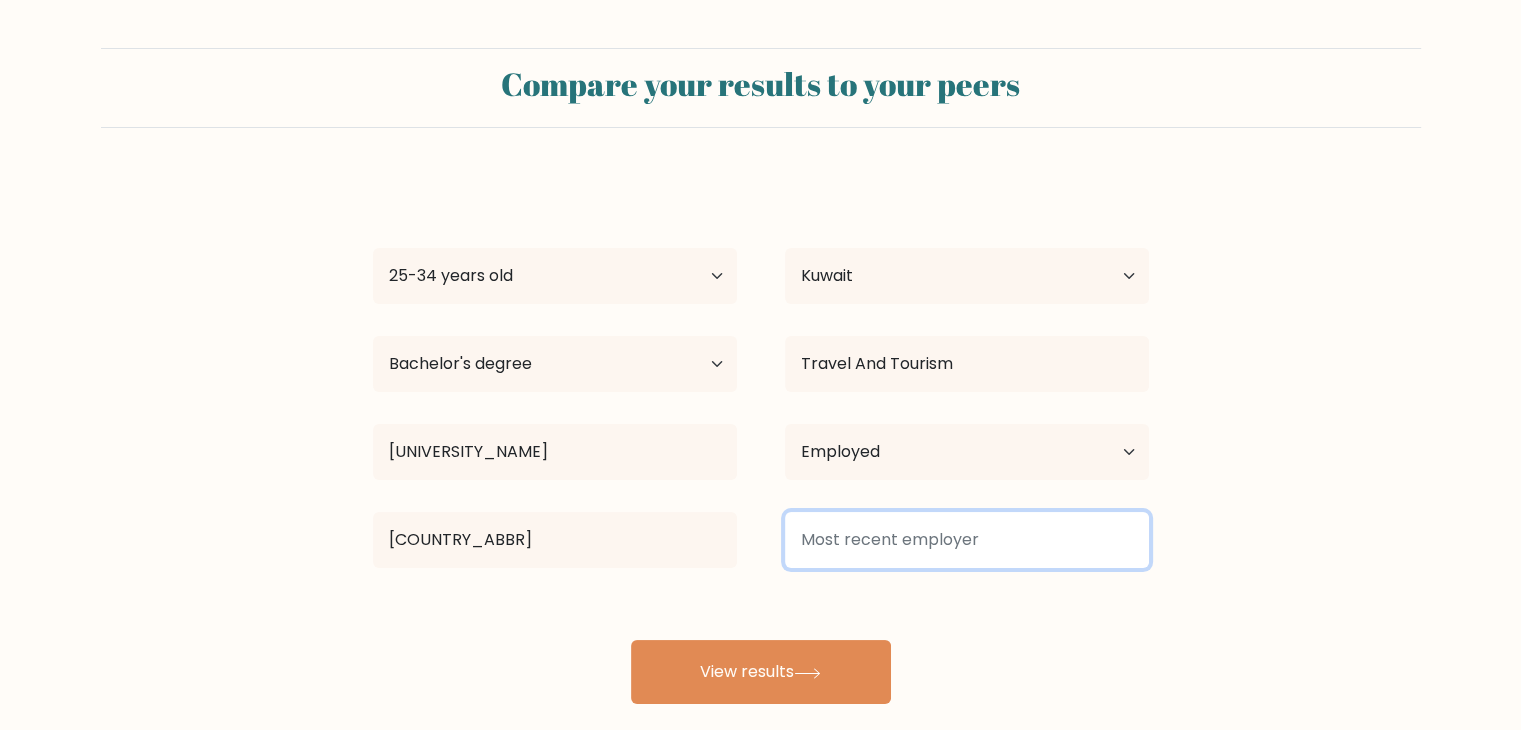 click at bounding box center (967, 540) 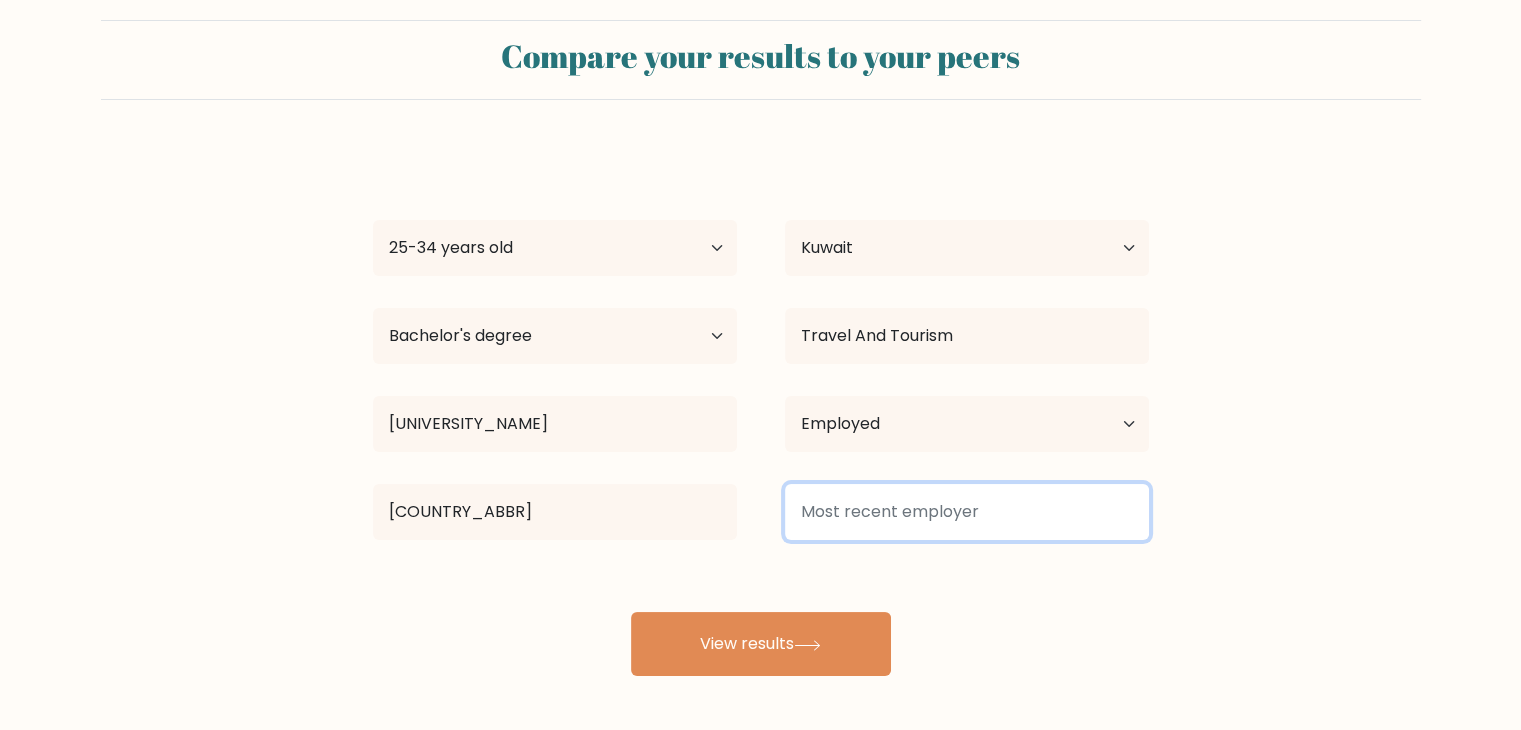 scroll, scrollTop: 28, scrollLeft: 0, axis: vertical 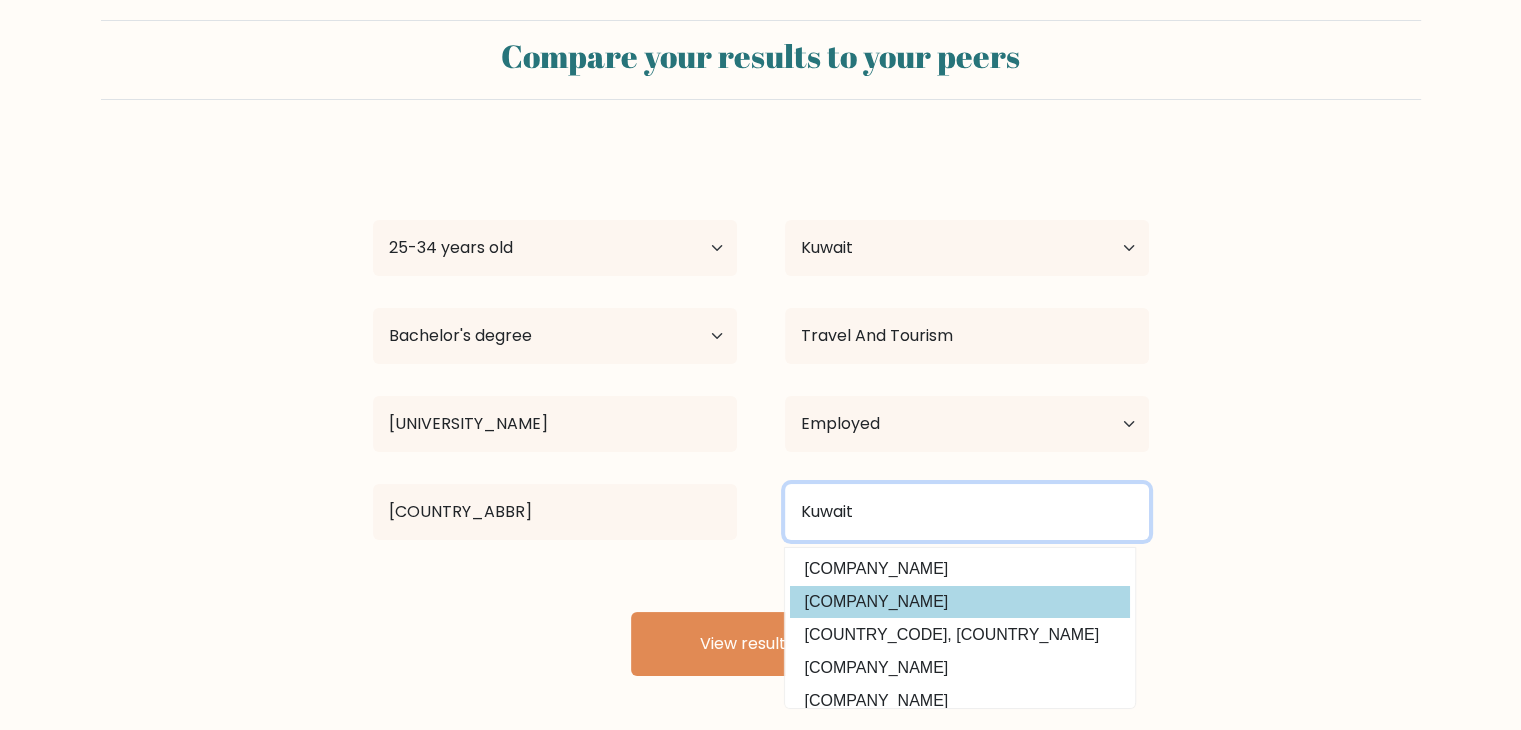 type on "Kuwait" 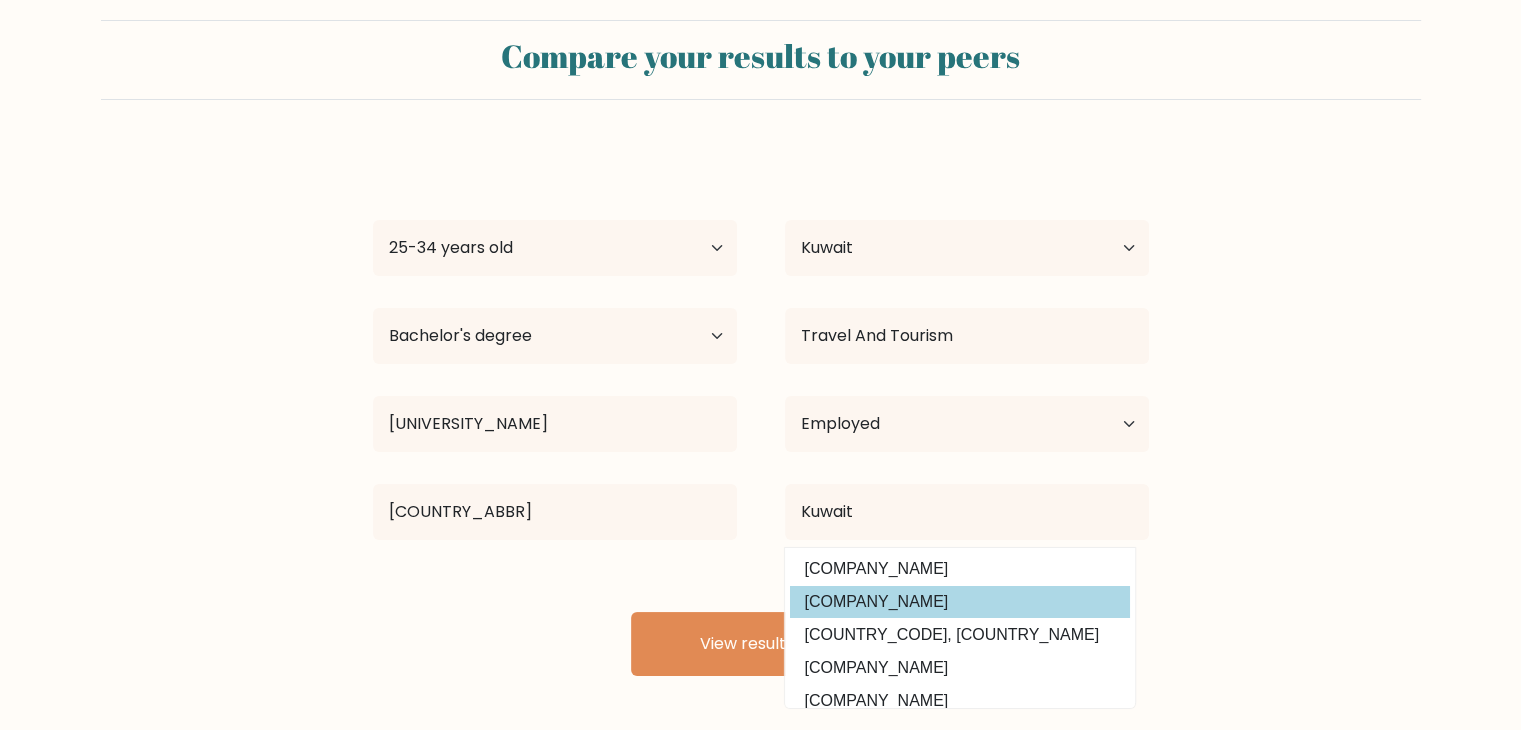 click on "kuwait airways" at bounding box center (960, 602) 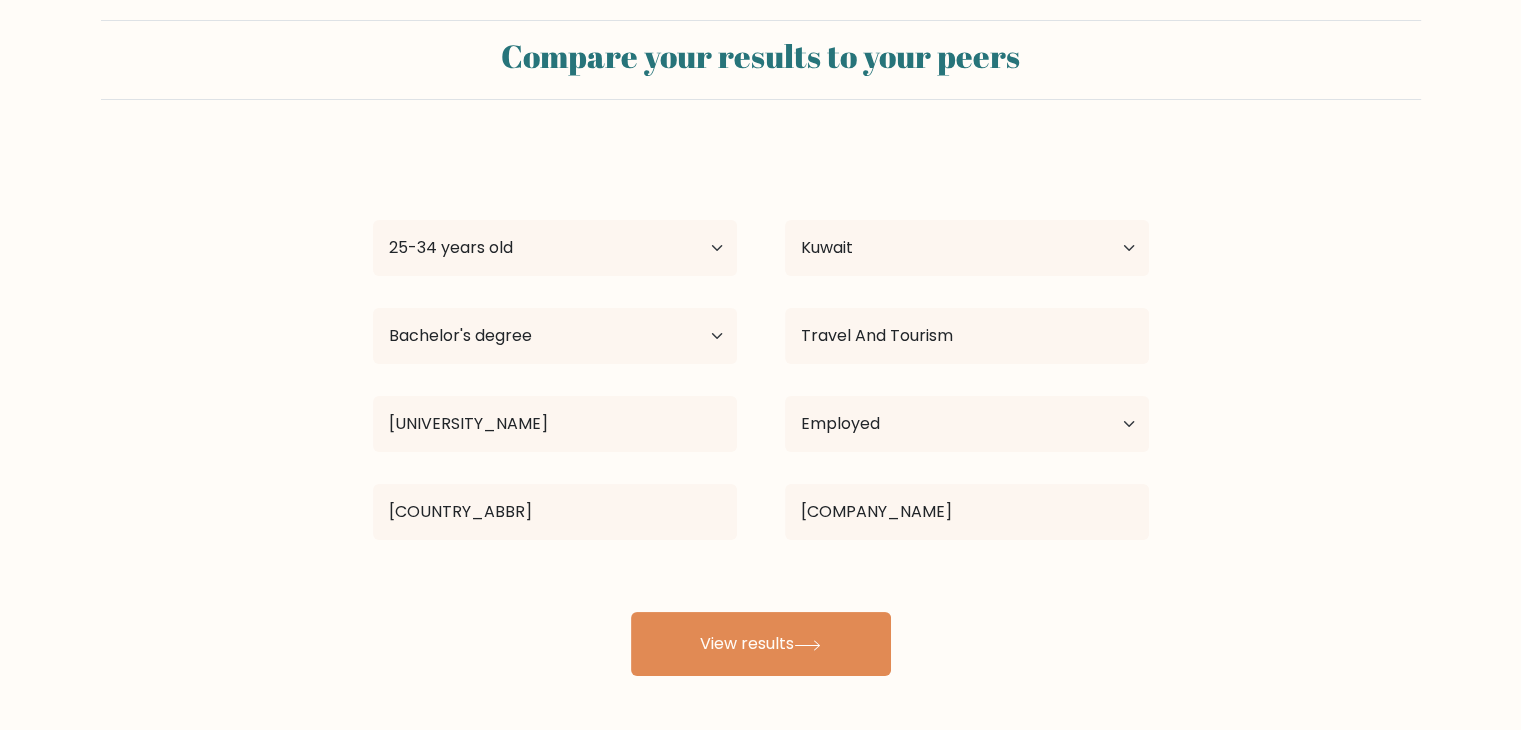 click on "Kristian
Oquendo
Age
Under 18 years old
18-24 years old
25-34 years old
35-44 years old
45-54 years old
55-64 years old
65 years old and above
Country
Afghanistan
Albania
Algeria
American Samoa
Andorra
Angola
Anguilla
Antarctica
Antigua and Barbuda
Argentina
Armenia
Aruba
Australia
Austria
Azerbaijan
Bahamas
Bahrain
Bangladesh
Barbados
Belarus
Belgium
Belize
Benin
Bermuda
Bhutan
Bolivia
Bonaire, Sint Eustatius and Saba
Bosnia and Herzegovina
Botswana
Bouvet Island
Brazil
Brunei" at bounding box center (761, 412) 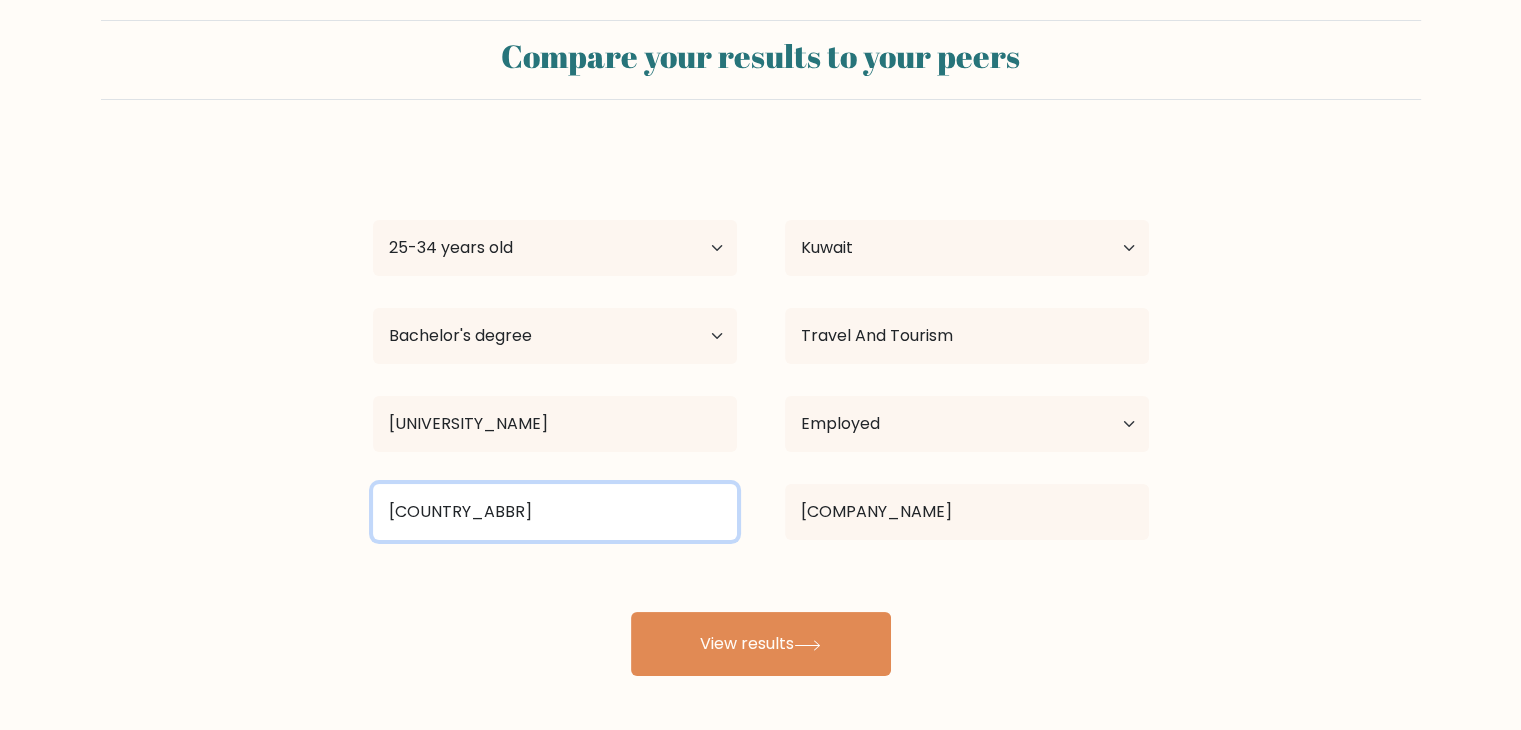 click on "Kuw" at bounding box center [555, 512] 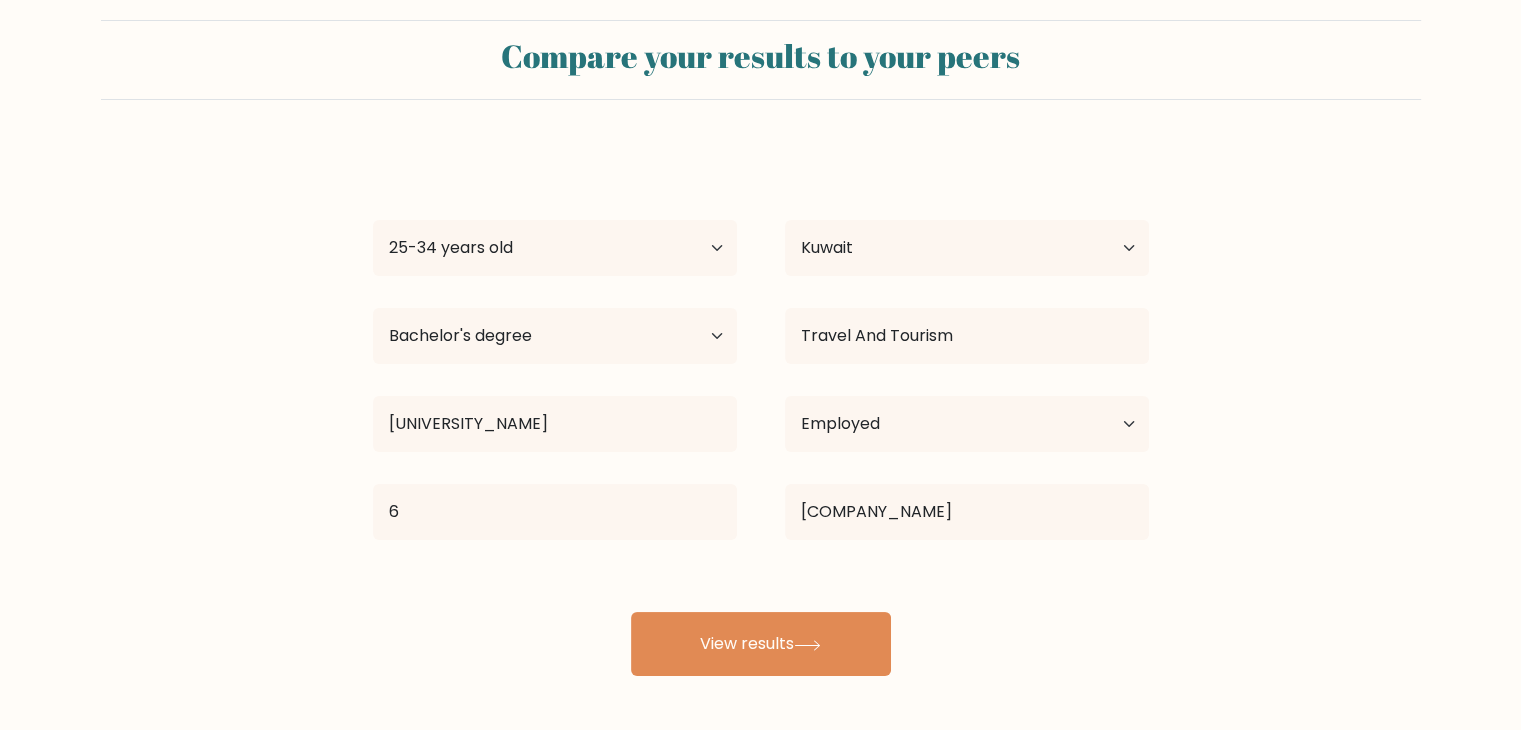 click on "Kristian
Oquendo
Age
Under 18 years old
18-24 years old
25-34 years old
35-44 years old
45-54 years old
55-64 years old
65 years old and above
Country
Afghanistan
Albania
Algeria
American Samoa
Andorra
Angola
Anguilla
Antarctica
Antigua and Barbuda
Argentina
Armenia
Aruba
Australia
Austria
Azerbaijan
Bahamas
Bahrain
Bangladesh
Barbados
Belarus
Belgium
Belize
Benin
Bermuda
Bhutan
Bolivia
Bonaire, Sint Eustatius and Saba
Bosnia and Herzegovina
Botswana
Bouvet Island
Brazil
Brunei" at bounding box center (761, 412) 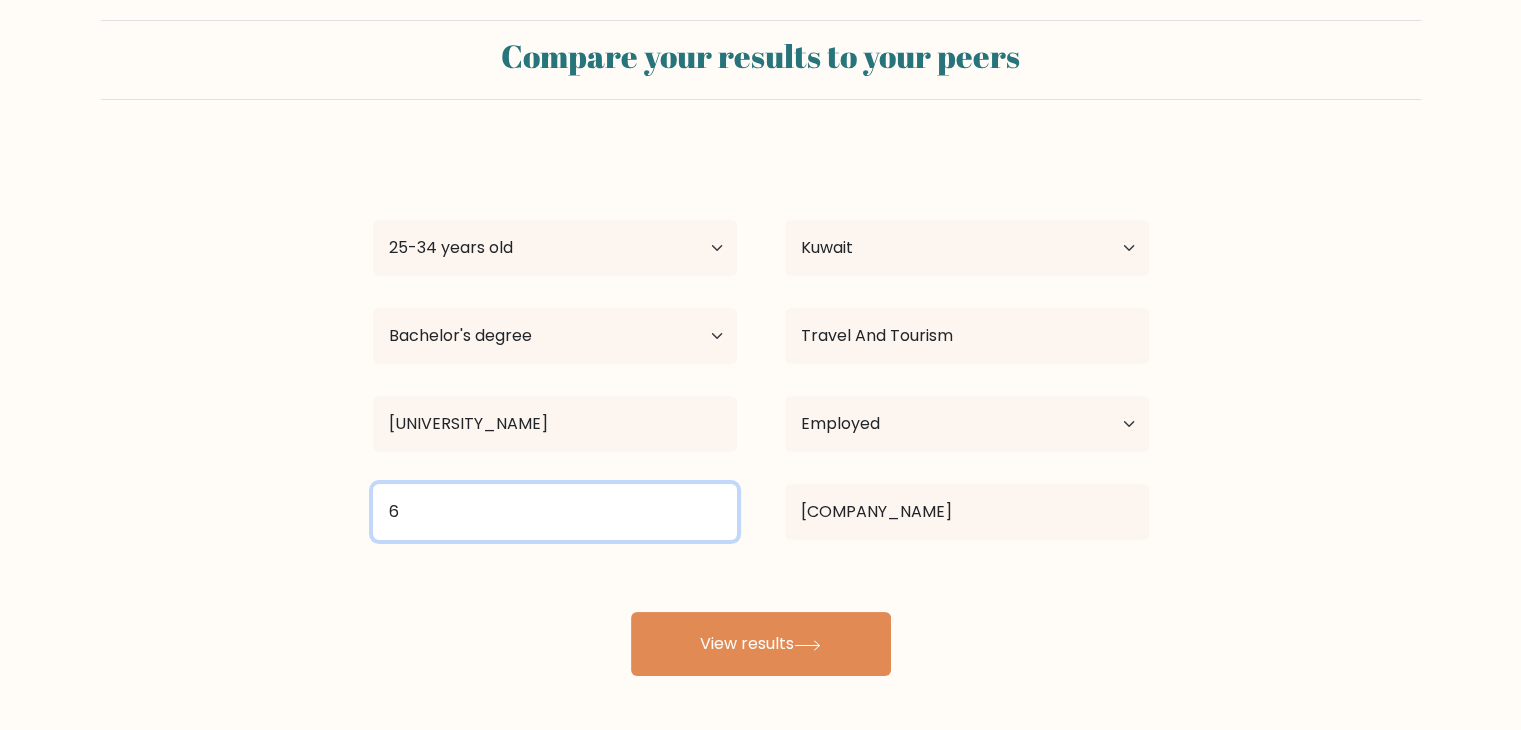 click on "6" at bounding box center (555, 512) 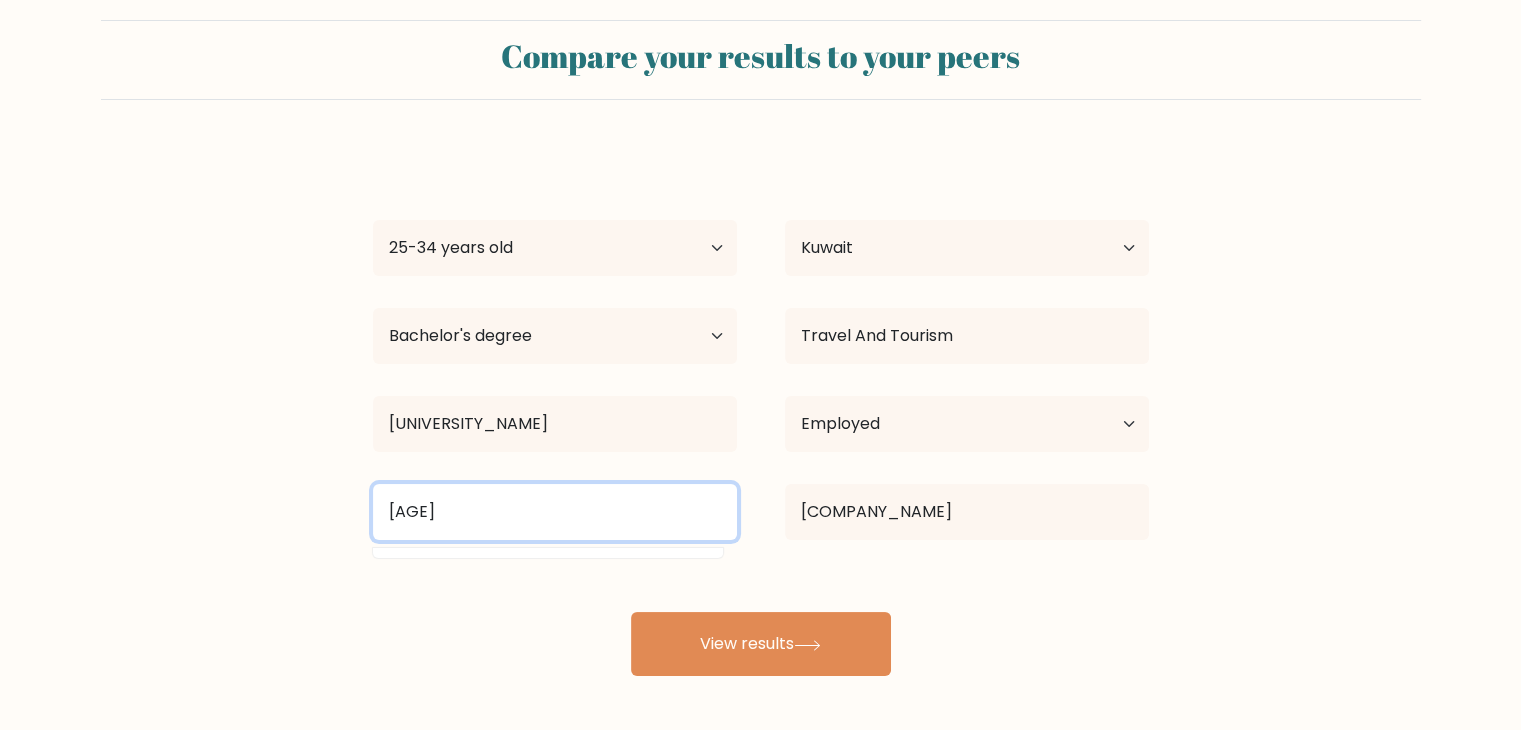 click on "6 years" at bounding box center (555, 512) 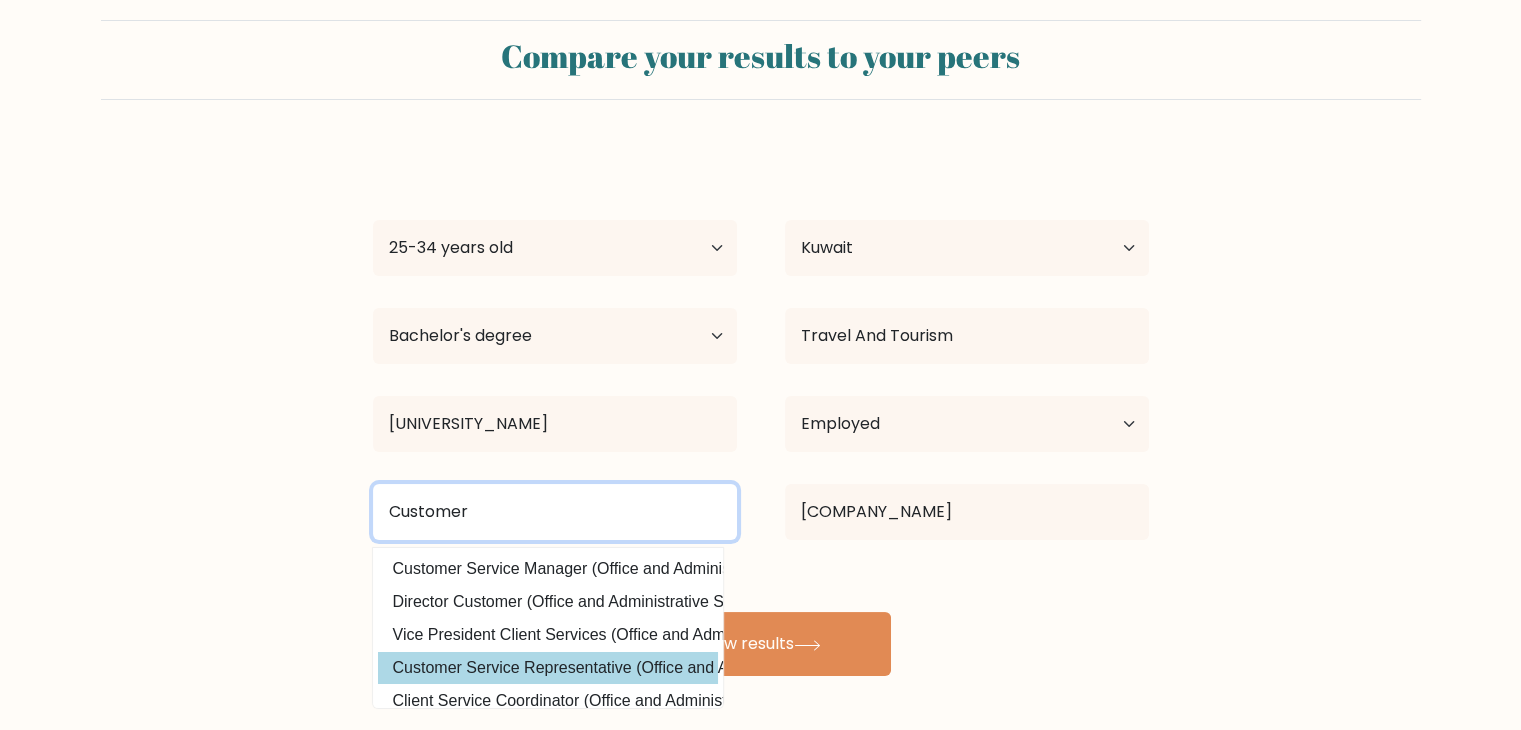type on "Customer" 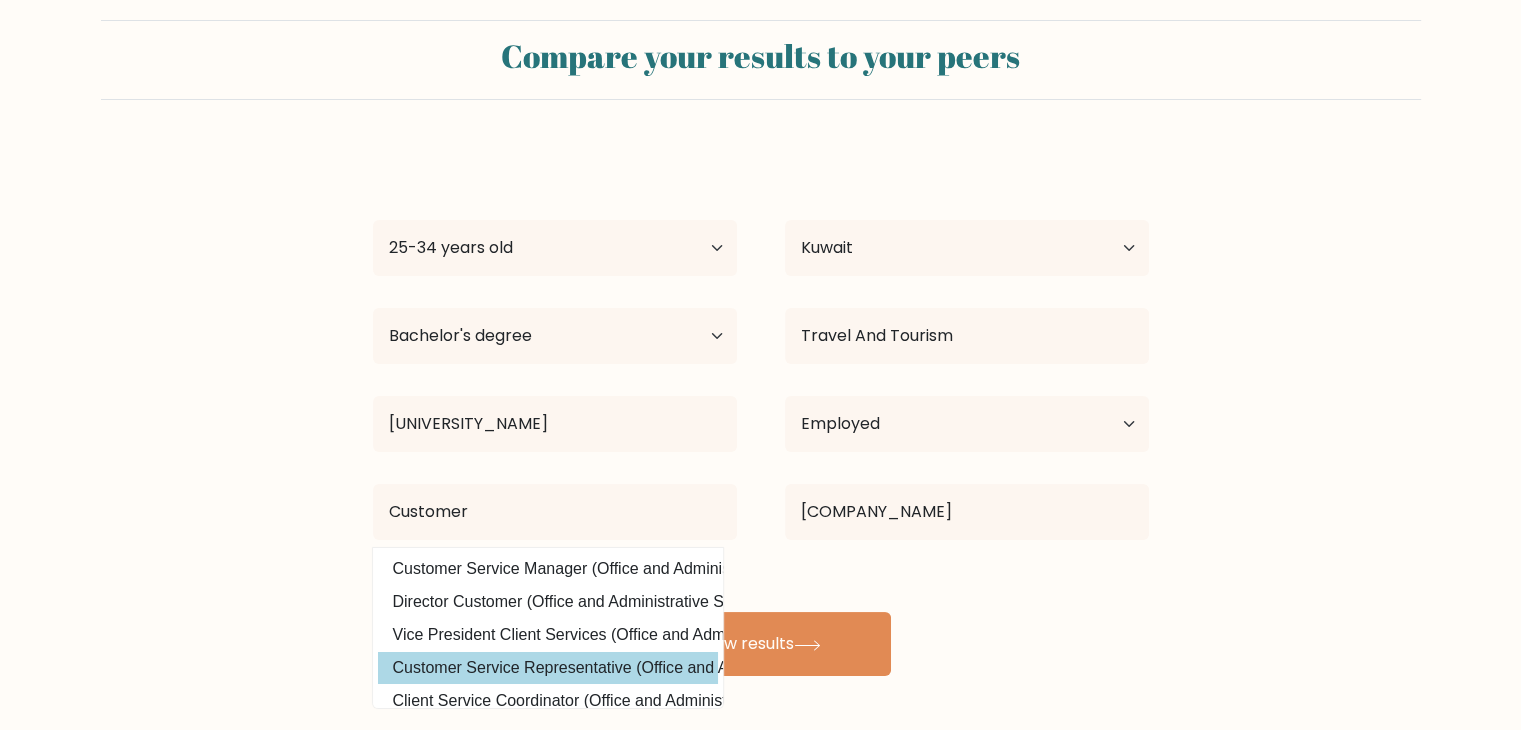 click on "Customer Service Representative (Office and Administrative Support)" at bounding box center (548, 668) 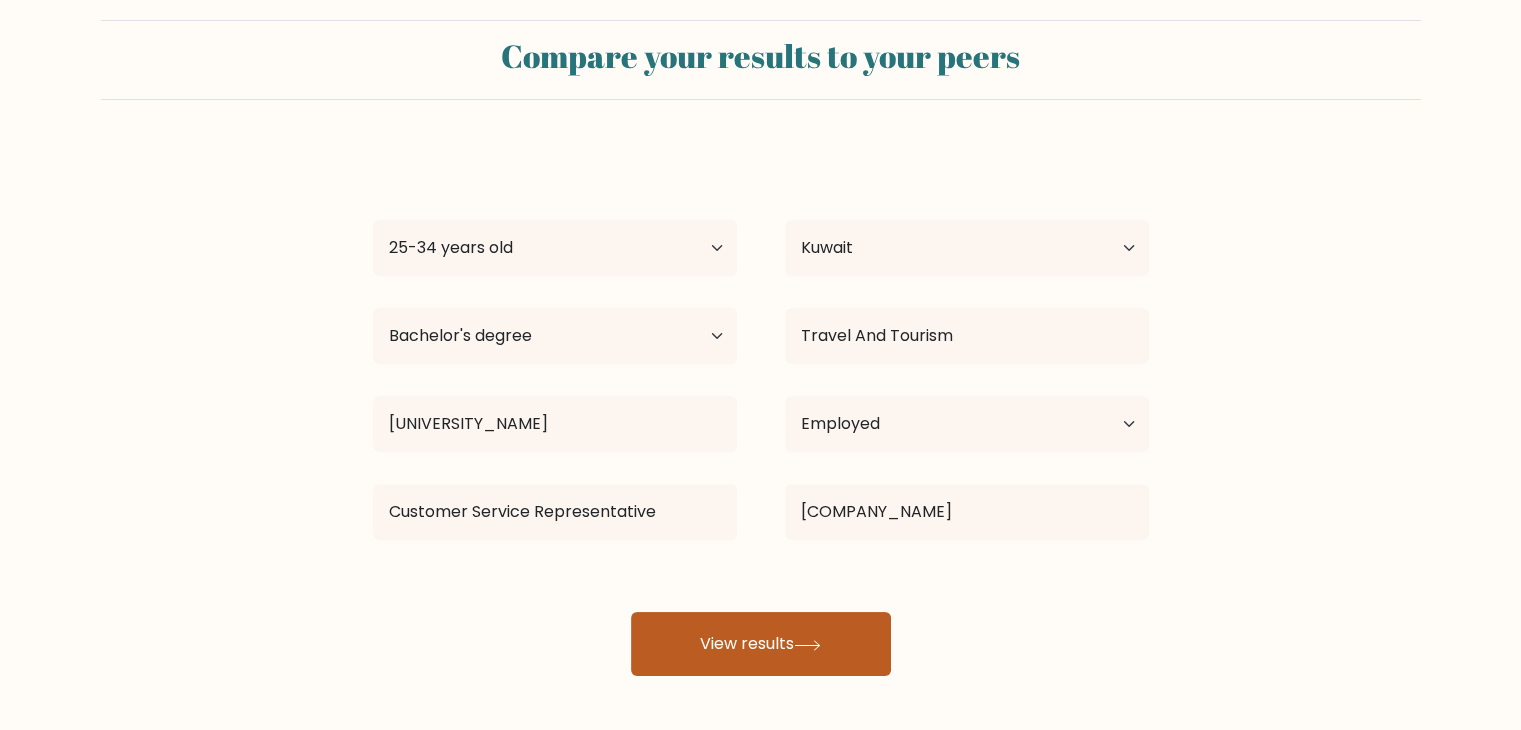 click on "View results" at bounding box center (761, 644) 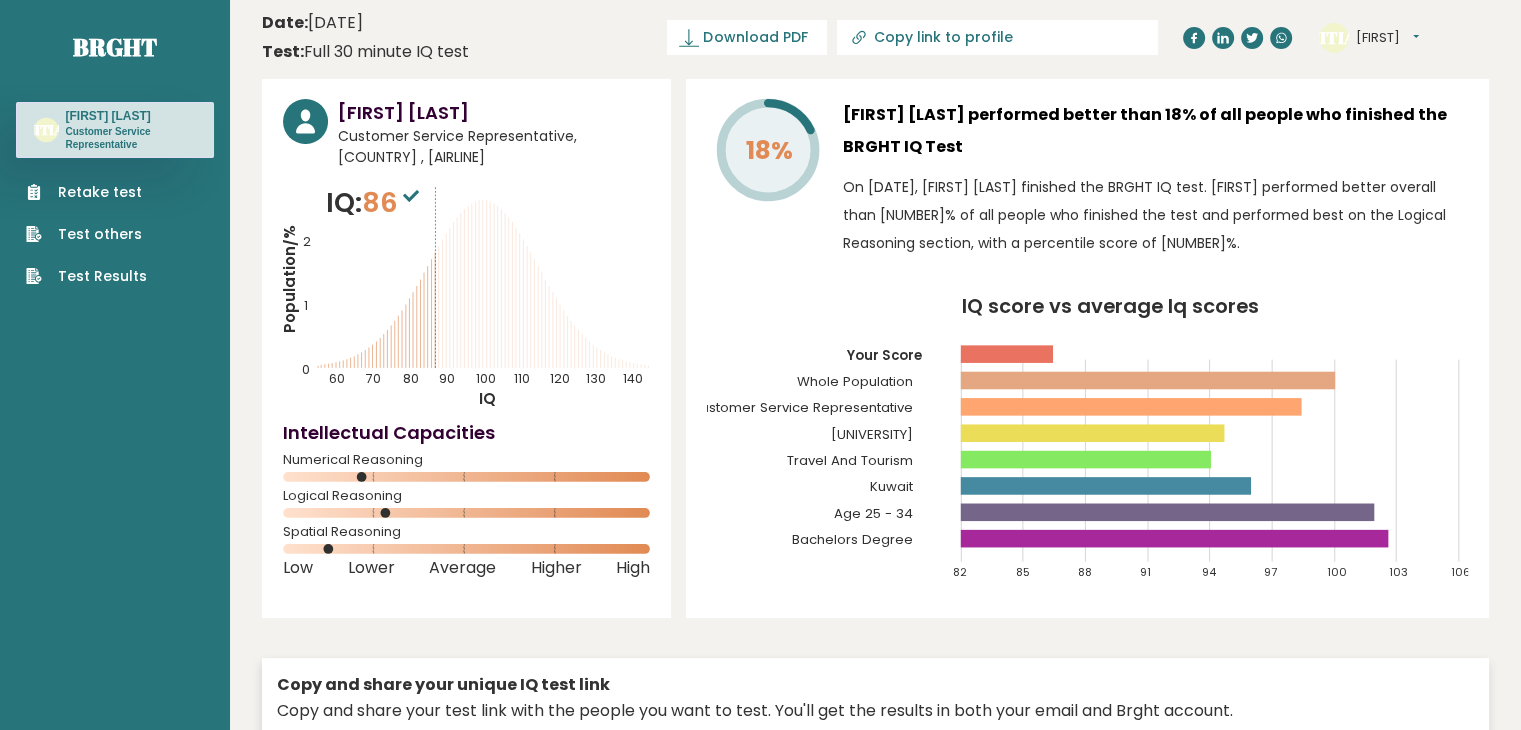 scroll, scrollTop: 0, scrollLeft: 0, axis: both 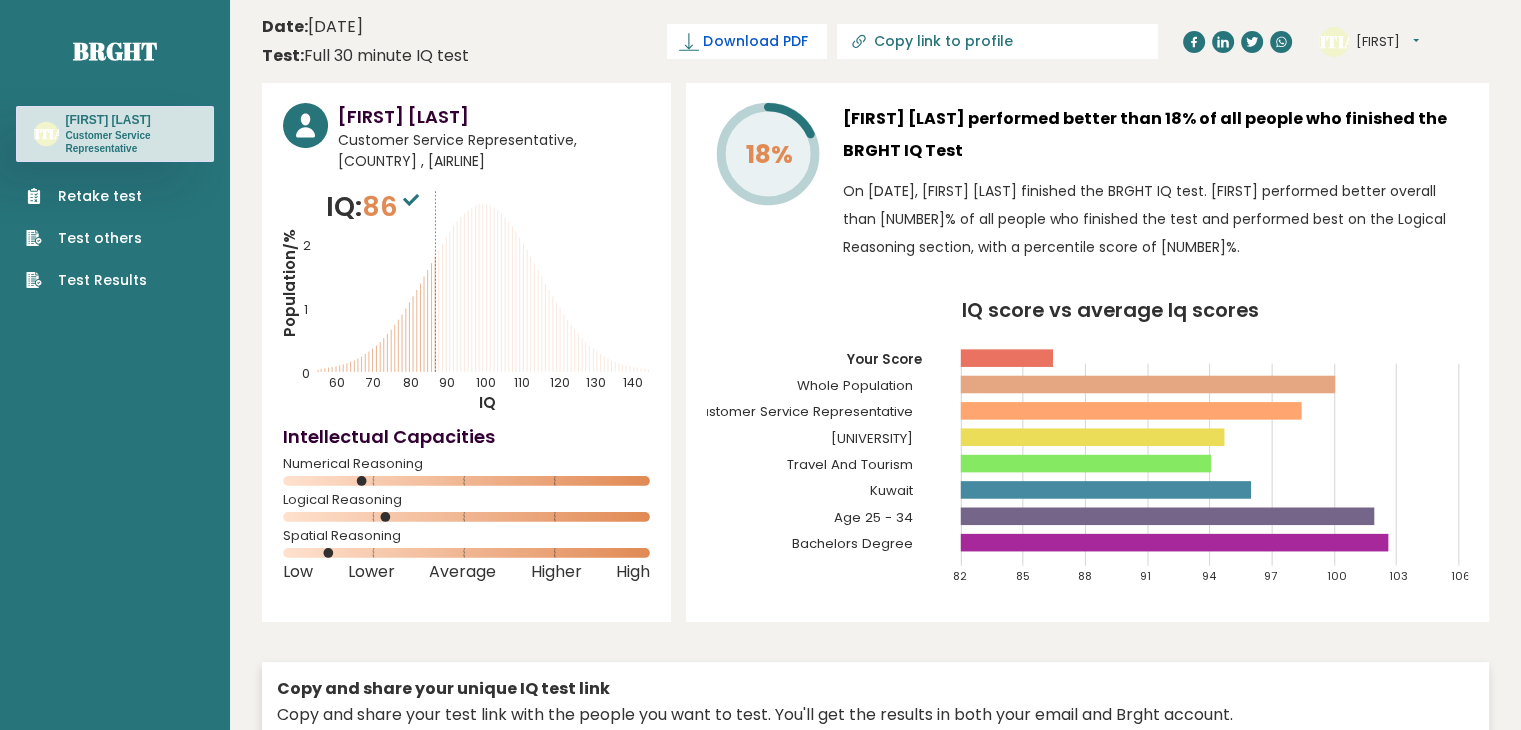 click on "Download PDF" at bounding box center (747, 41) 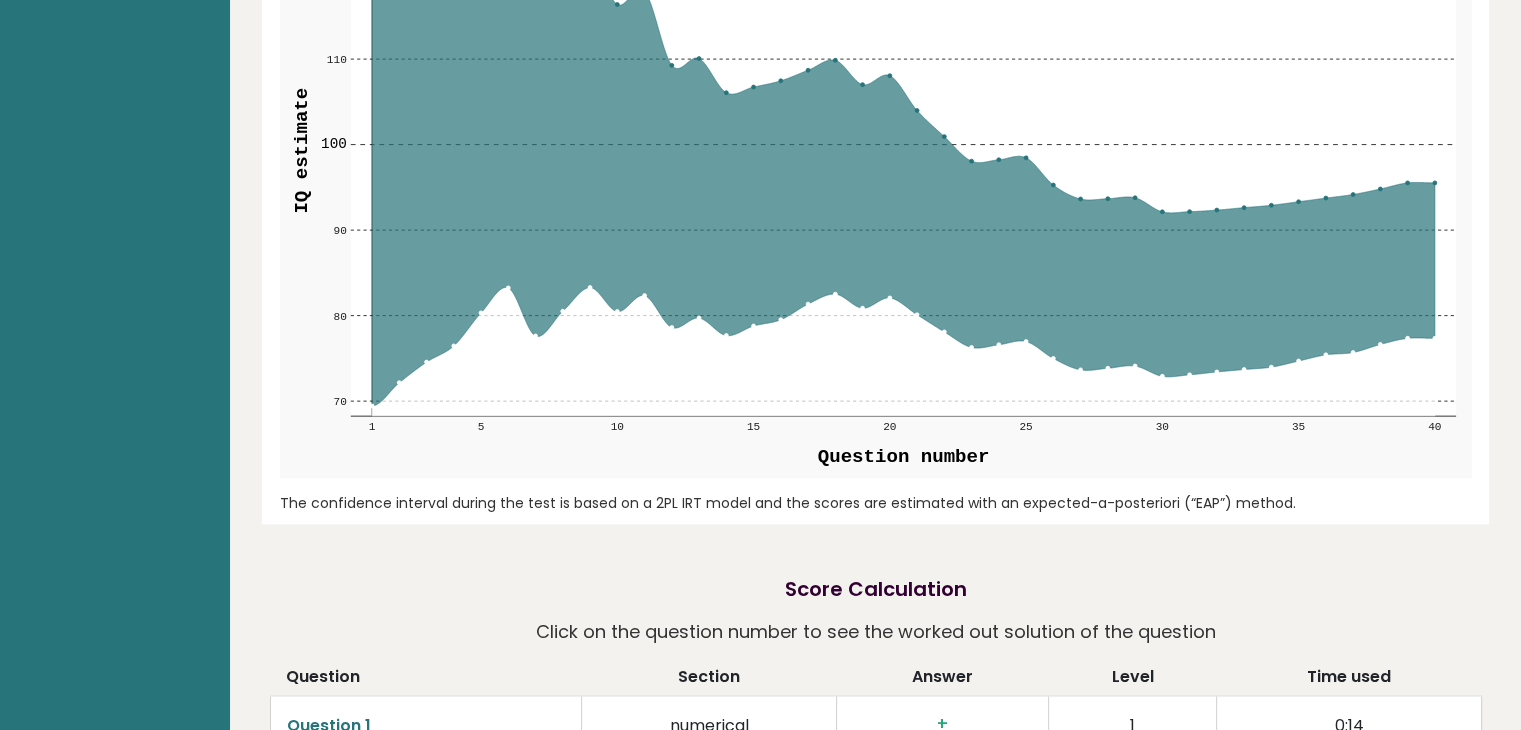 scroll, scrollTop: 2662, scrollLeft: 0, axis: vertical 